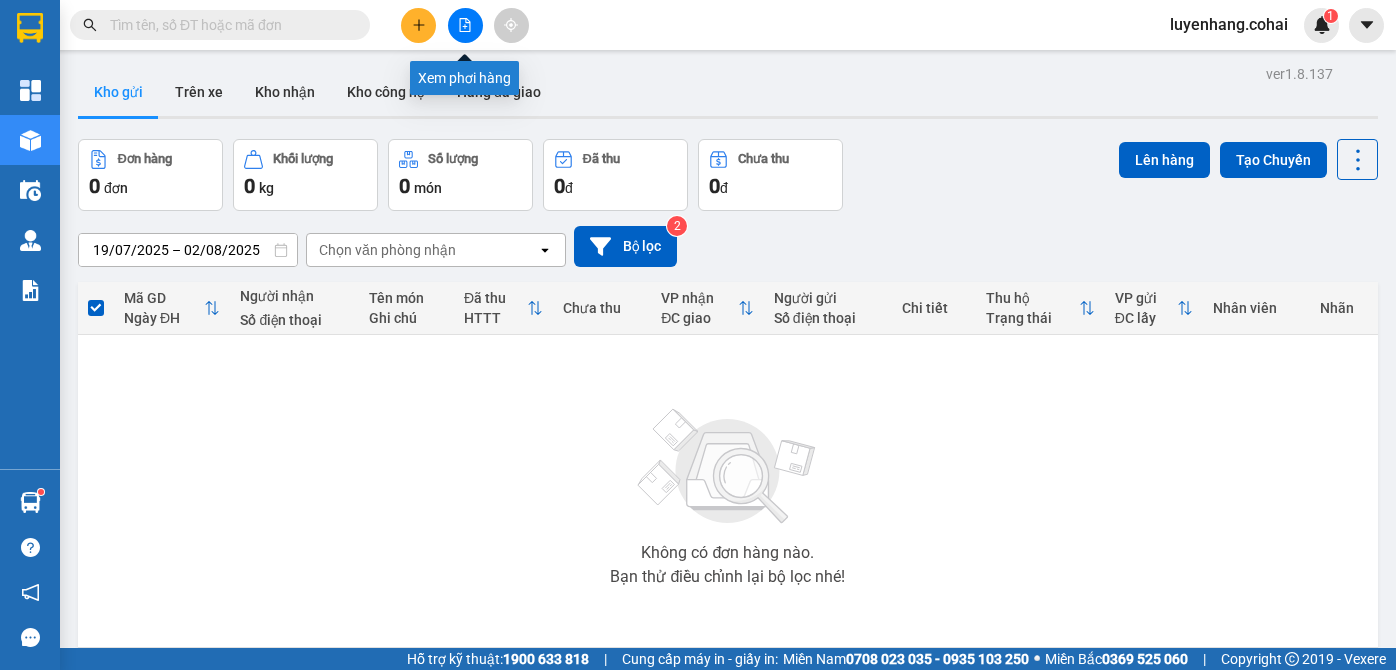 scroll, scrollTop: 0, scrollLeft: 0, axis: both 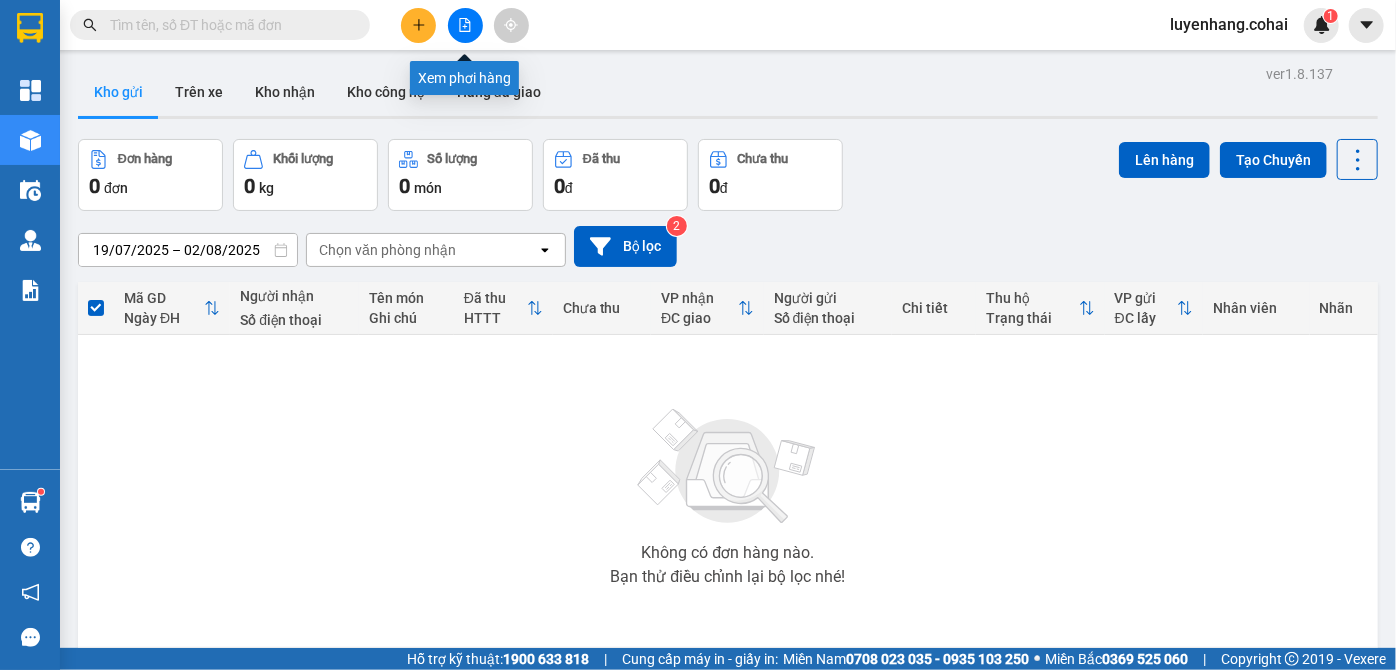 click at bounding box center (465, 25) 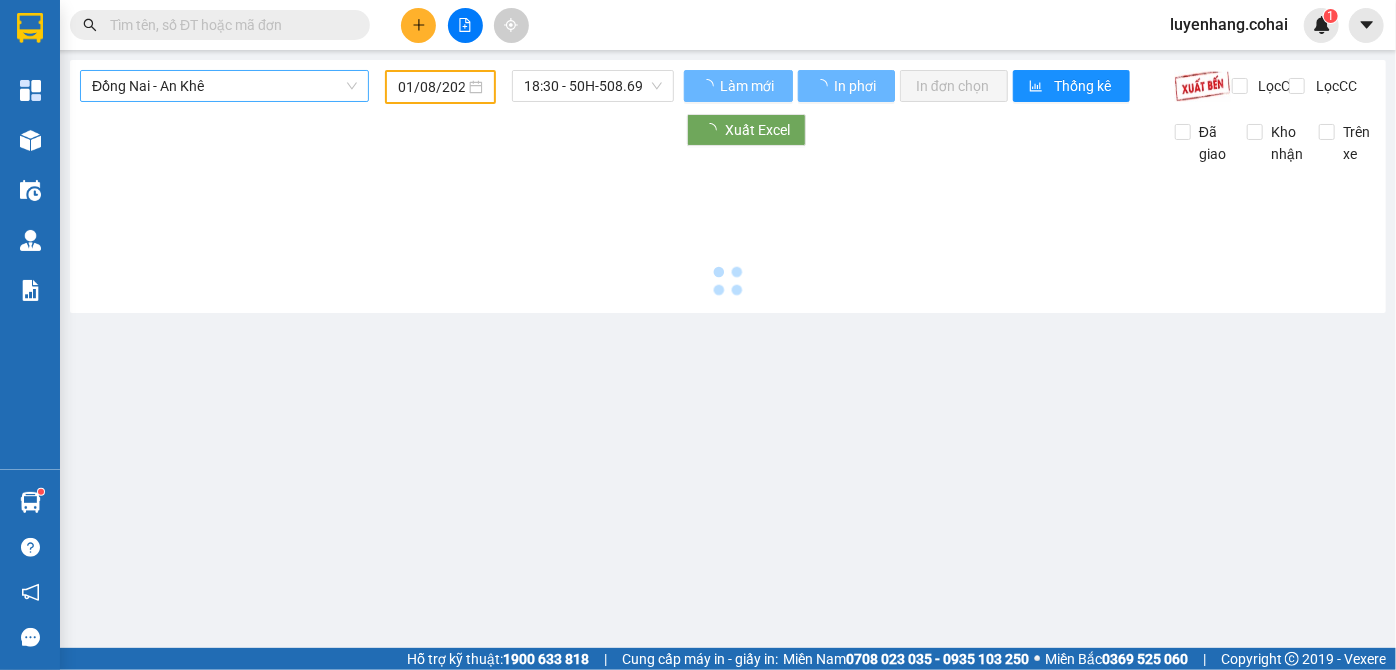 type on "02/08/2025" 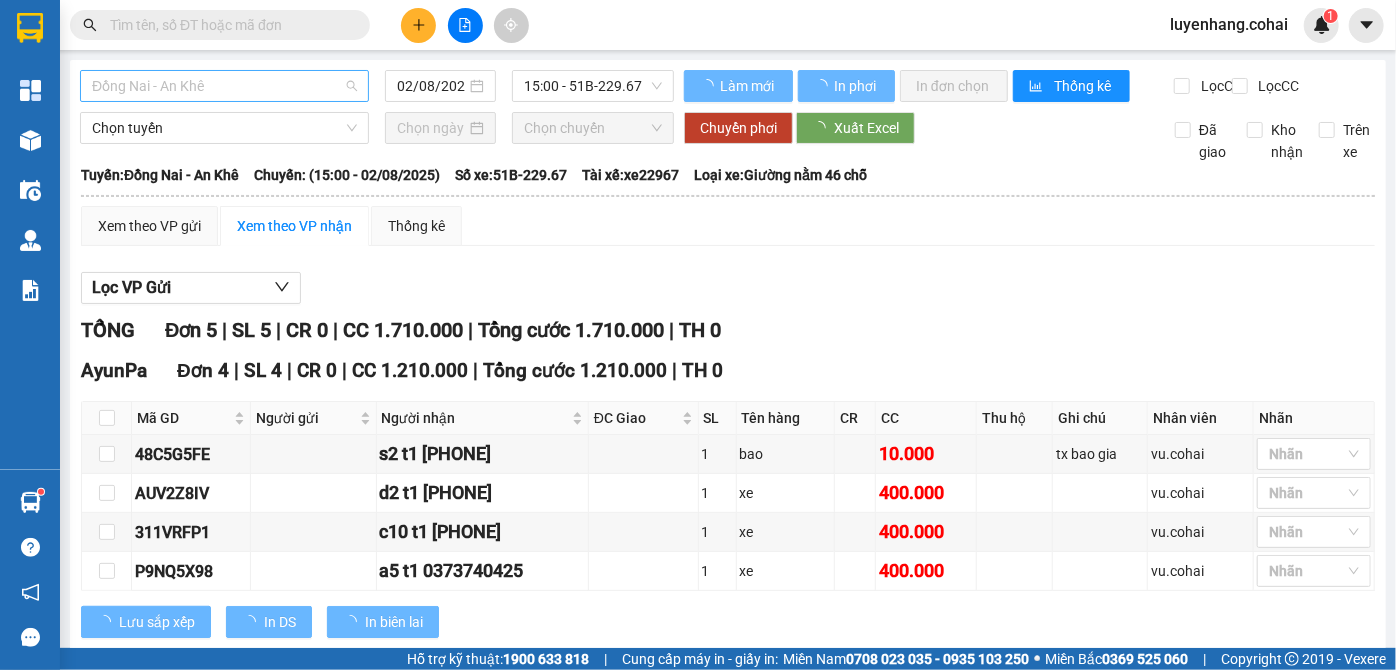 click on "Đồng Nai - An Khê" at bounding box center (224, 86) 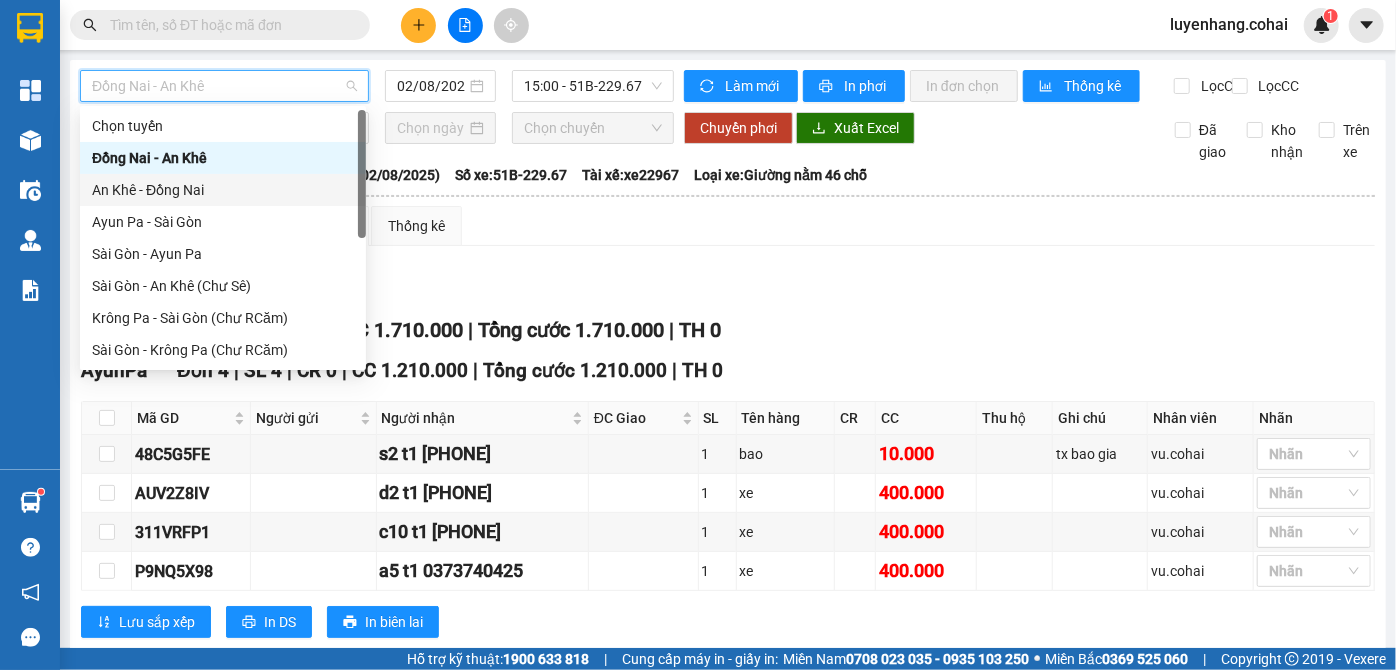 click on "An Khê - Đồng Nai" at bounding box center [223, 190] 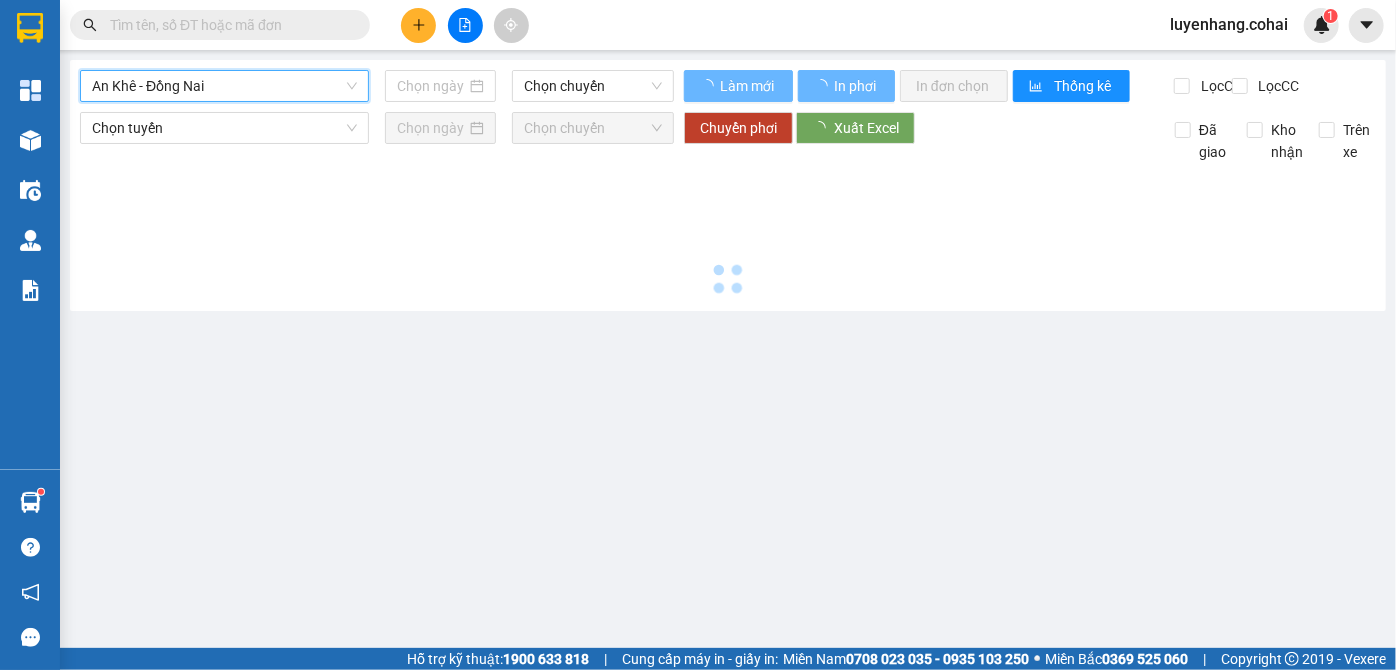 type on "02/08/2025" 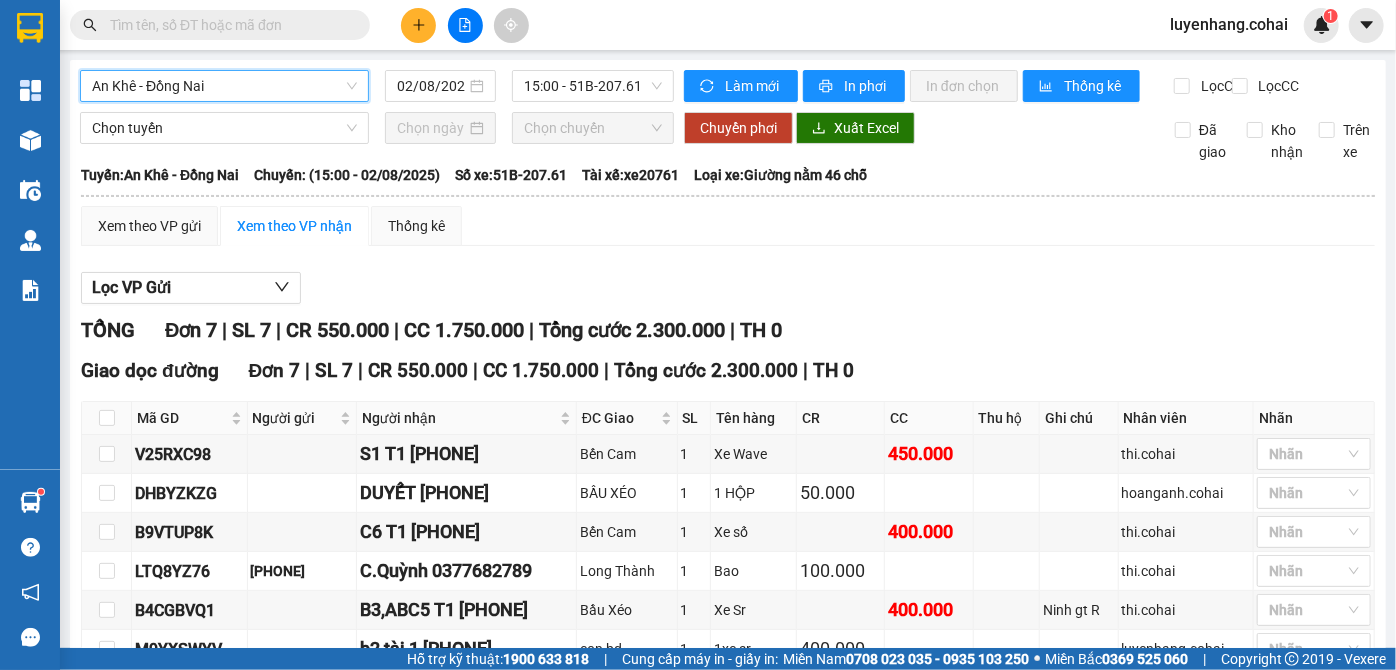 scroll, scrollTop: 172, scrollLeft: 0, axis: vertical 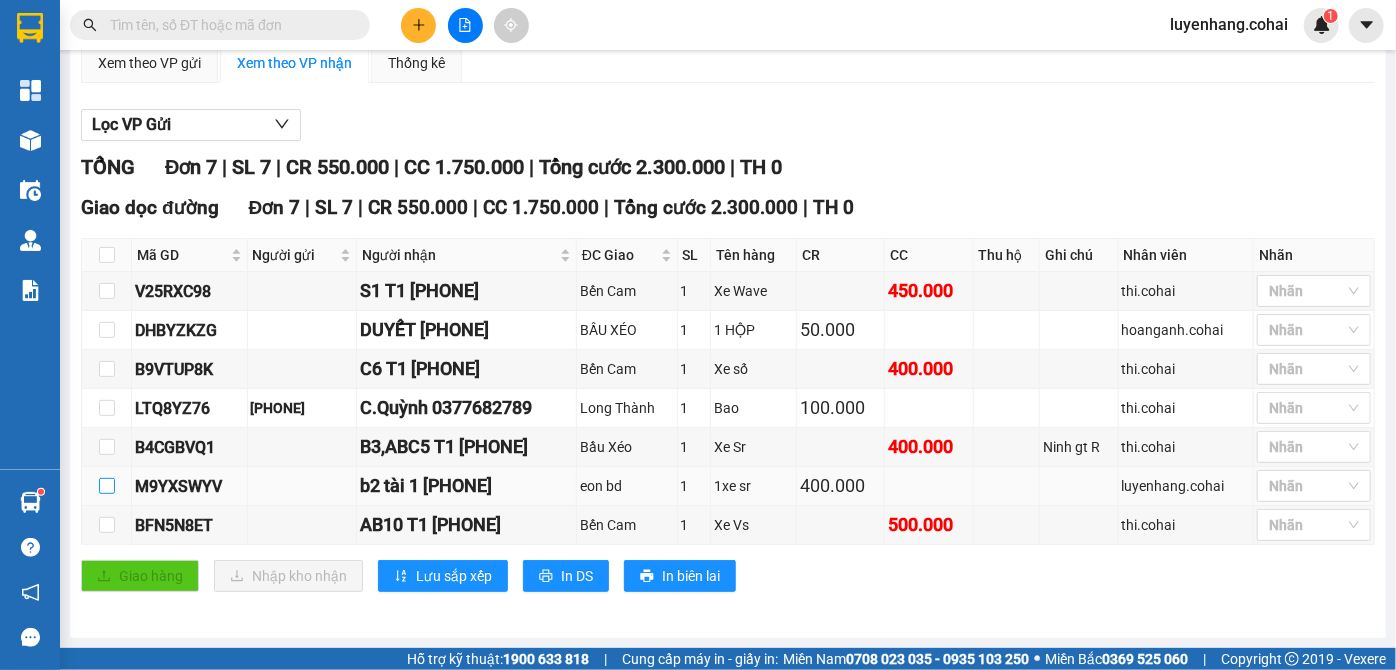 click at bounding box center (107, 486) 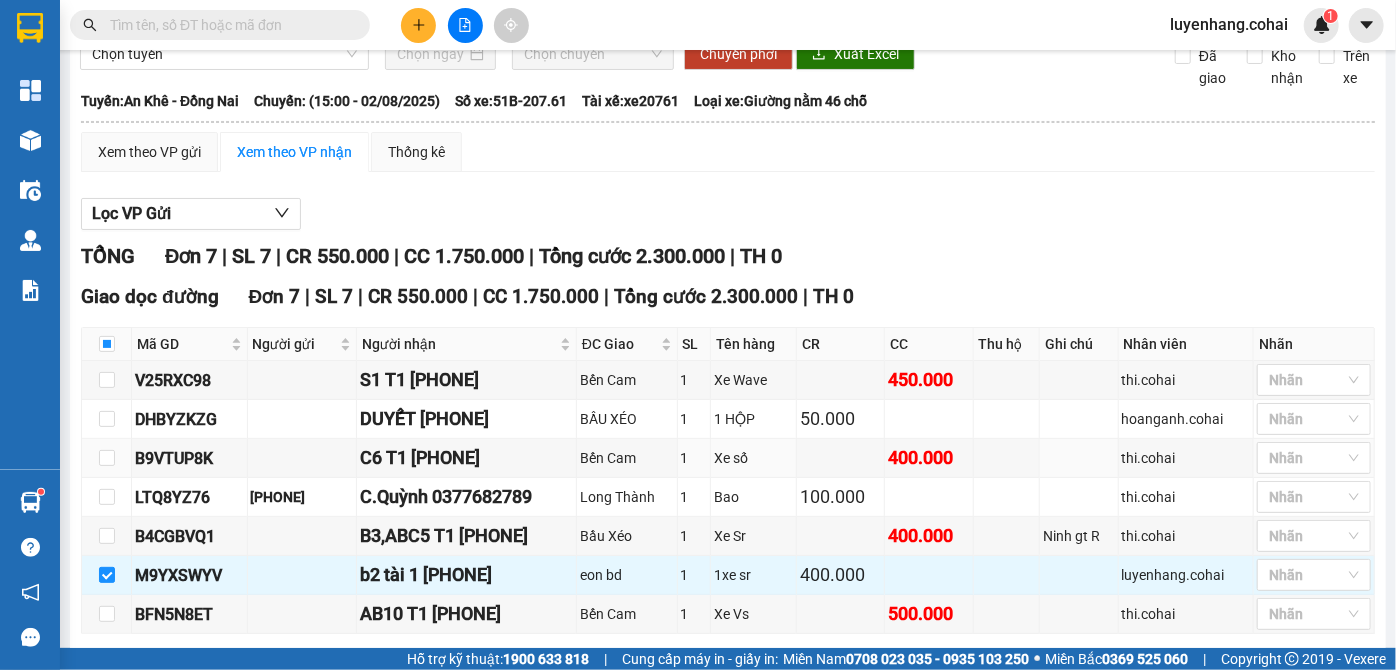 scroll, scrollTop: 0, scrollLeft: 0, axis: both 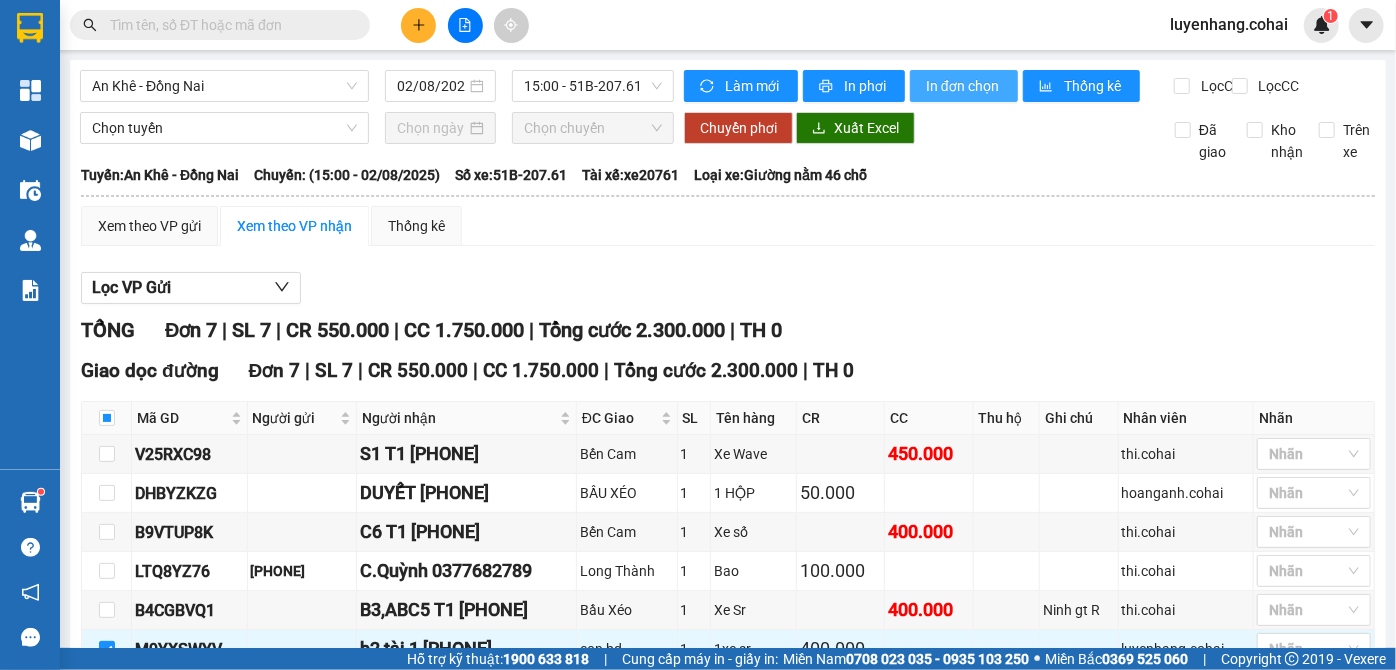 click on "In đơn chọn" at bounding box center [964, 86] 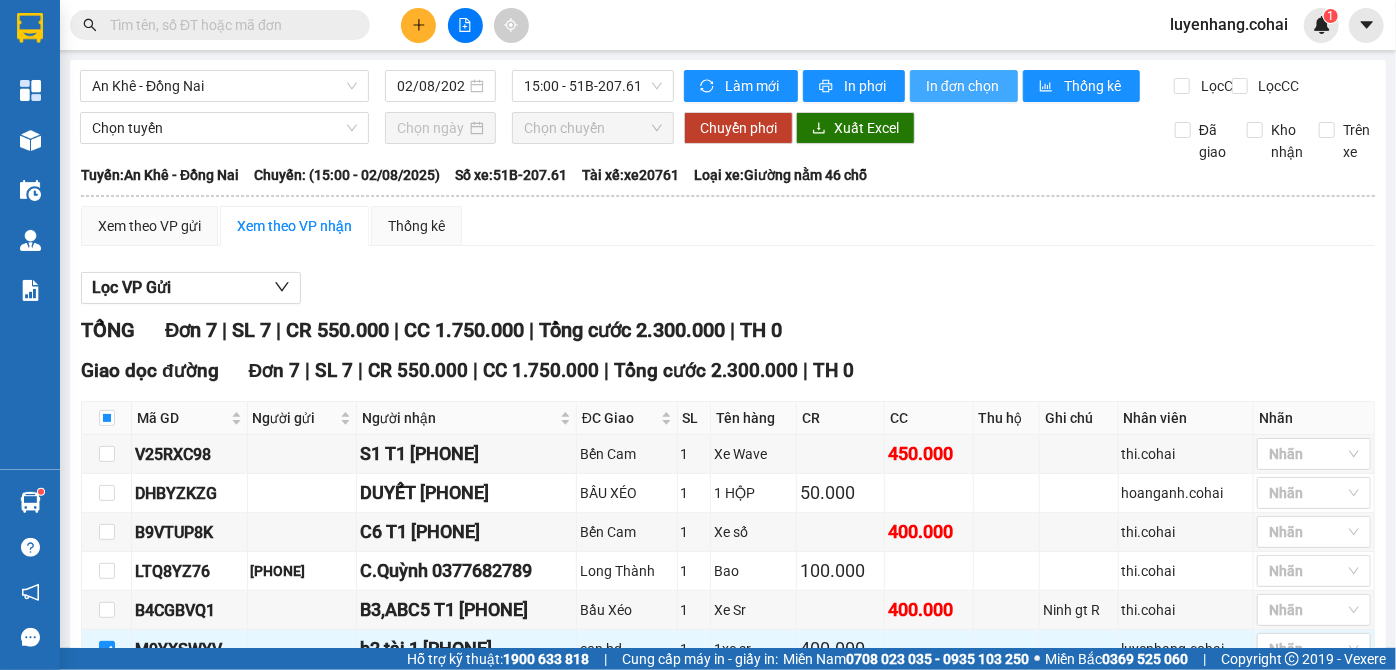 scroll, scrollTop: 0, scrollLeft: 0, axis: both 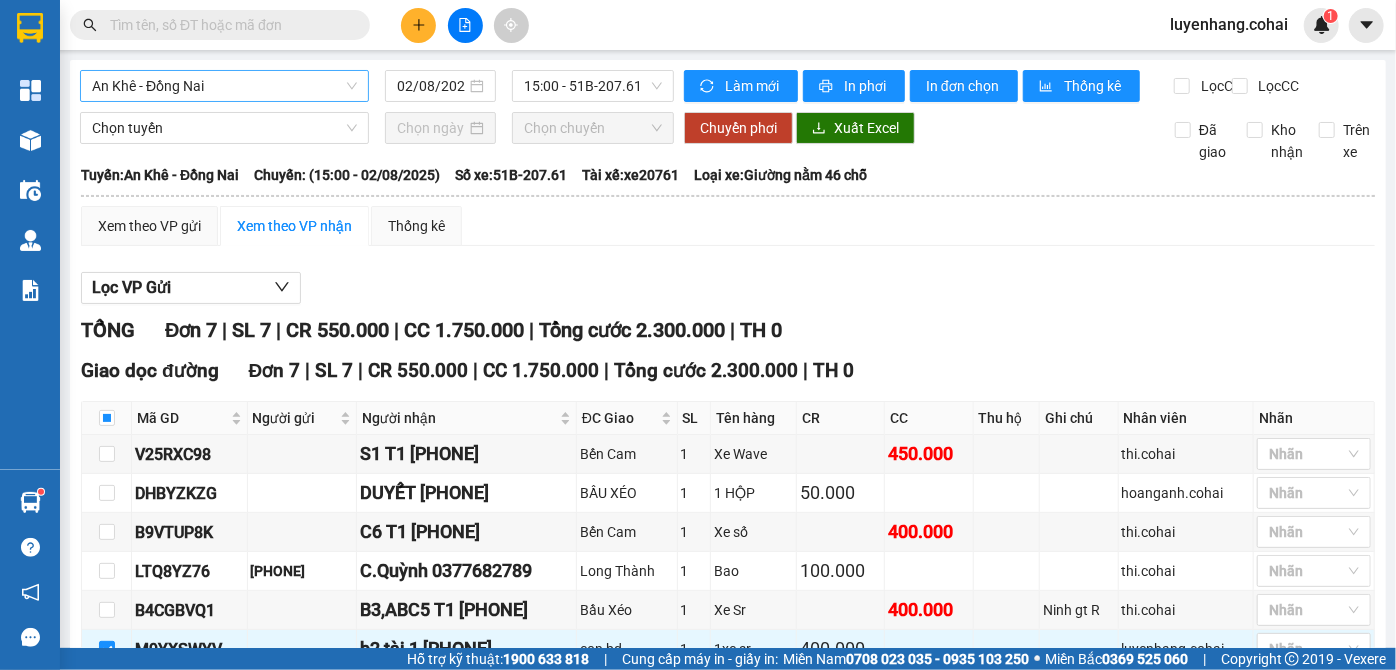 click on "An Khê - Đồng Nai" at bounding box center [224, 86] 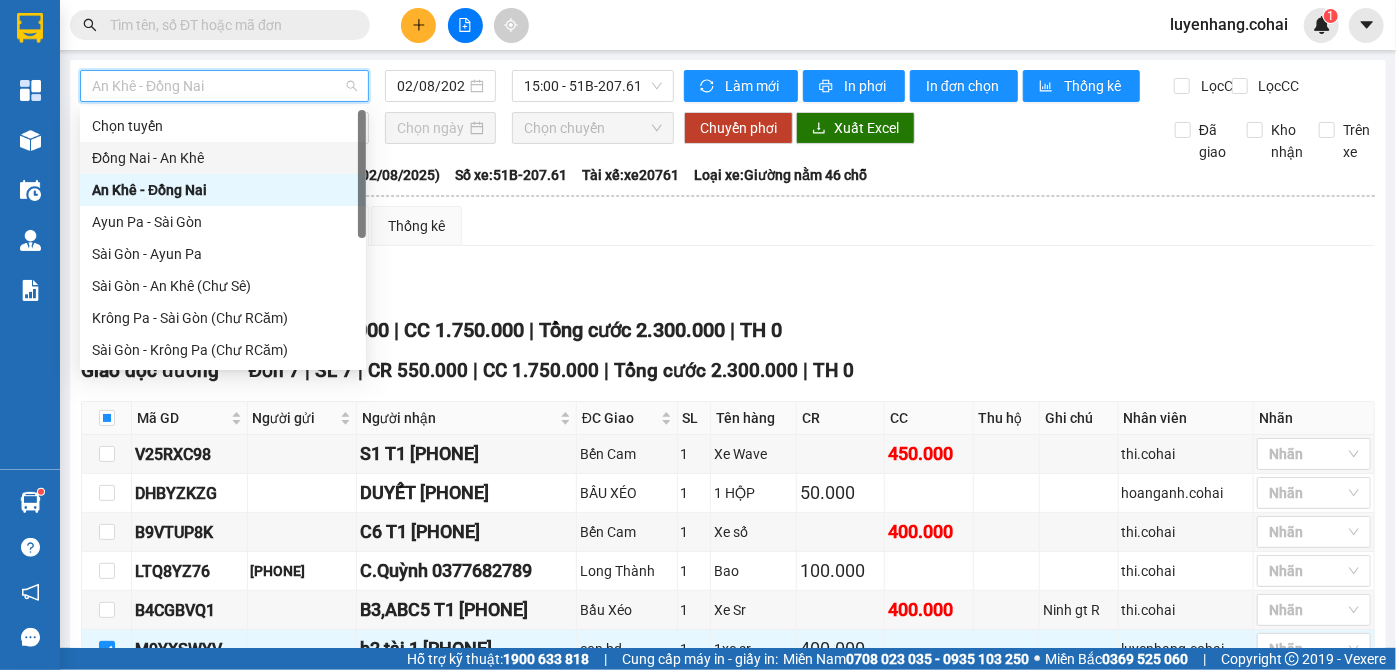 click on "Đồng Nai - An Khê" at bounding box center [223, 158] 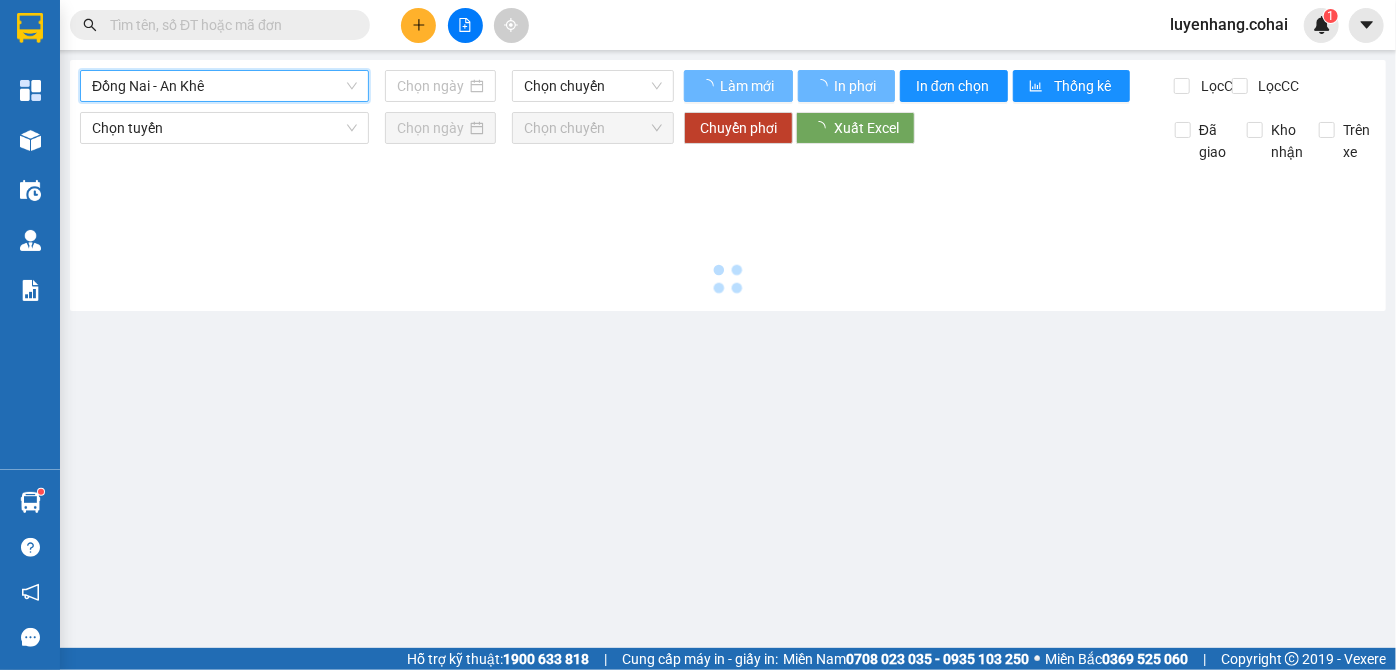 type on "02/08/2025" 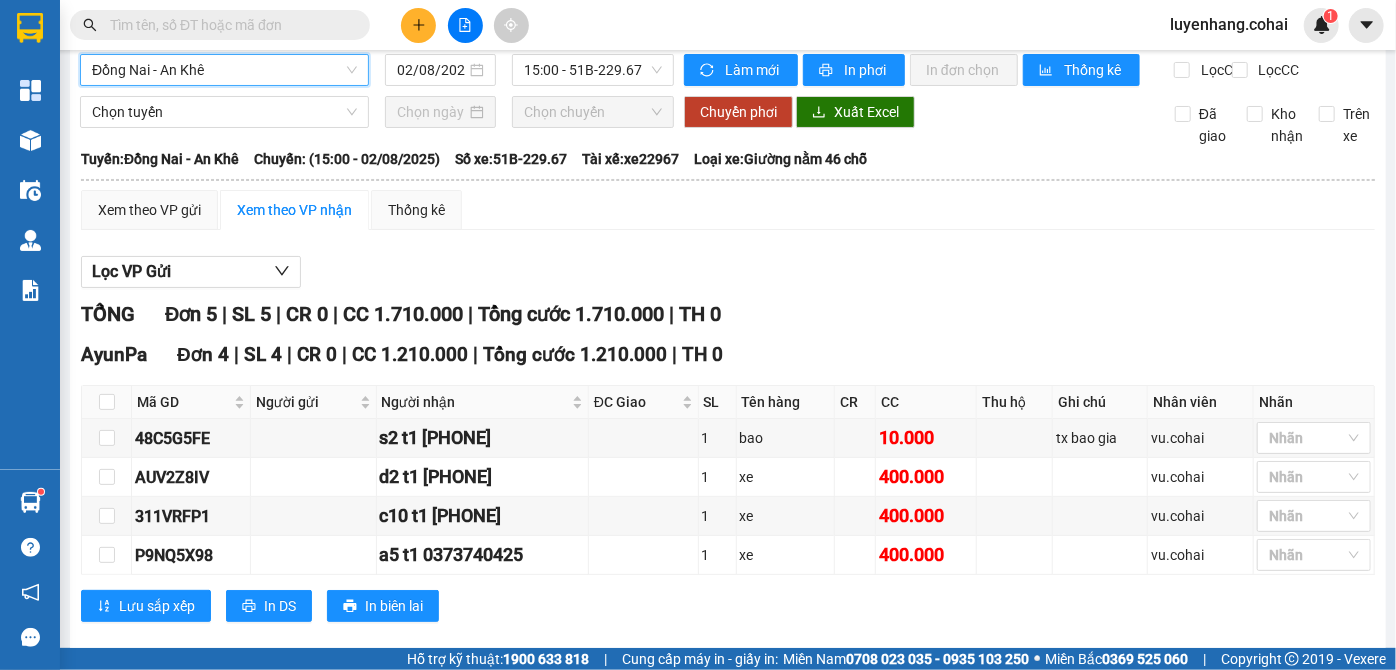 scroll, scrollTop: 0, scrollLeft: 0, axis: both 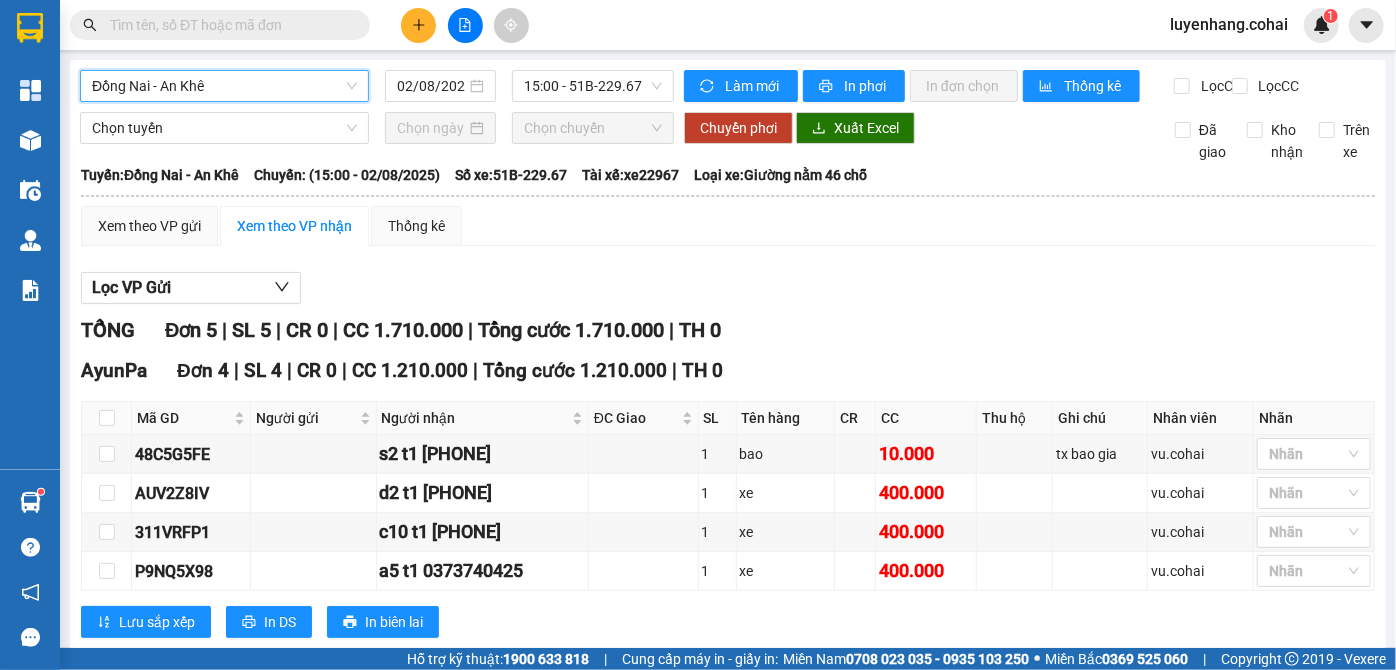 click on "Đồng Nai - An Khê" at bounding box center (224, 86) 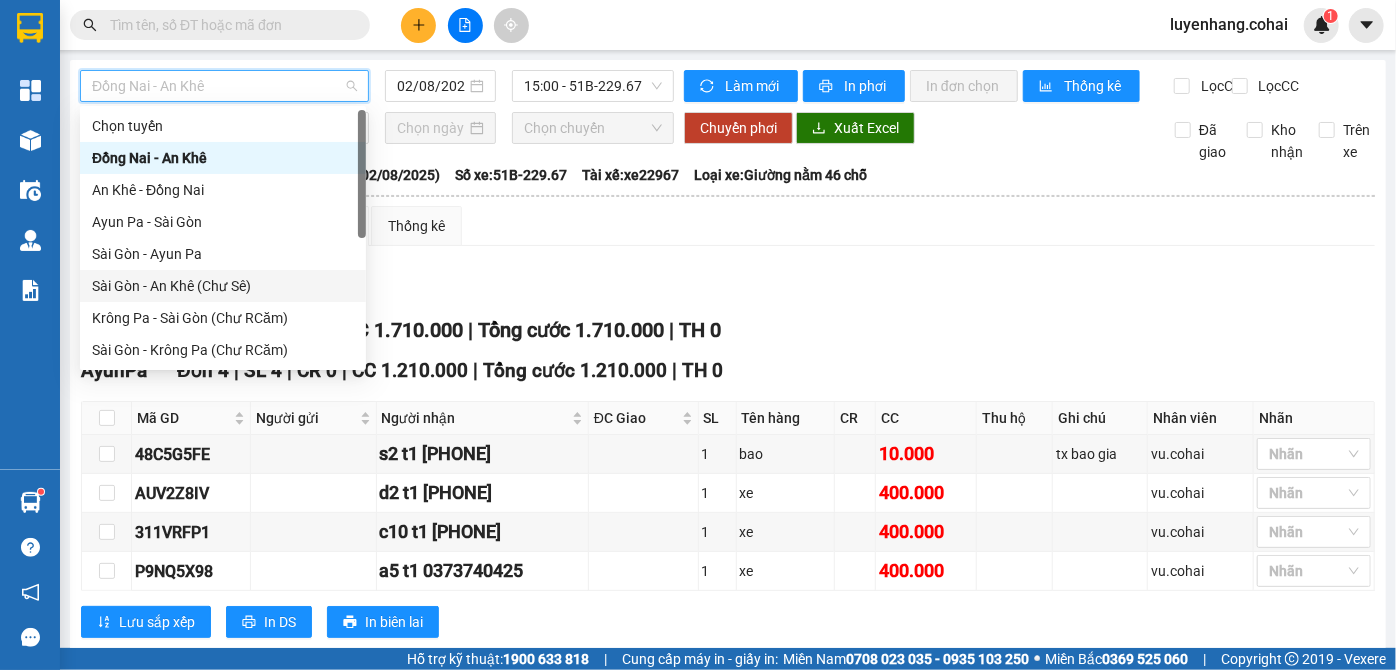 click on "Sài Gòn - An Khê (Chư Sê)" at bounding box center [223, 286] 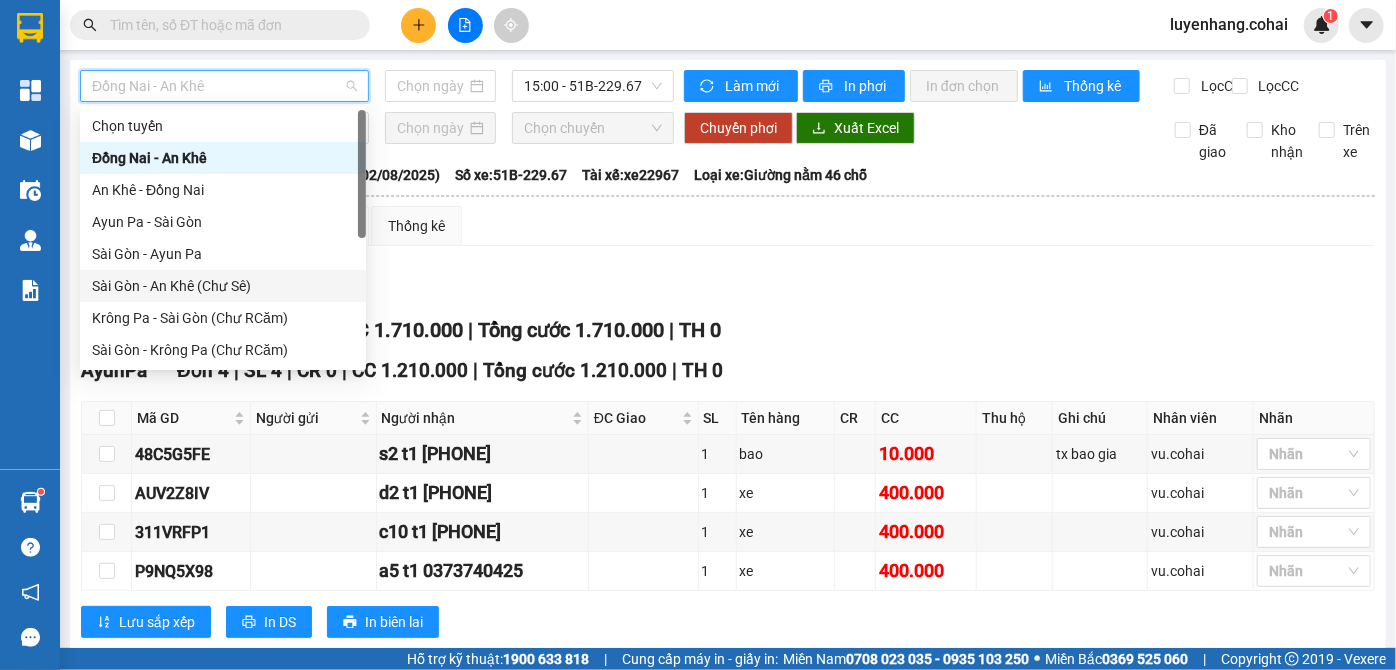 type on "02/08/2025" 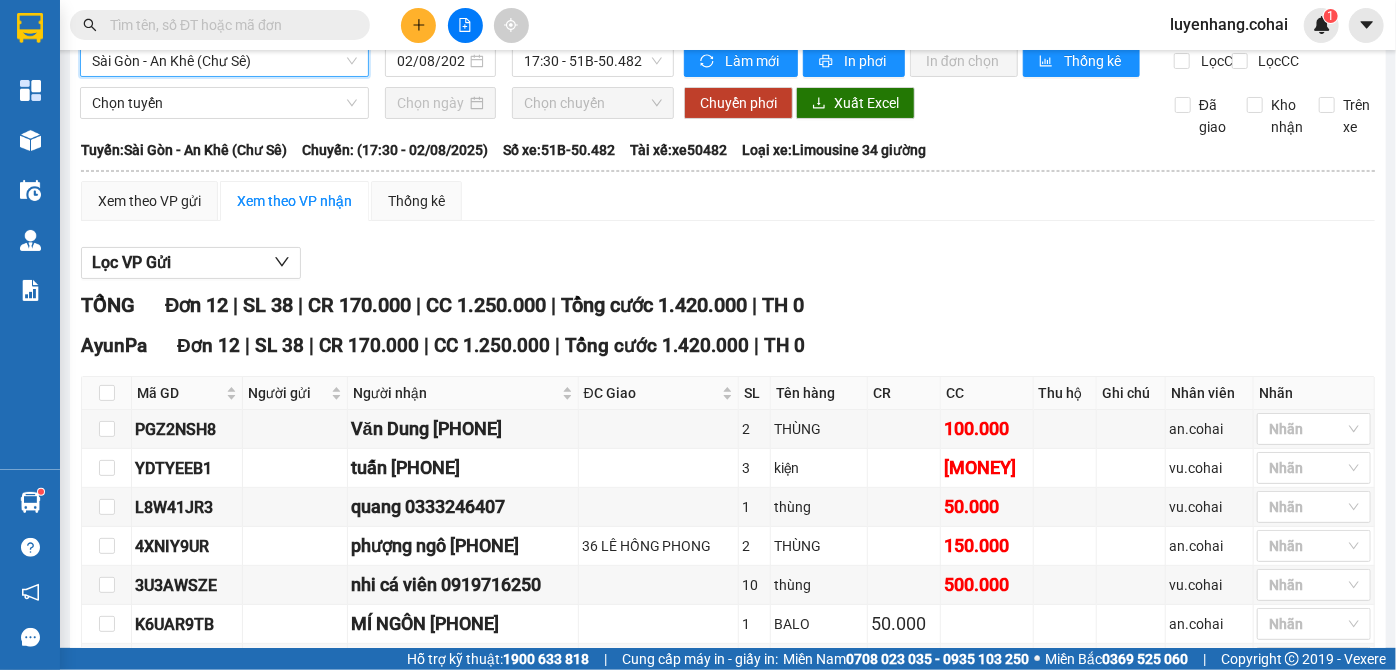 scroll, scrollTop: 0, scrollLeft: 0, axis: both 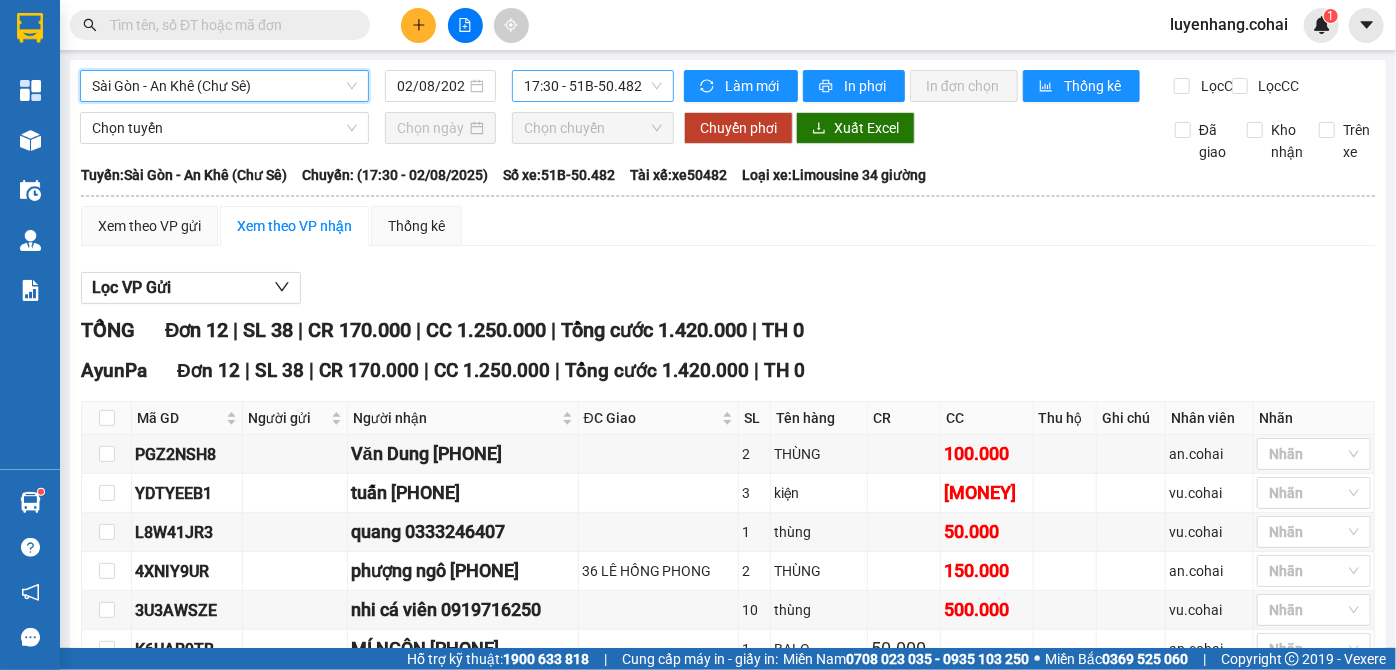 click on "17:30     - 51B-50.482" at bounding box center [593, 86] 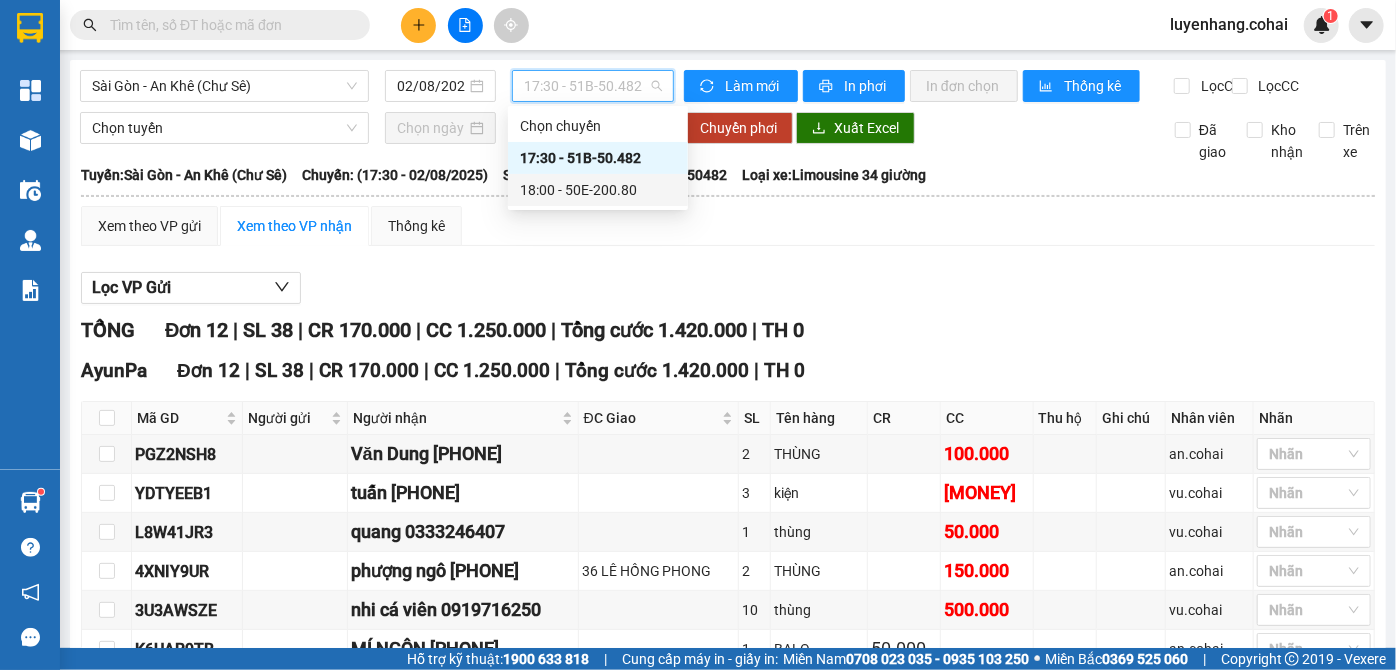 click on "18:00     - 50E-200.80" at bounding box center [598, 190] 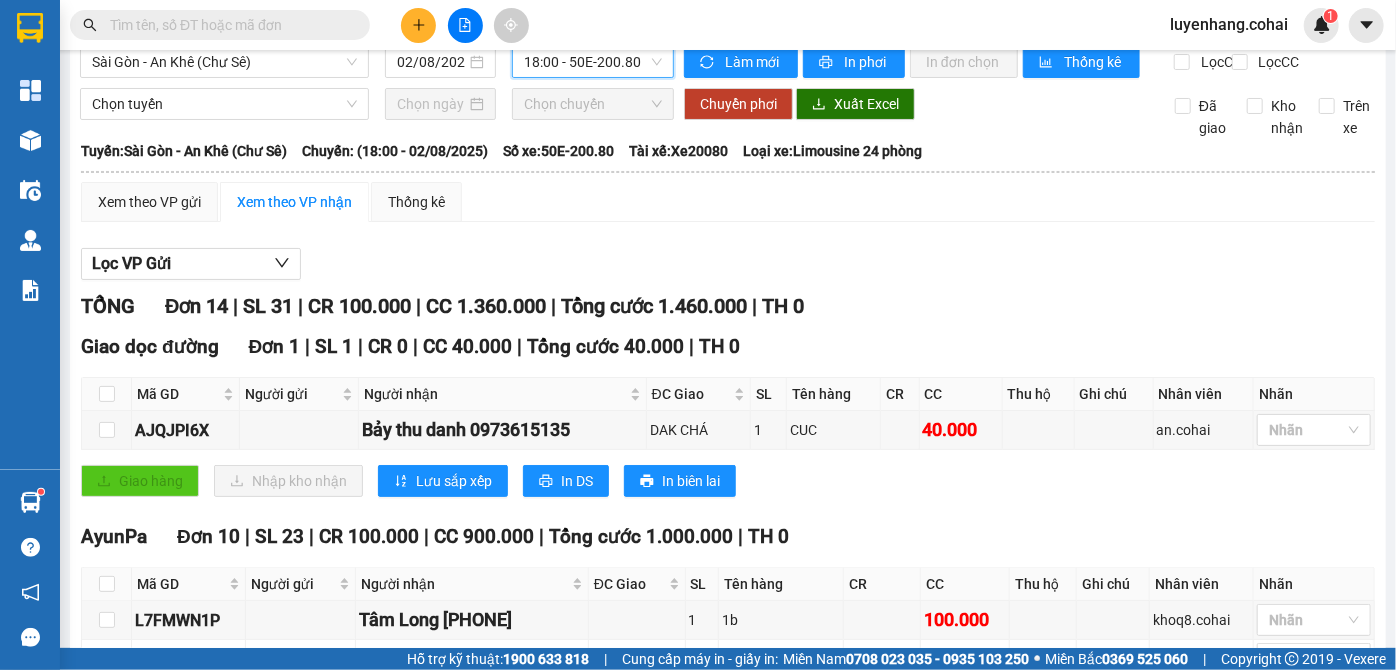 scroll, scrollTop: 0, scrollLeft: 0, axis: both 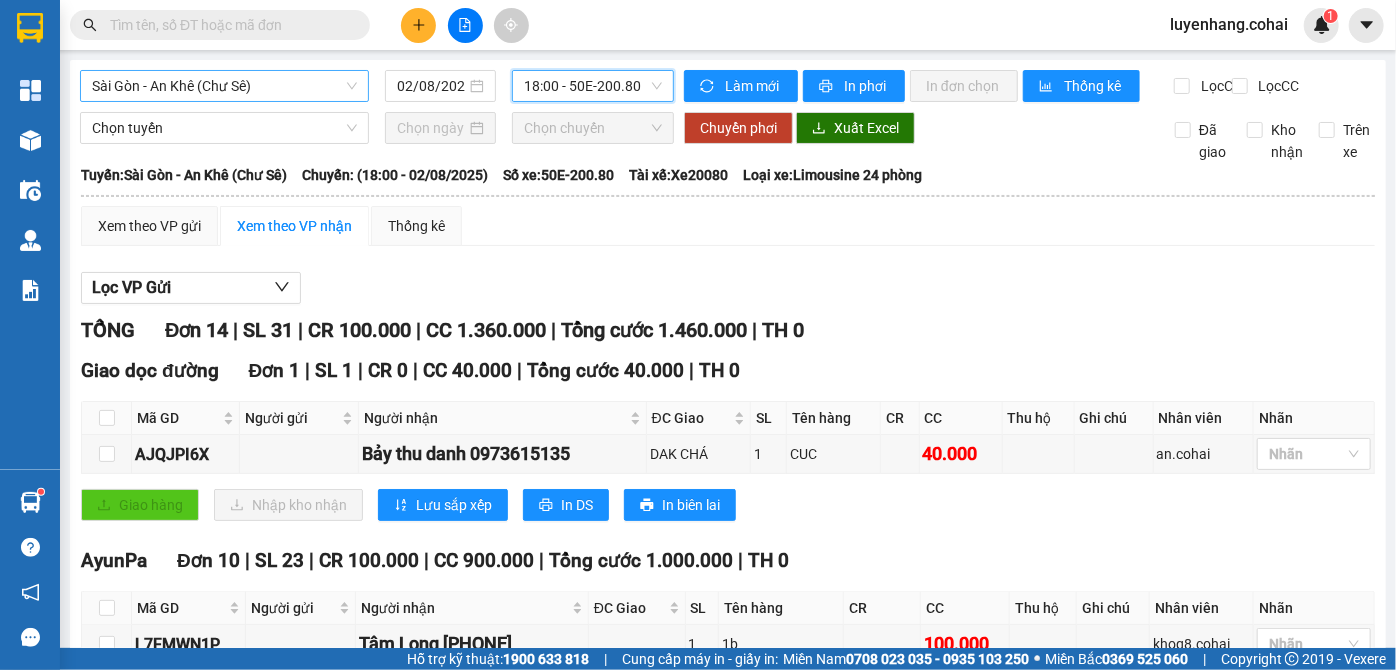 click on "Sài Gòn - An Khê (Chư Sê)" at bounding box center [224, 86] 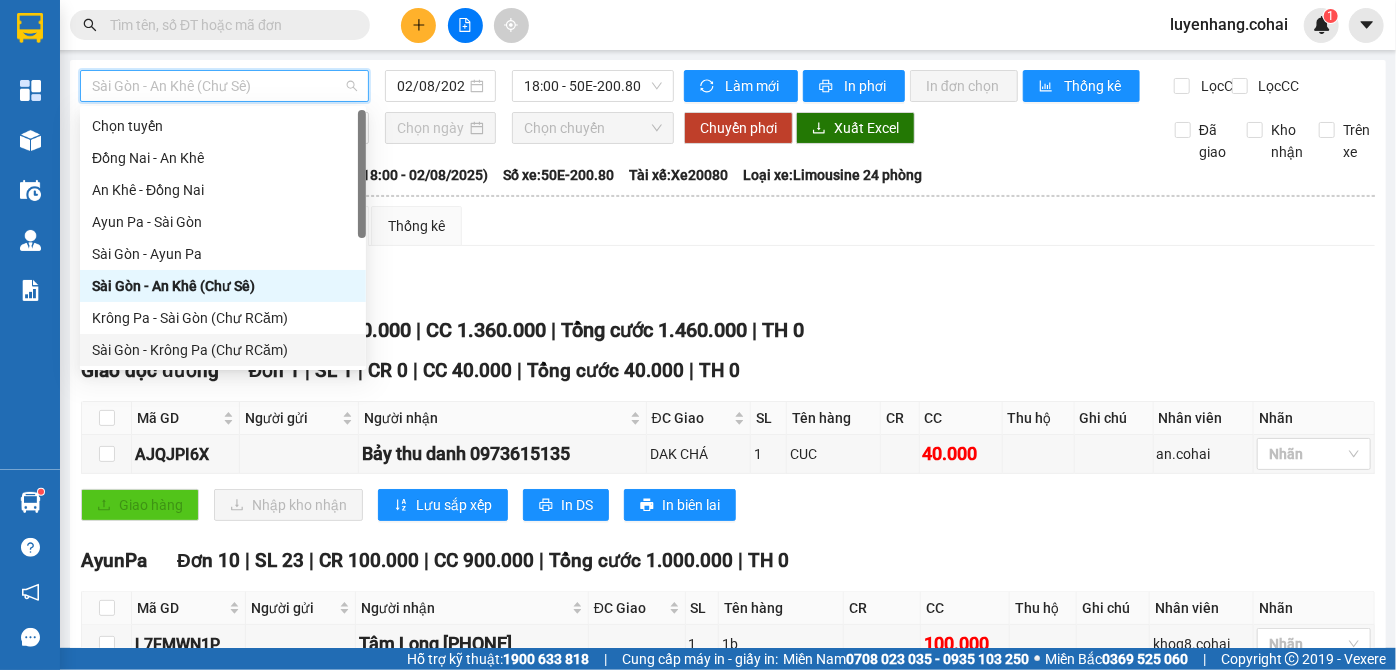 click on "Sài Gòn - Krông Pa (Chư RCăm)" at bounding box center (223, 350) 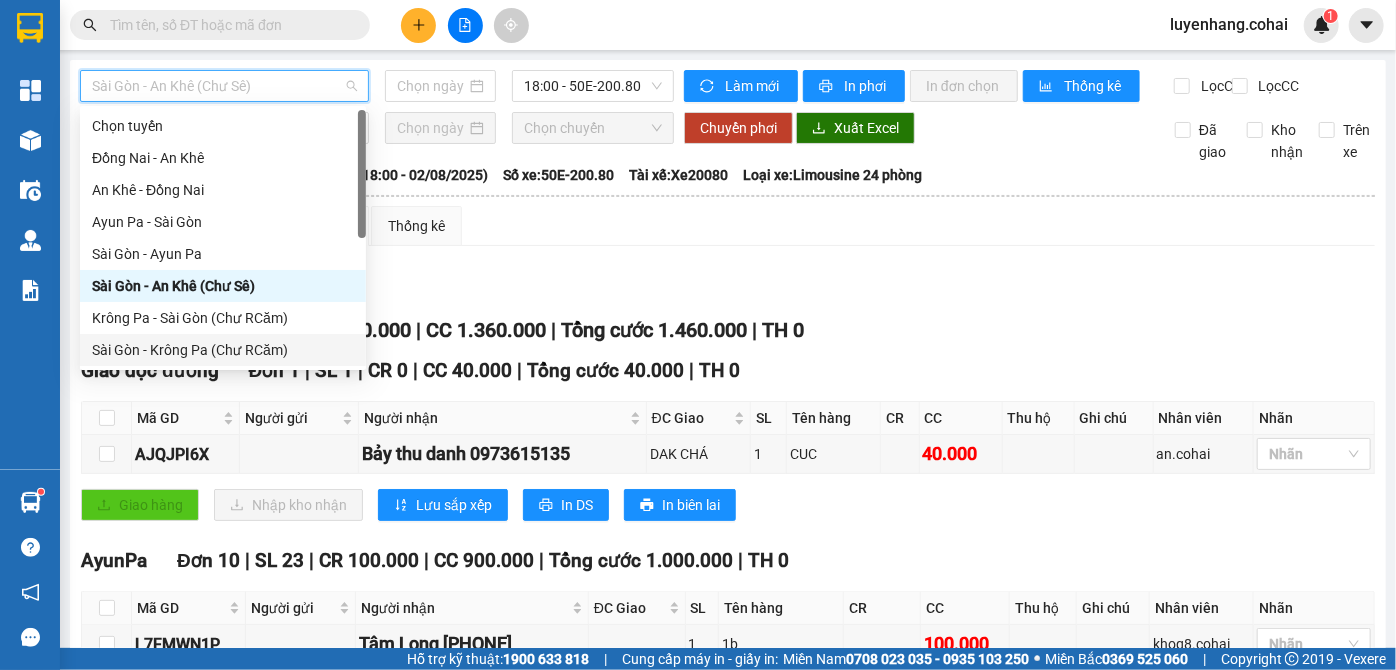 type on "02/08/2025" 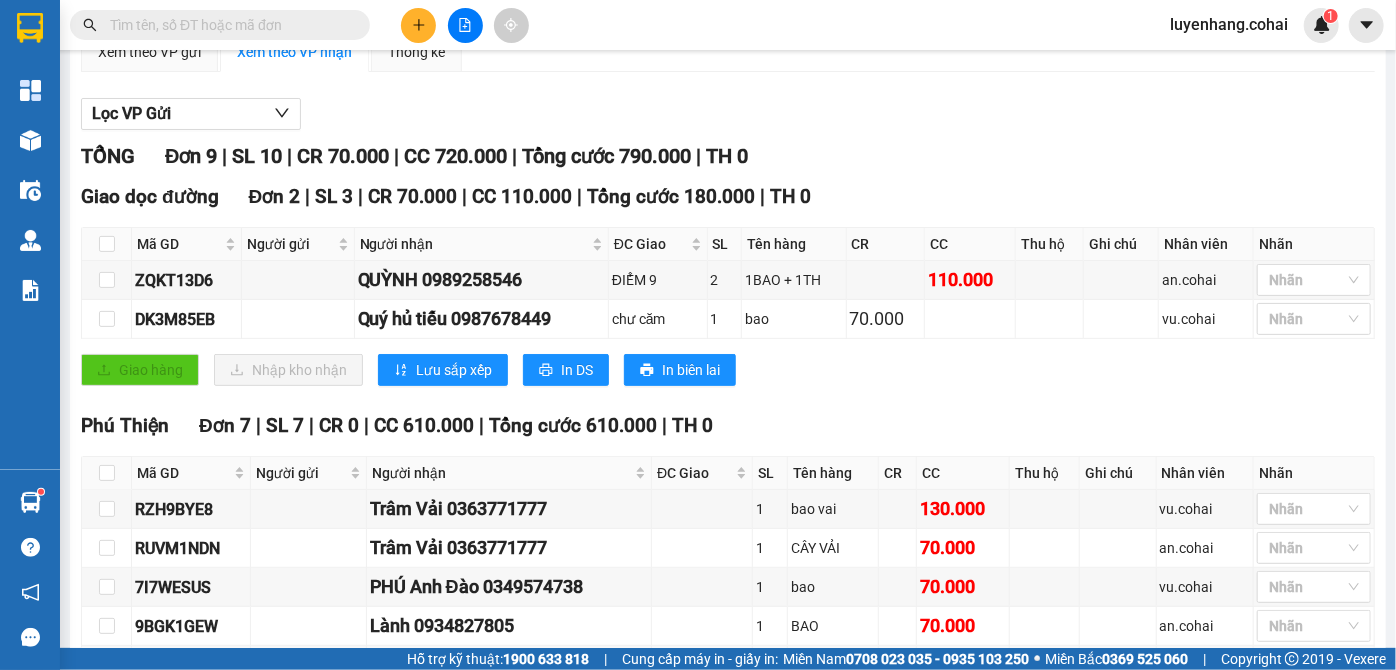 scroll, scrollTop: 398, scrollLeft: 0, axis: vertical 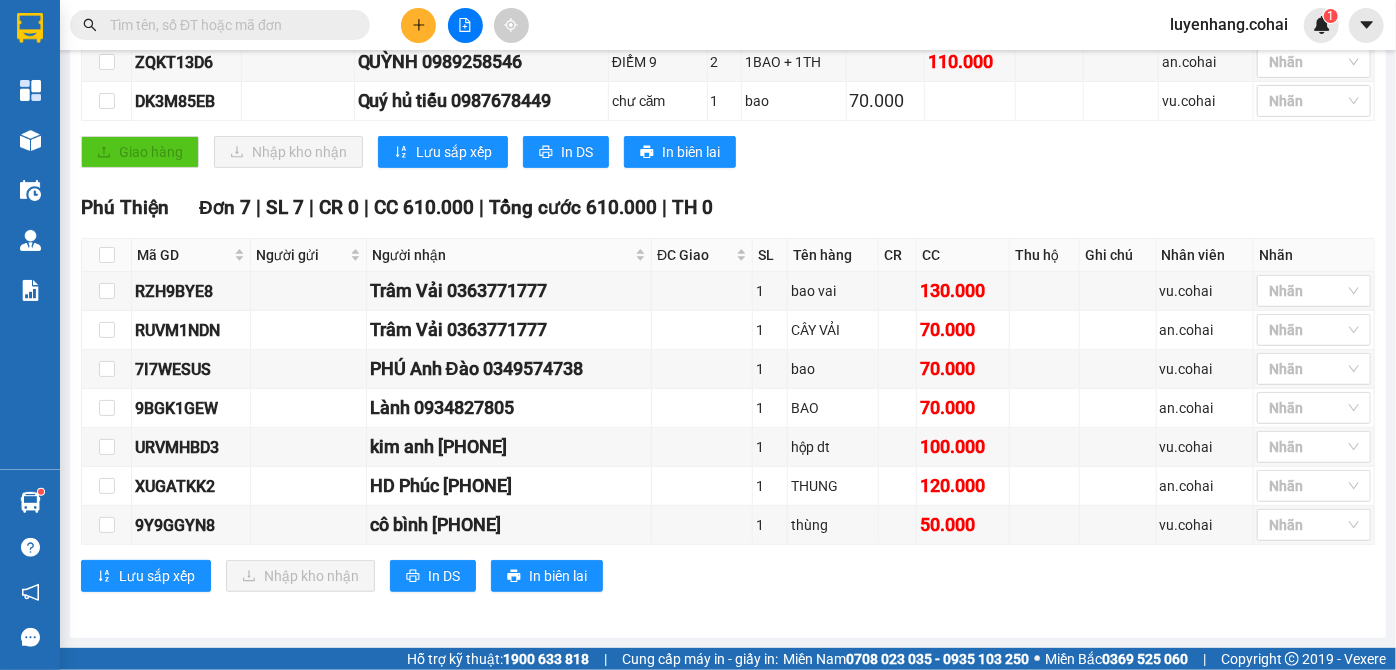 click on "Lọc VP Gửi TỔNG Đơn   9 | SL   10 | CR   [MONEY] | CC   [MONEY] | Tổng cước   [MONEY] | TH   0 Giao dọc đường Đơn   2 | SL   3 | CR   [MONEY] | CC   [MONEY] | Tổng cước   [MONEY] | TH   0 Mã GD Người gửi Người nhận ĐC Giao SL Tên hàng CR CC Thu hộ Ghi chú Nhân viên Nhãn Ký nhận                             ZQKT13D6   QUỲNH [PHONE] ĐIỂM 9  2 1BAO + 1TH [MONEY] an.cohai   Nhãn DK3M85EB   Quý hủ tiếu [PHONE] chư căm 1 bao [MONEY] vu.cohai   Nhãn Giao hàng Nhập kho nhận Lưu sắp xếp In DS In biên lai Cô Hai   (08) 3924.2264   319 Trần Phú, Phường 8 PHƠI HÀNG Phú Thiện  -  15:55 - [DATE]/[DATE]/[DATE] Tuyến:  Sài Gòn - Krông Pa (Chư RCăm) Chuyến:   (18:30 - [DATE]/[DATE]/[DATE]) Tài xế:  xe29489   Số xe:  51B-294.89   Loại xe:  Giường nằm 46 chỗ Mã GD Người gửi Người nhận ĐC Giao SL Tên hàng CR CC Thu hộ Ghi chú Nhân viên Nhãn Ký nhận Giao dọc đường Đơn   2 | SL   3 | CR   |" at bounding box center [728, 400] 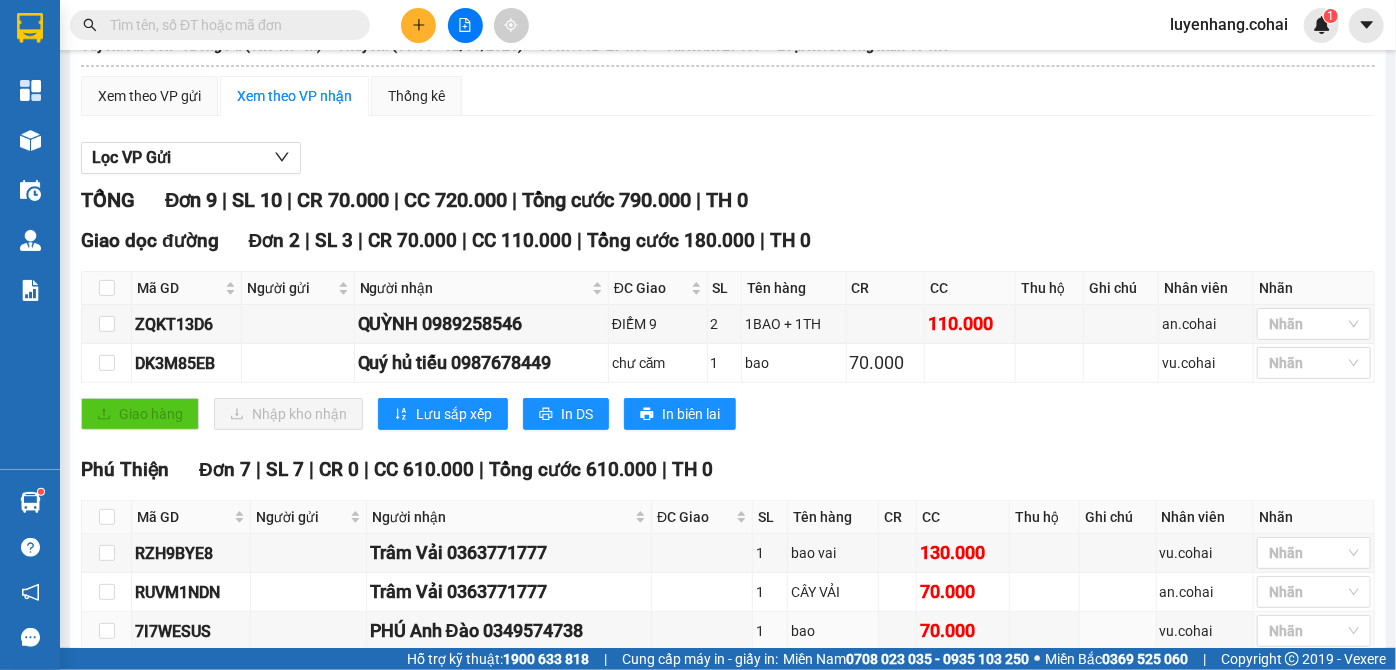 scroll, scrollTop: 0, scrollLeft: 0, axis: both 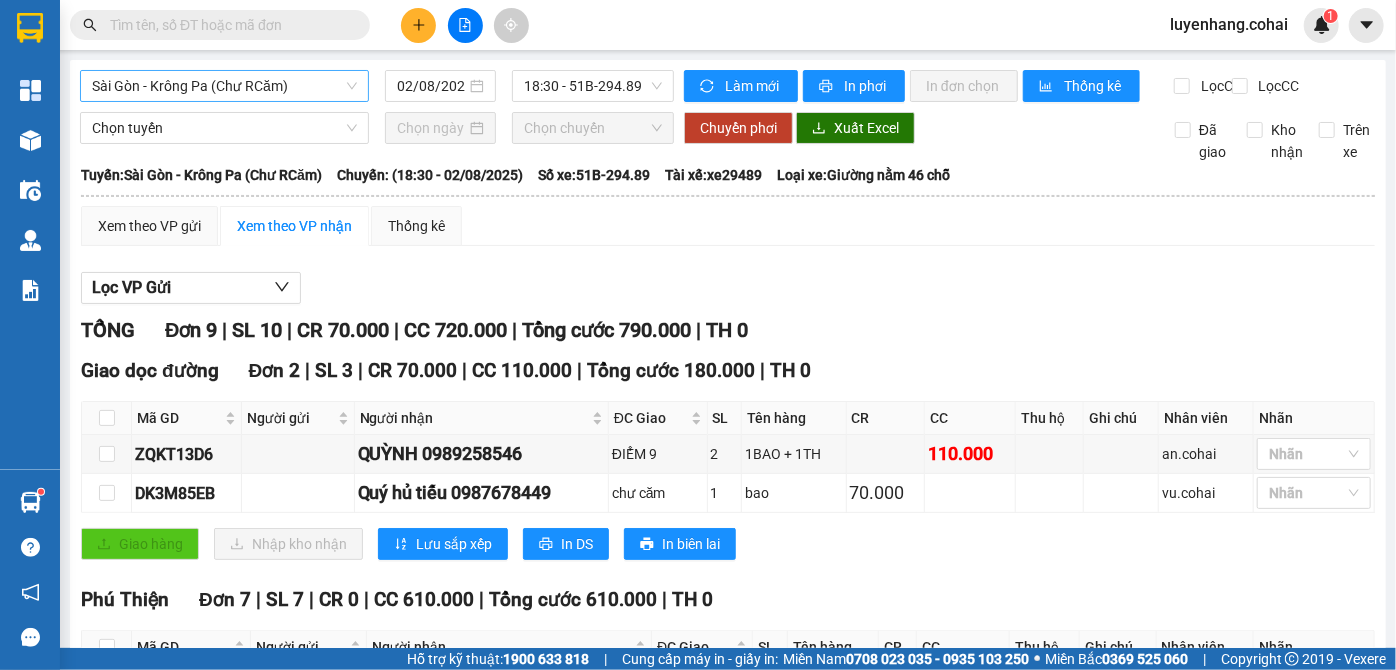 click on "Sài Gòn - Krông Pa (Chư RCăm)" at bounding box center (224, 86) 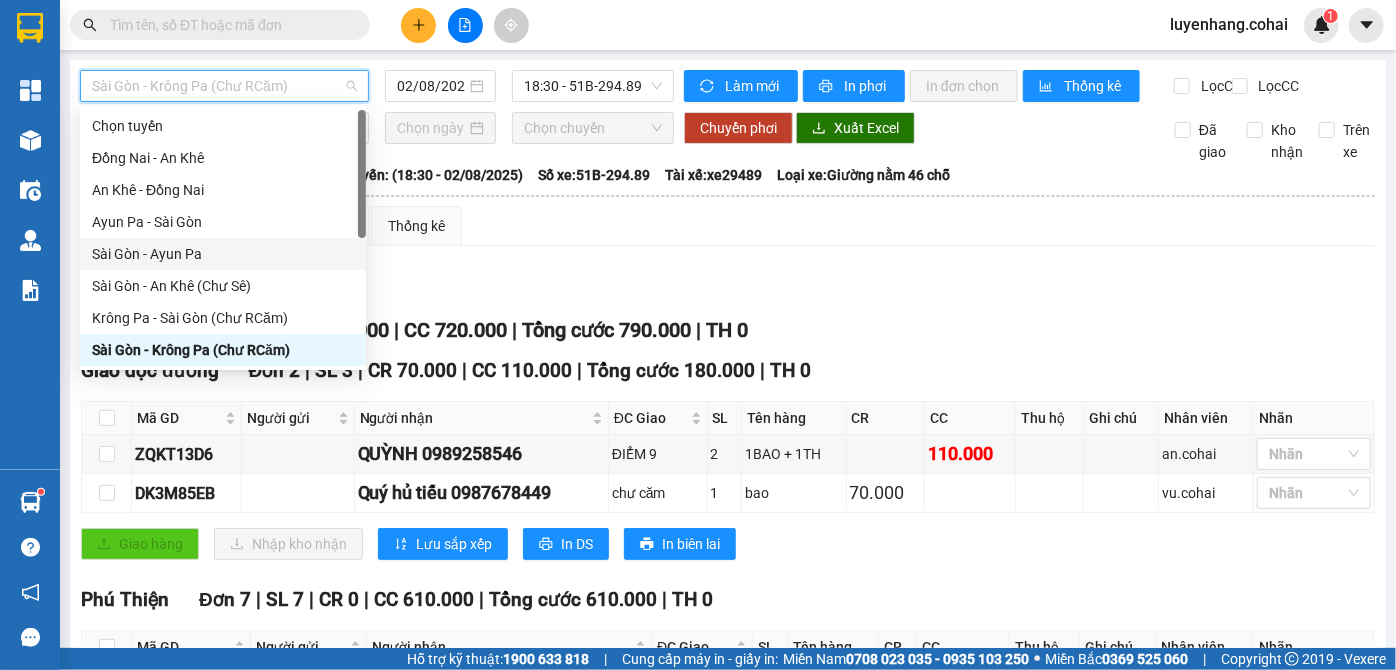 scroll, scrollTop: 181, scrollLeft: 0, axis: vertical 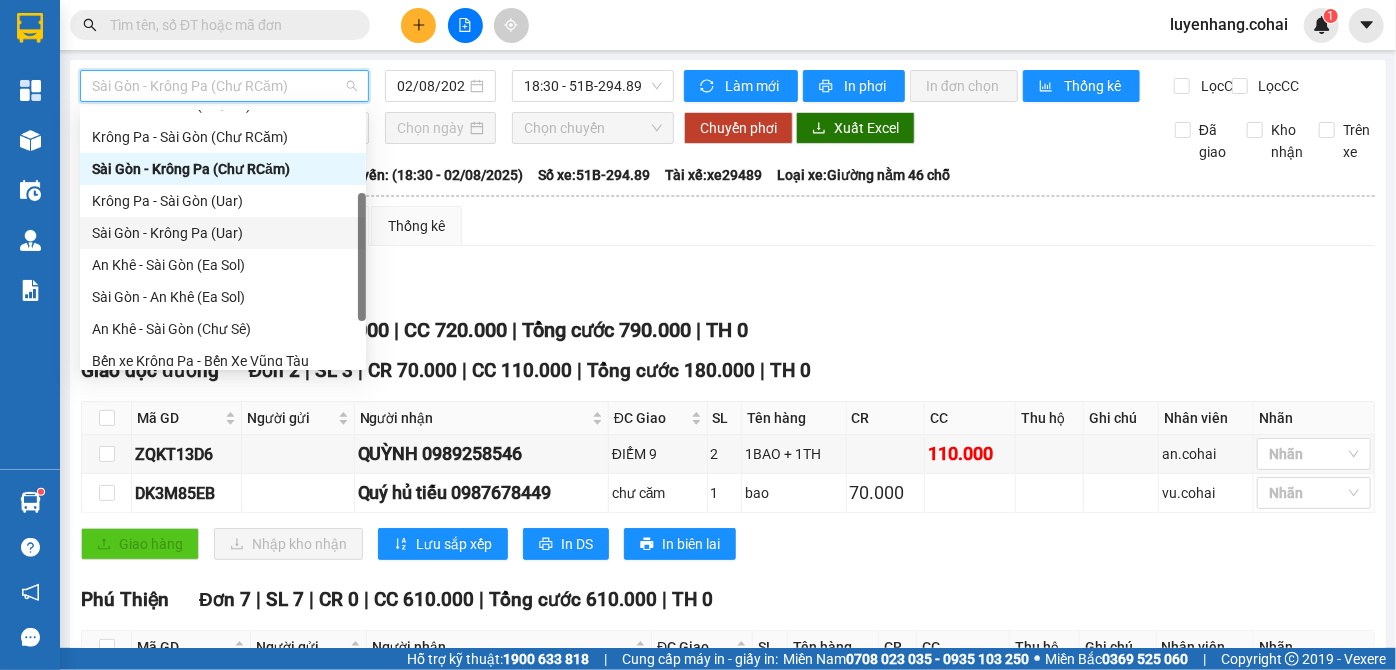 click on "Sài Gòn - Krông Pa (Uar)" at bounding box center [223, 233] 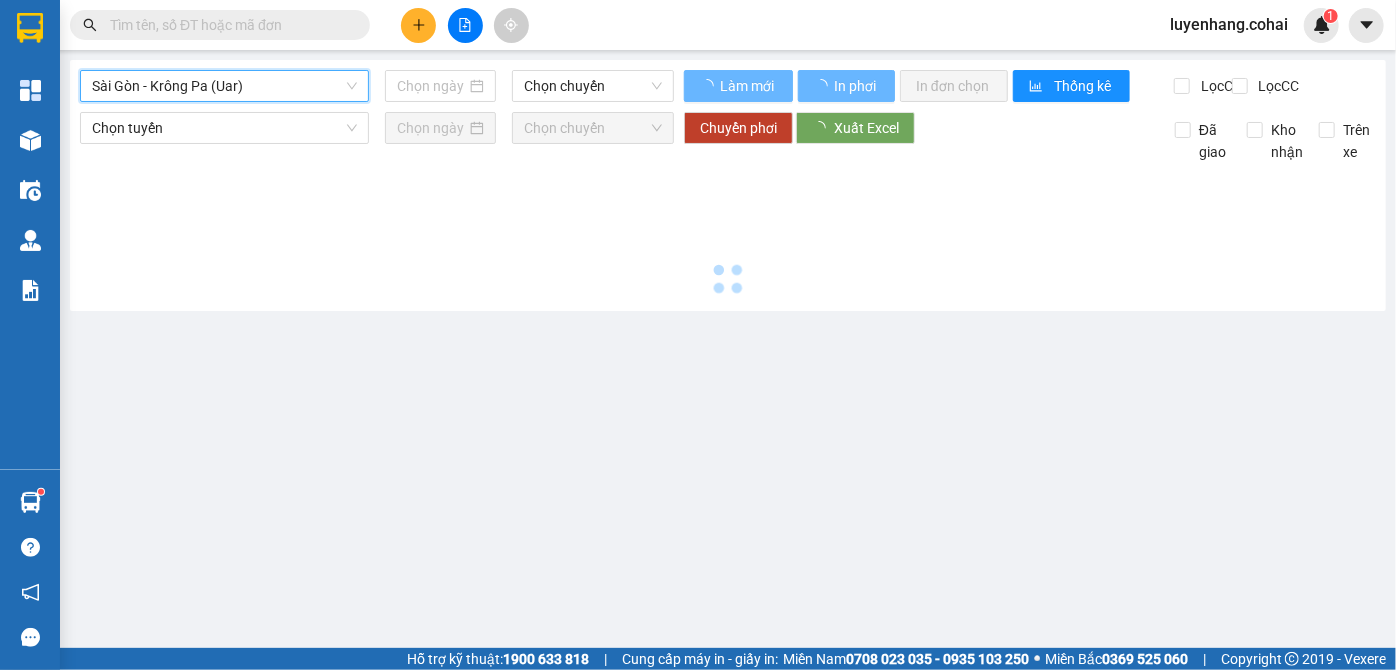 type on "02/08/2025" 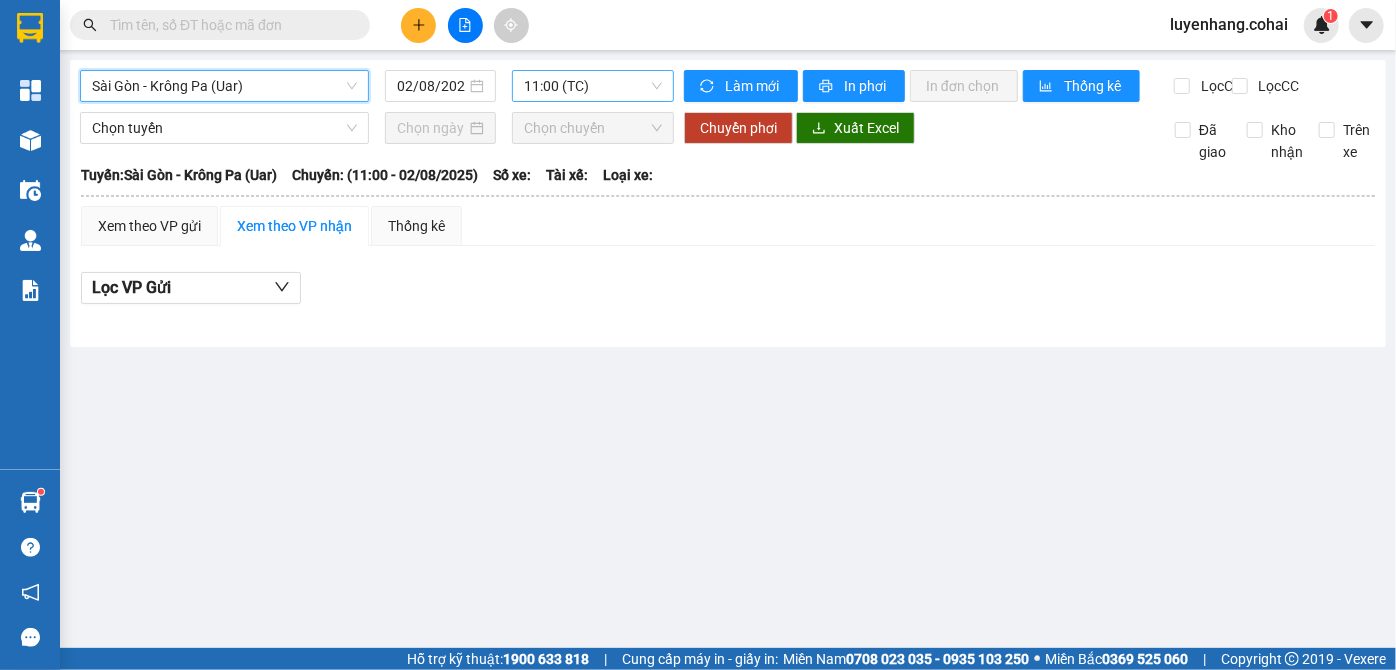 click on "11:00   (TC)" at bounding box center (593, 86) 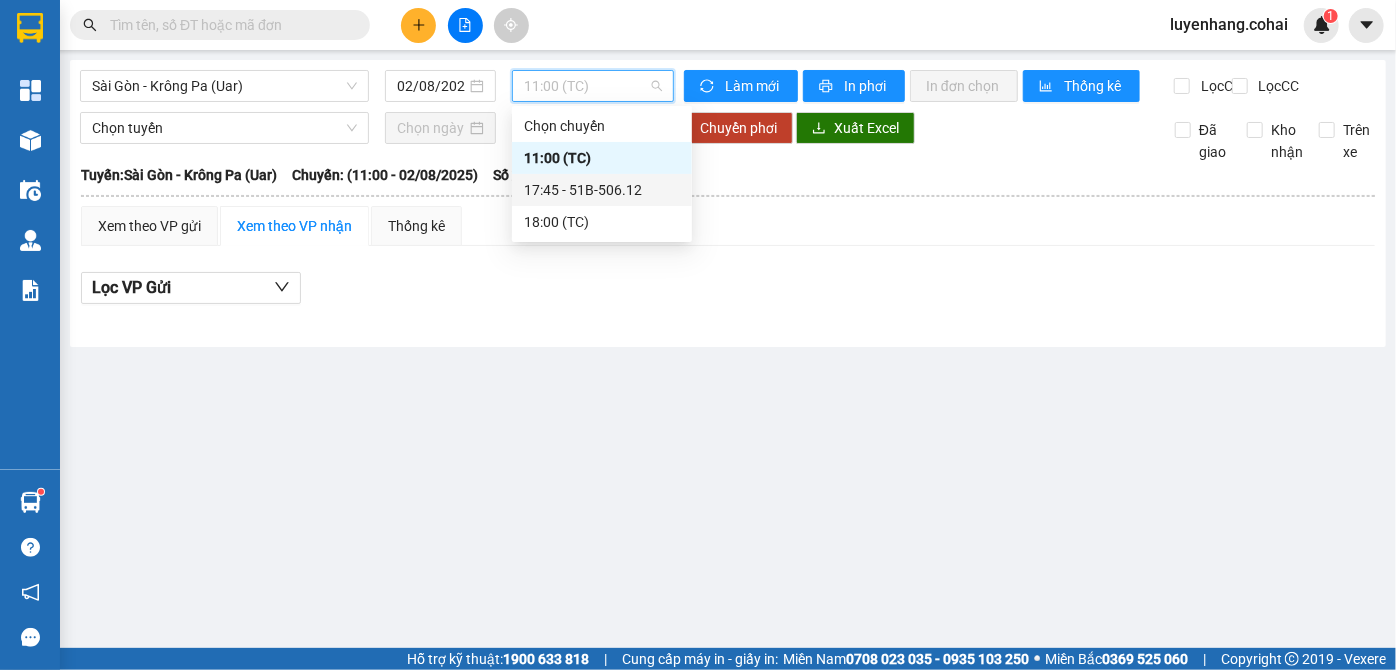 click on "17:45     - 51B-506.12" at bounding box center [602, 190] 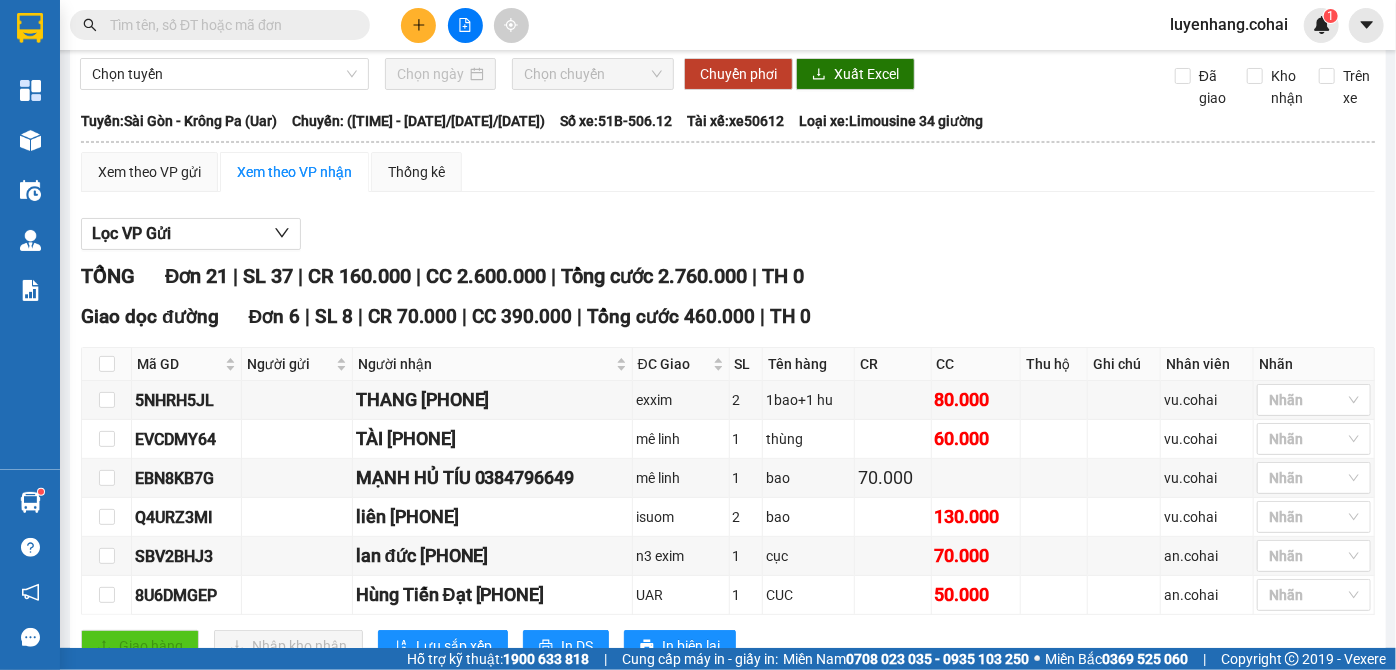scroll, scrollTop: 0, scrollLeft: 0, axis: both 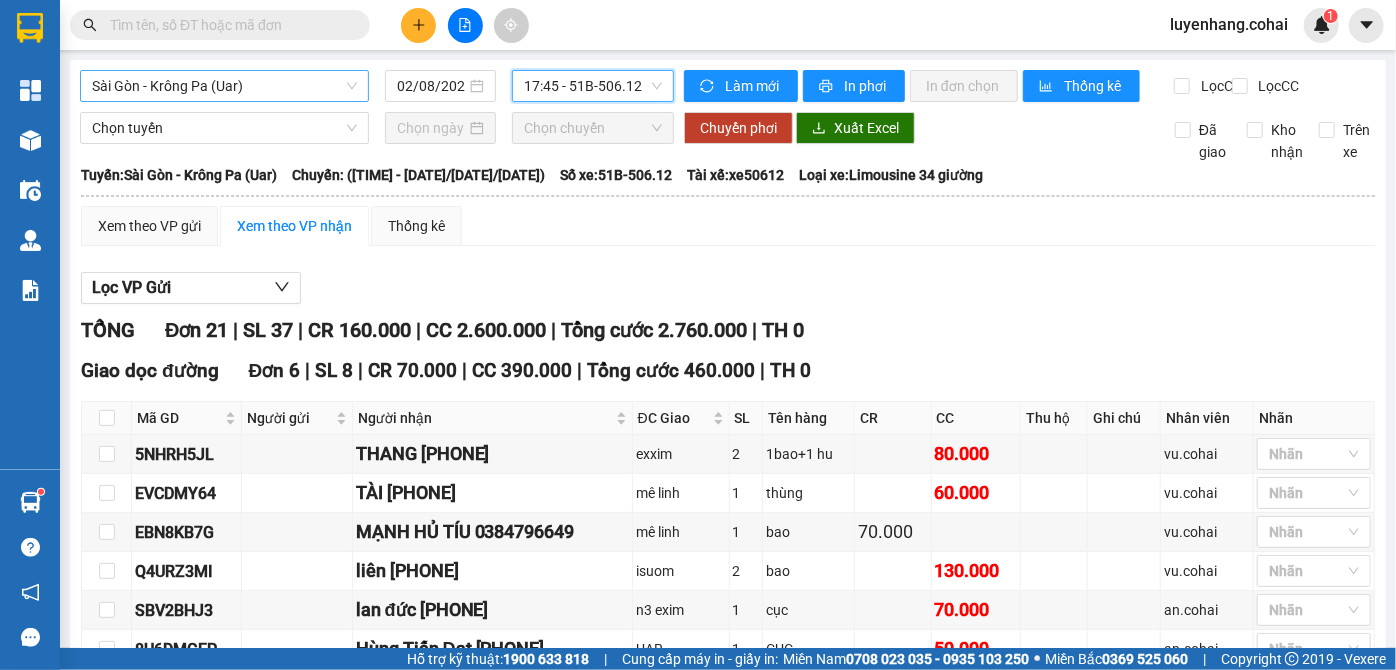 click on "Sài Gòn - Krông Pa (Uar)" at bounding box center [224, 86] 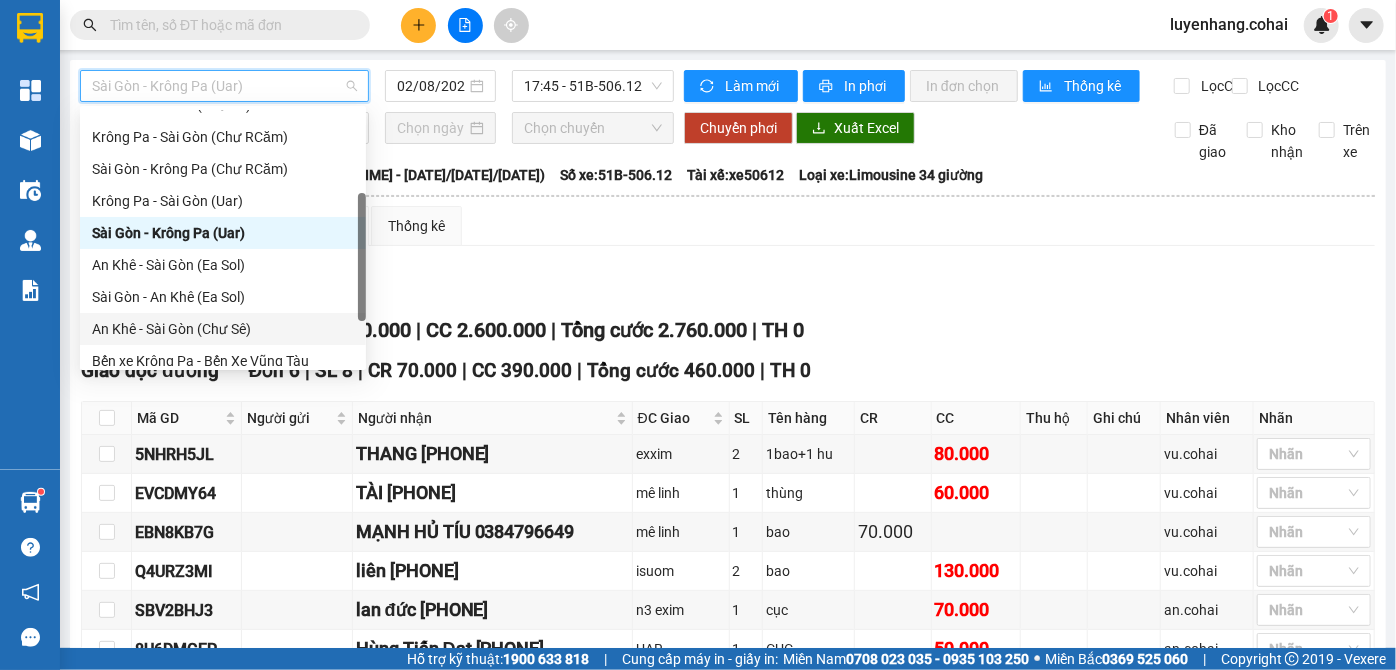 click on "An Khê - Sài Gòn (Chư Sê)" at bounding box center [223, 329] 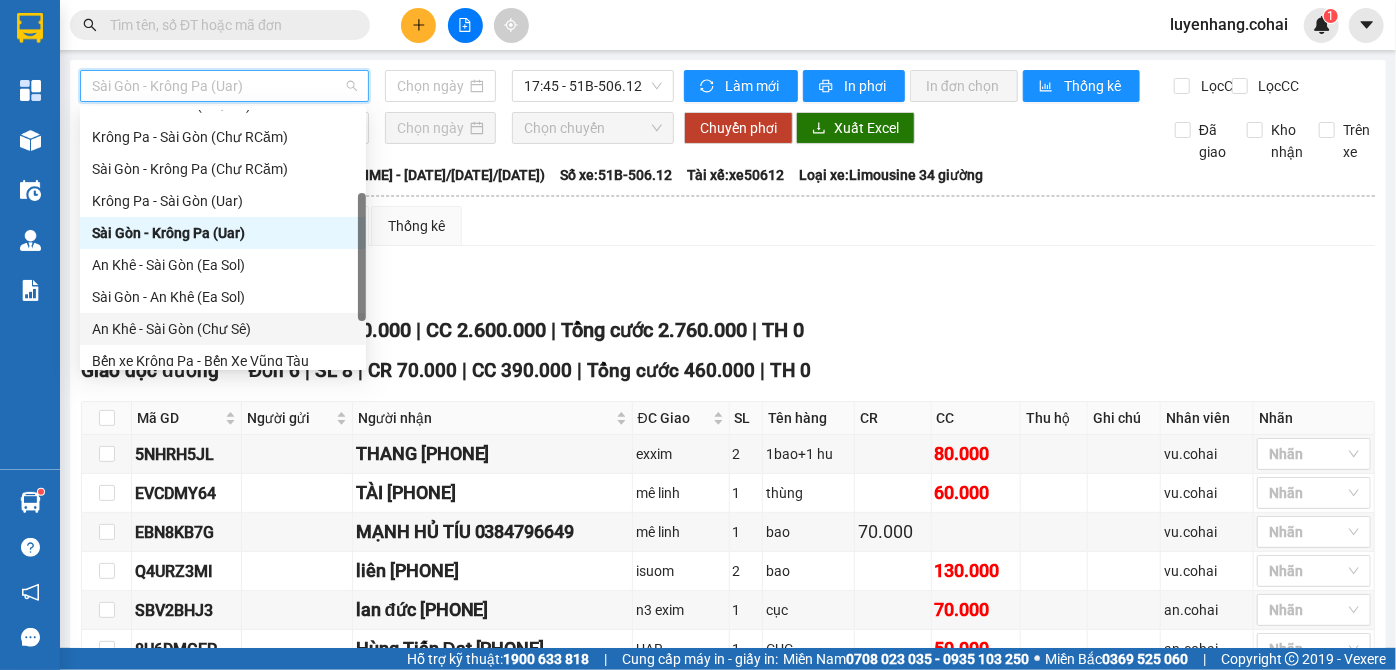 type on "02/08/2025" 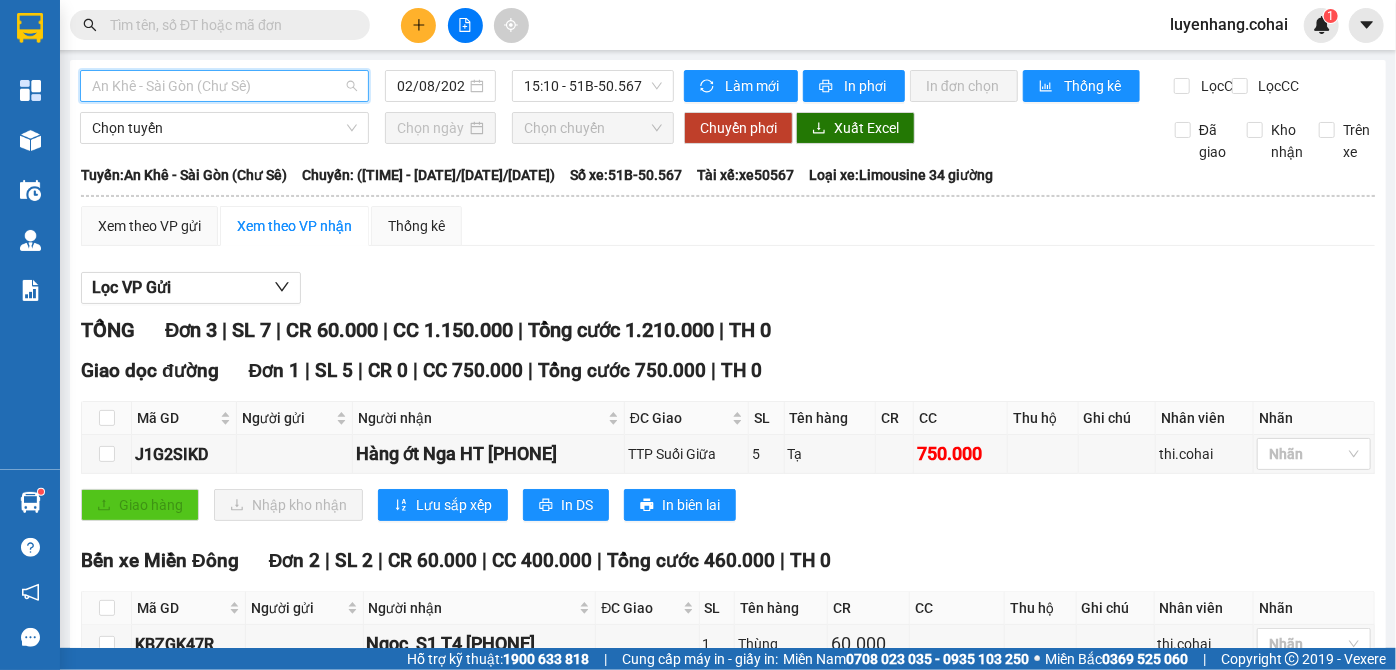 click on "An Khê - Sài Gòn (Chư Sê)" at bounding box center [224, 86] 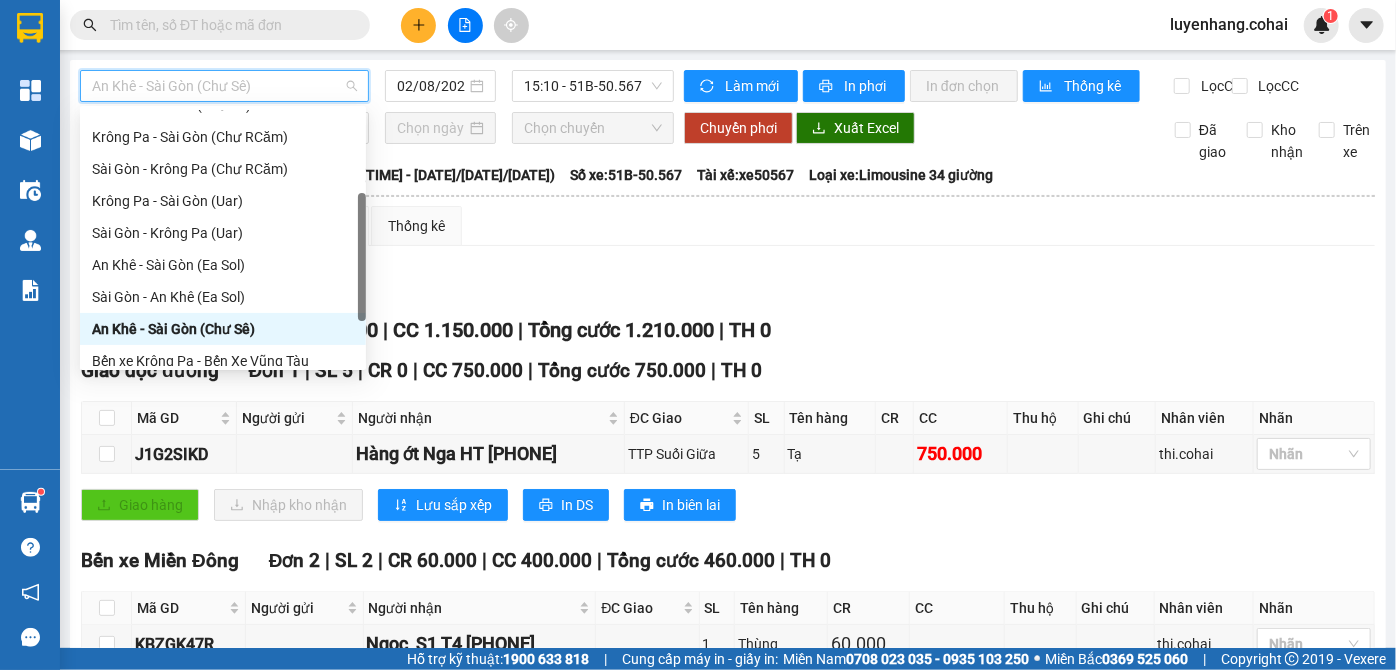scroll, scrollTop: 288, scrollLeft: 0, axis: vertical 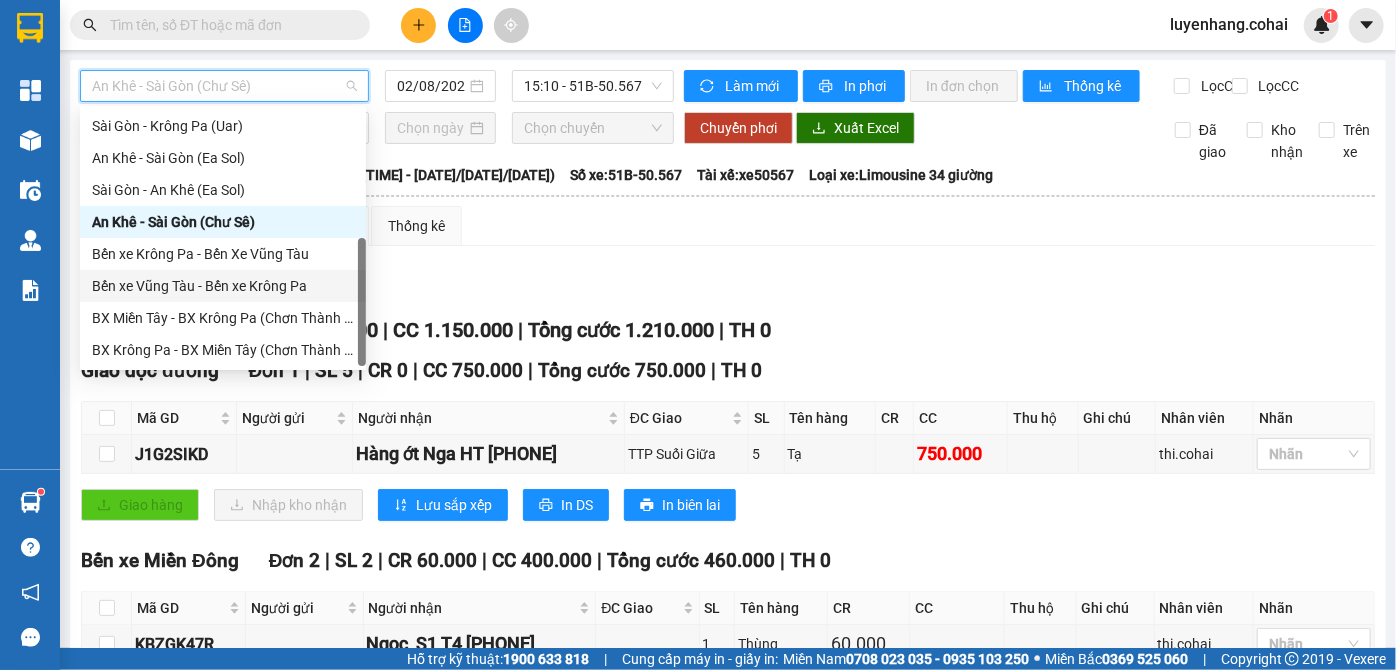 click on "Bến xe Vũng Tàu - Bến xe Krông Pa" at bounding box center [223, 286] 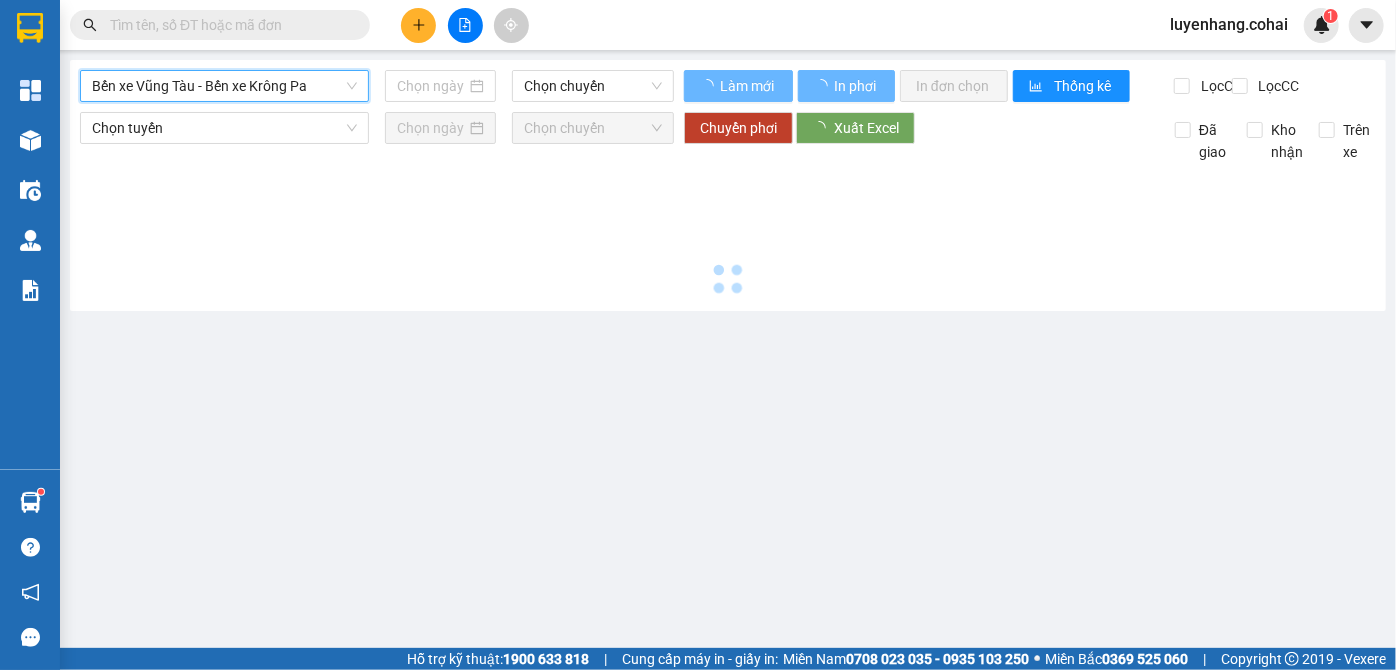 type on "02/08/2025" 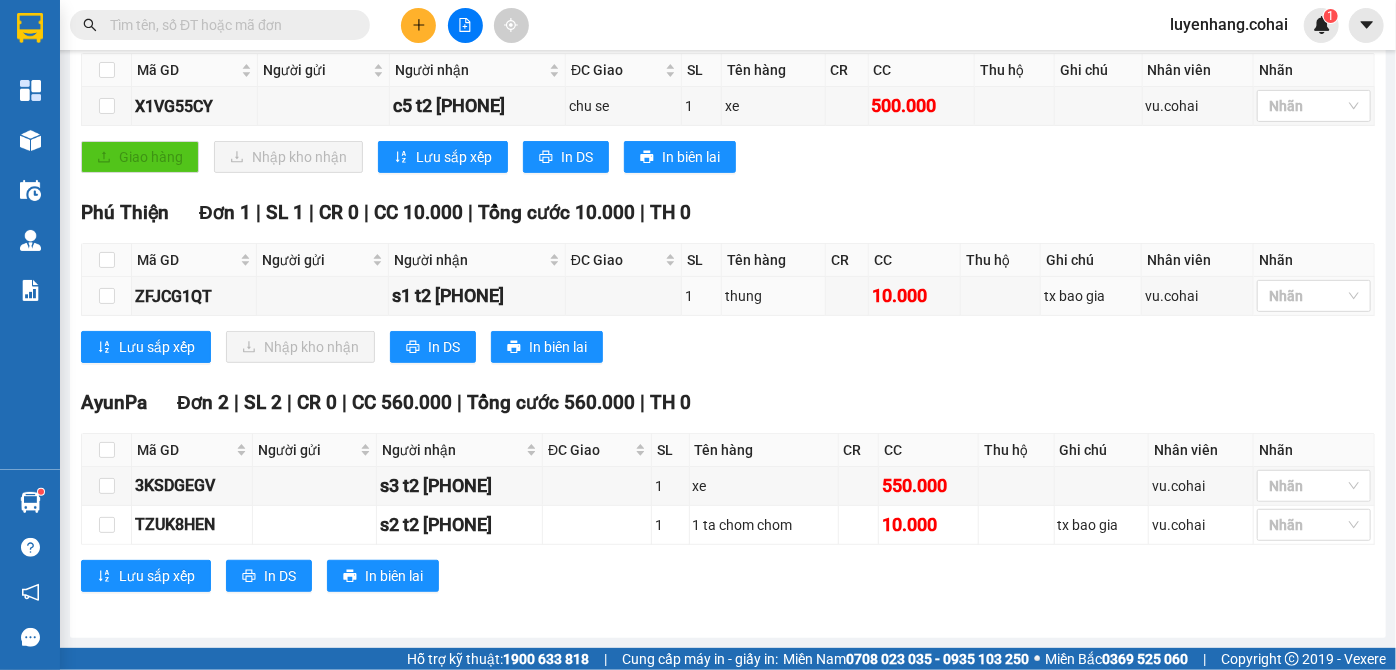 scroll, scrollTop: 0, scrollLeft: 0, axis: both 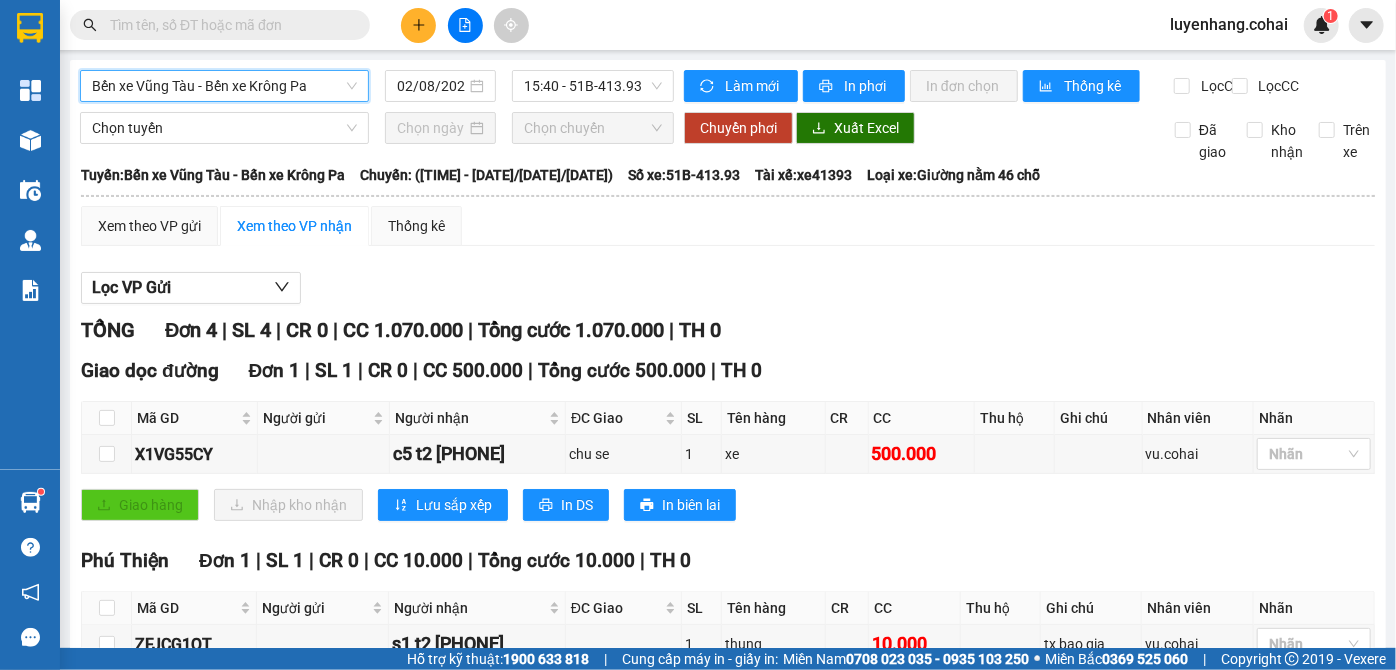 click on "Bến xe Vũng Tàu - Bến xe Krông Pa" at bounding box center (224, 86) 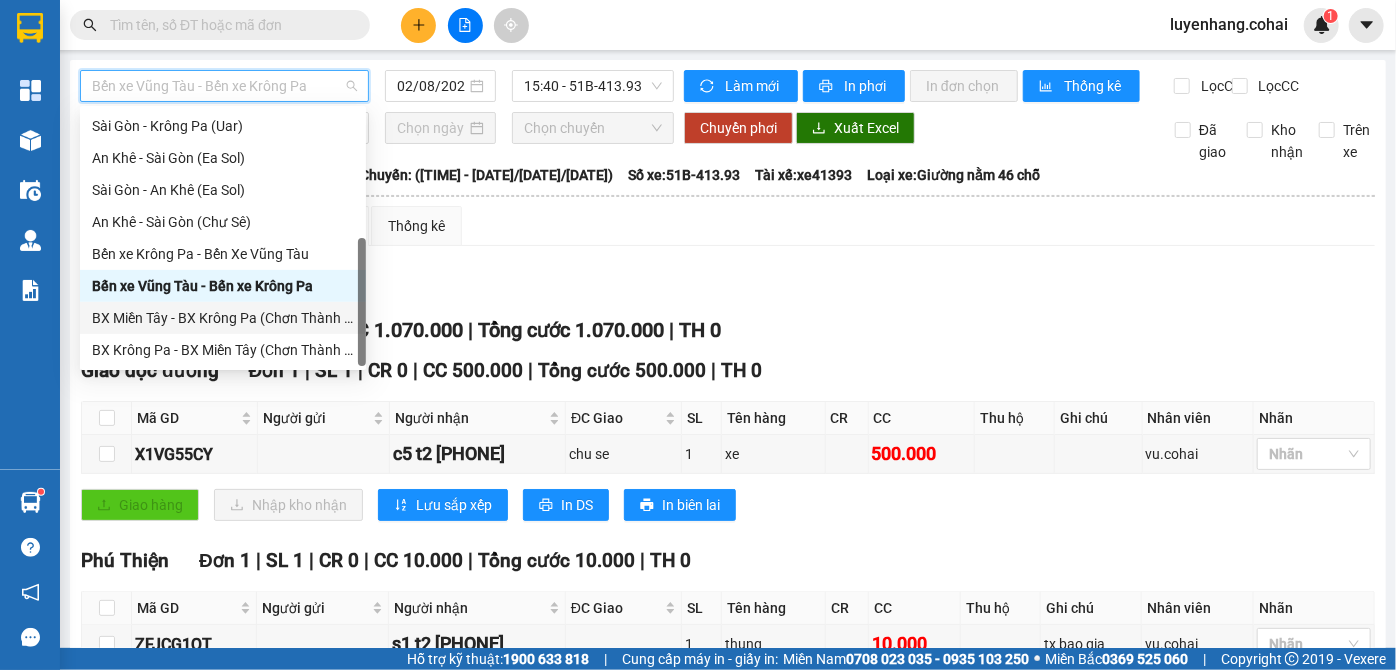 click on "BX Miền Tây - BX Krông Pa (Chơn Thành - Chư Rcăm)" at bounding box center [223, 318] 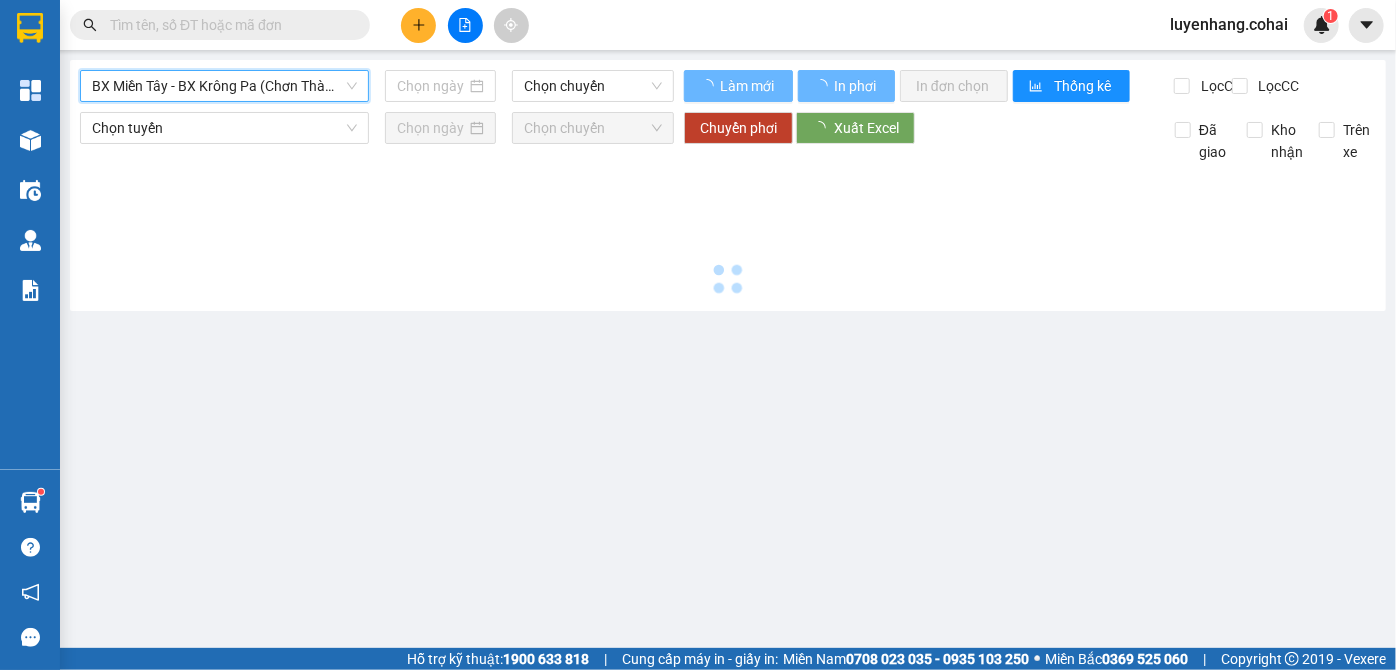 type on "02/08/2025" 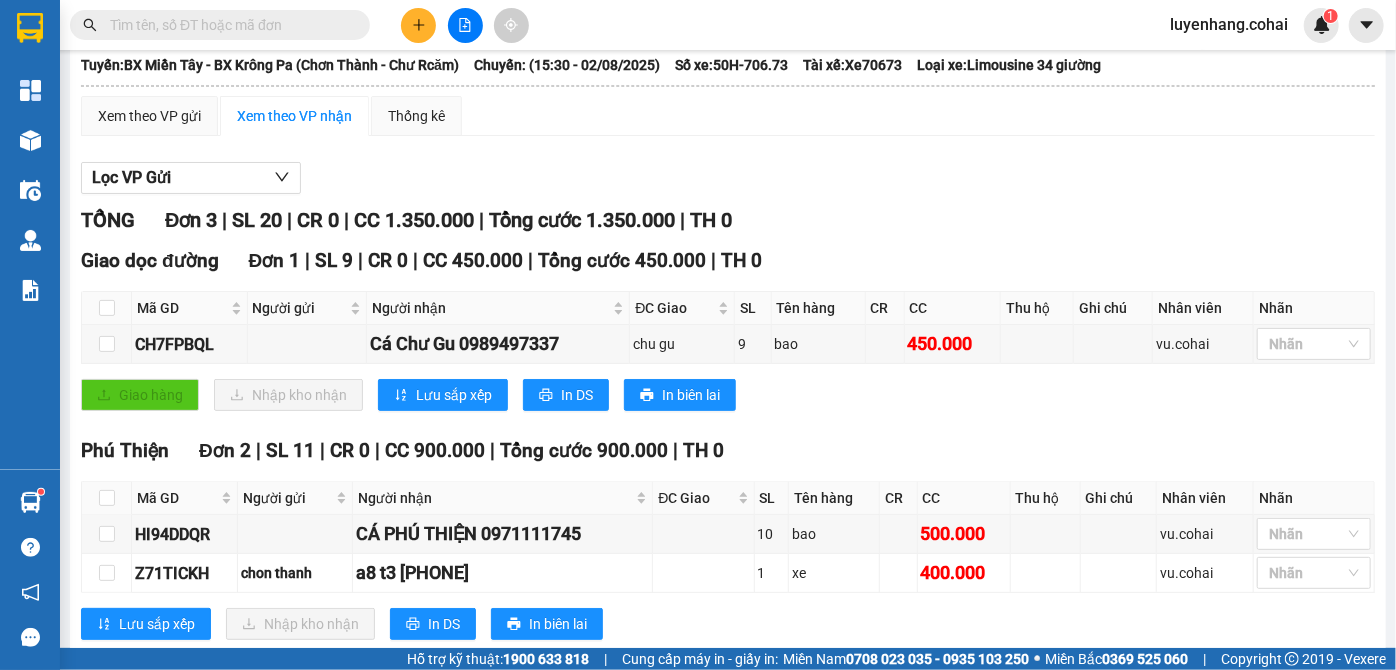 scroll, scrollTop: 169, scrollLeft: 0, axis: vertical 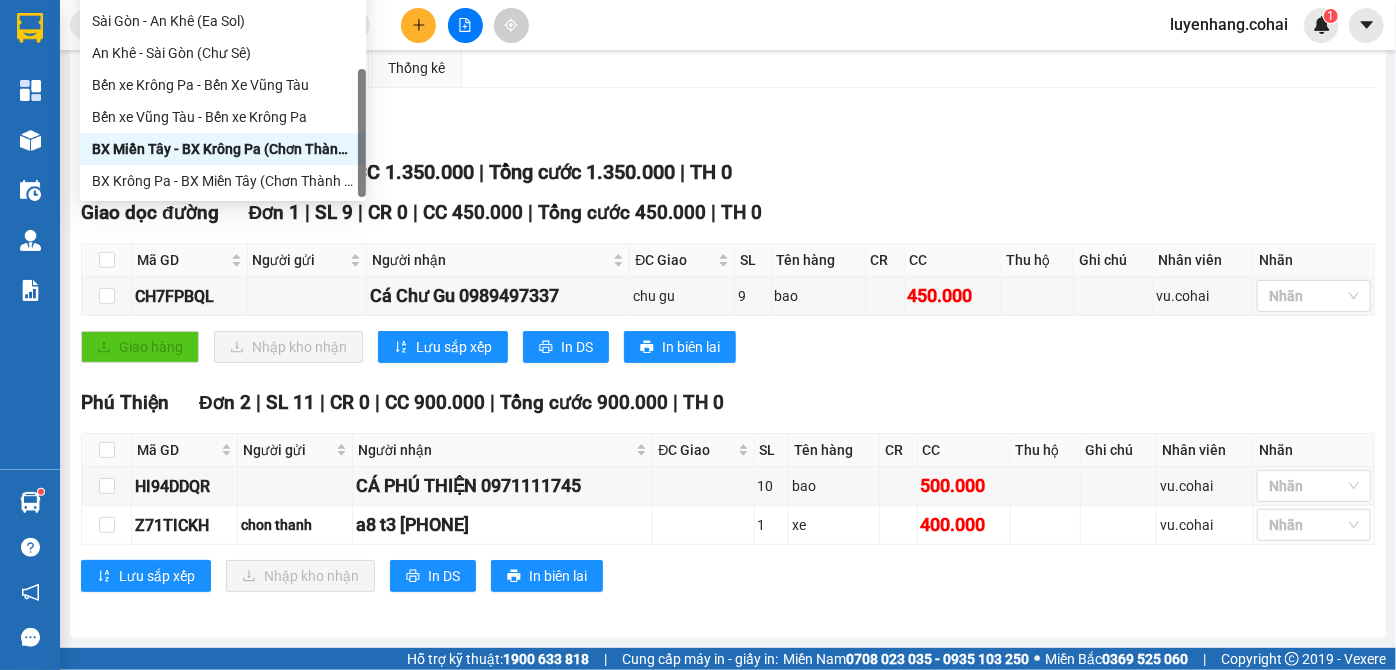 click on "Xem theo VP gửi Xem theo VP nhận Thống kê" at bounding box center [728, 68] 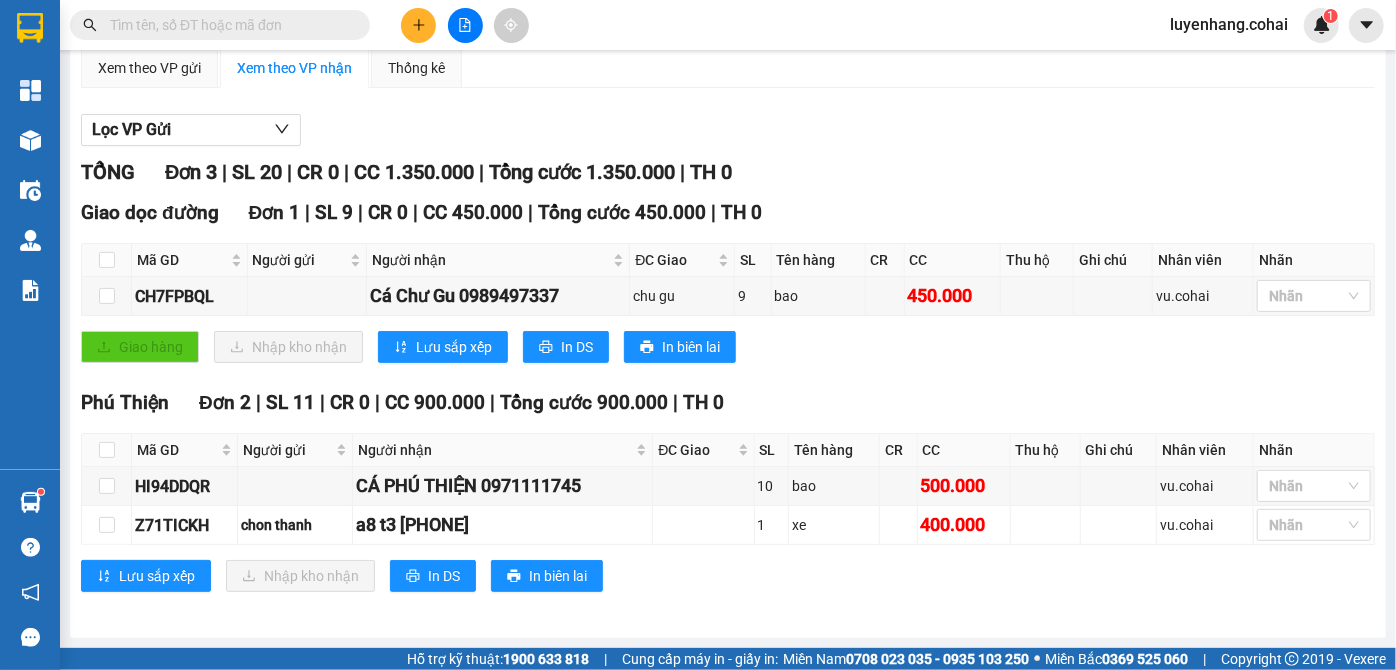 scroll, scrollTop: 0, scrollLeft: 0, axis: both 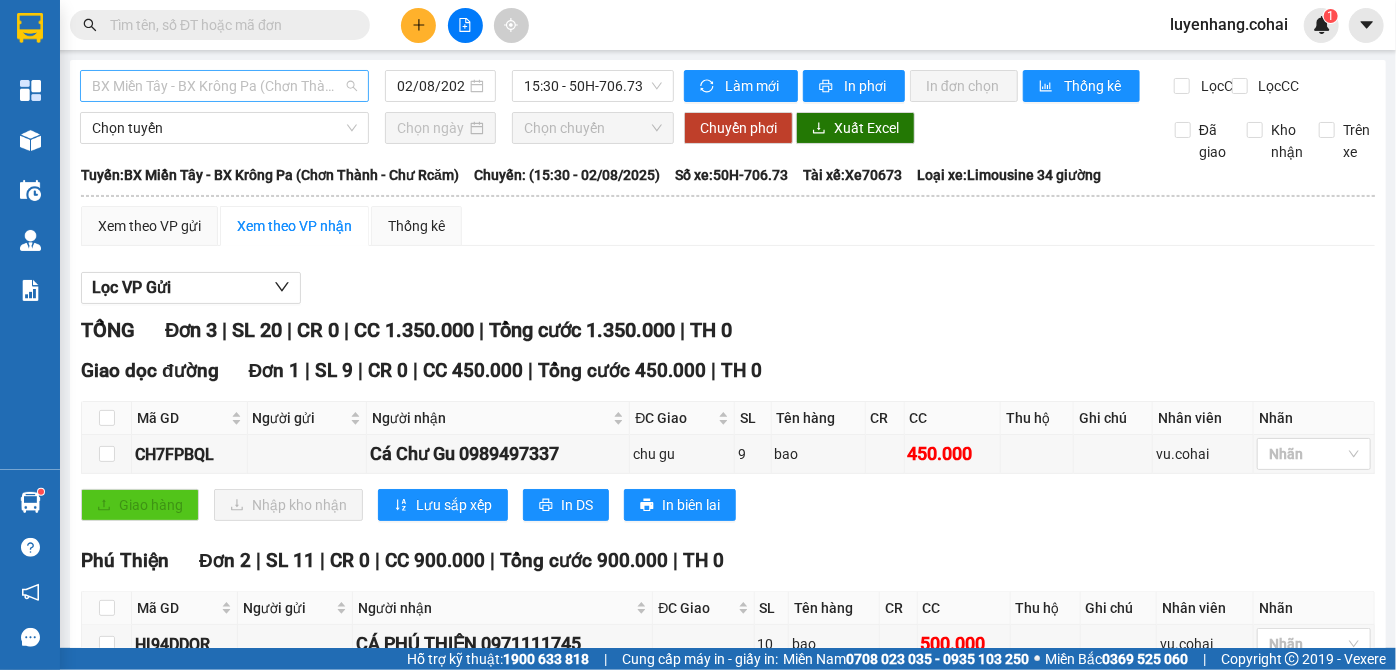 click on "BX Miền Tây - BX Krông Pa (Chơn Thành - Chư Rcăm)" at bounding box center (224, 86) 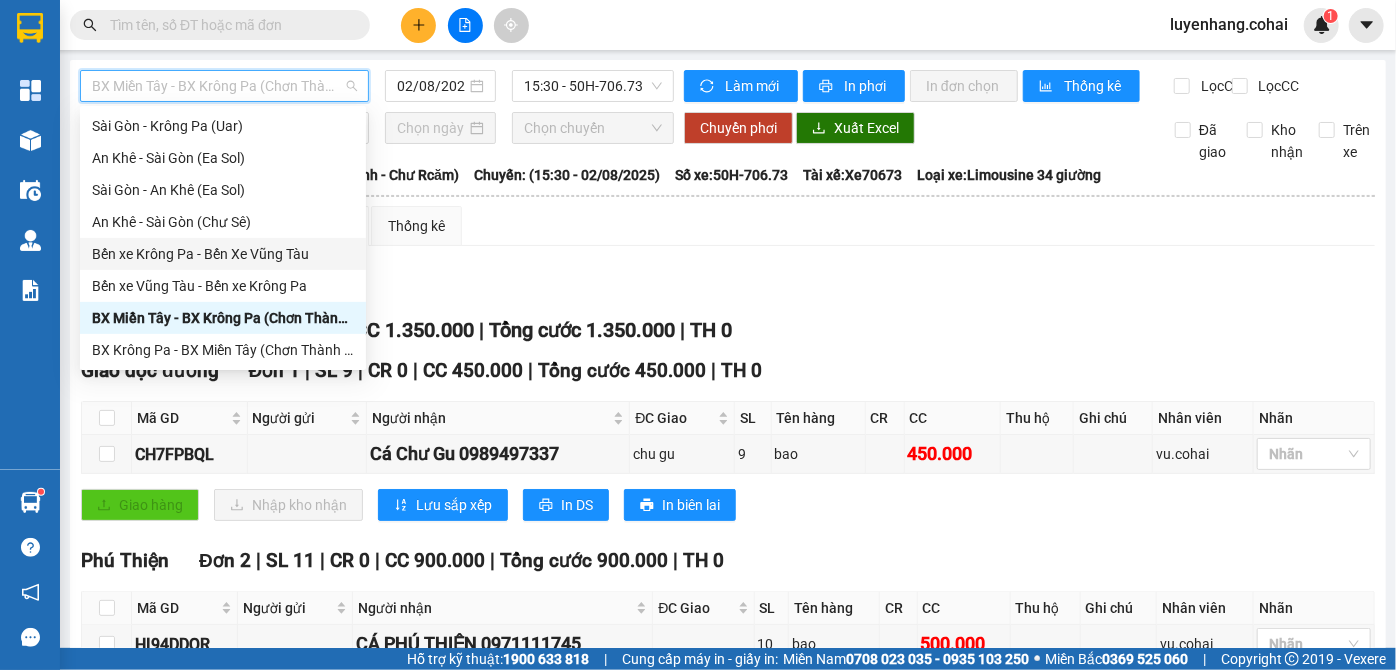 click on "Bến xe Krông Pa - Bến Xe Vũng Tàu" at bounding box center [223, 254] 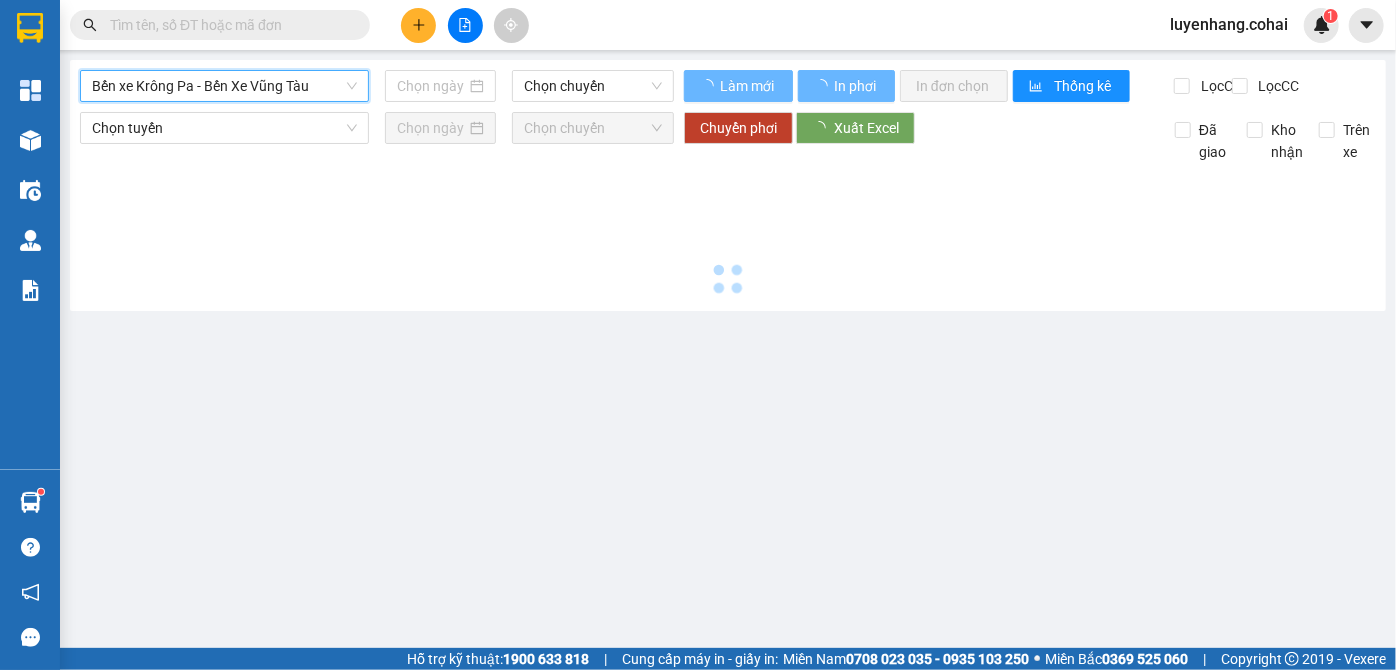 type on "02/08/2025" 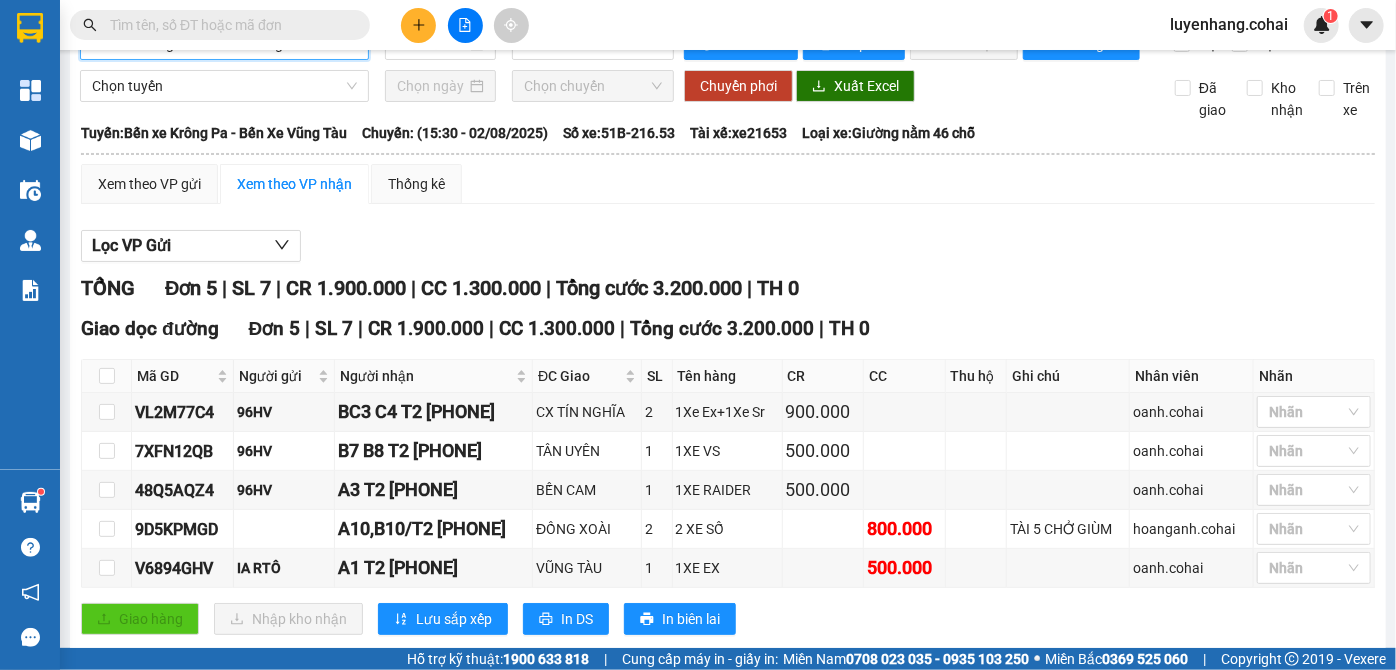 scroll, scrollTop: 0, scrollLeft: 0, axis: both 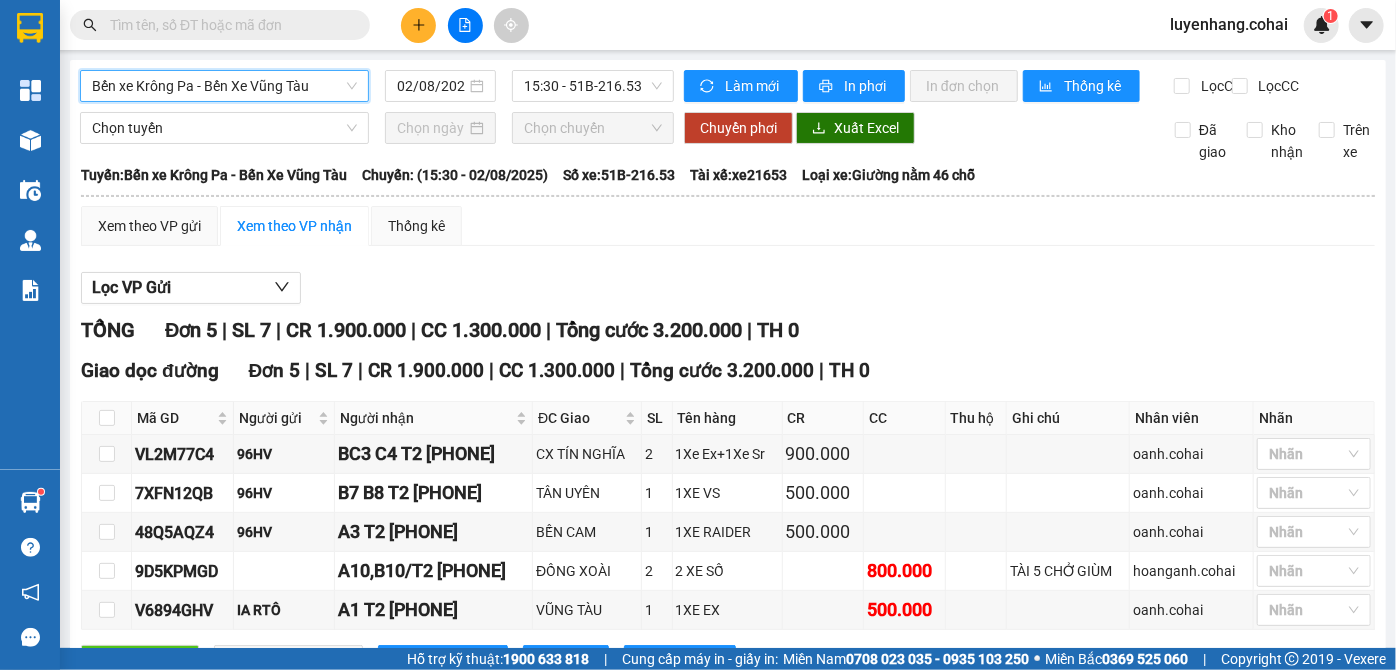 click on "Bến xe Krông Pa - Bến Xe Vũng Tàu" at bounding box center (224, 86) 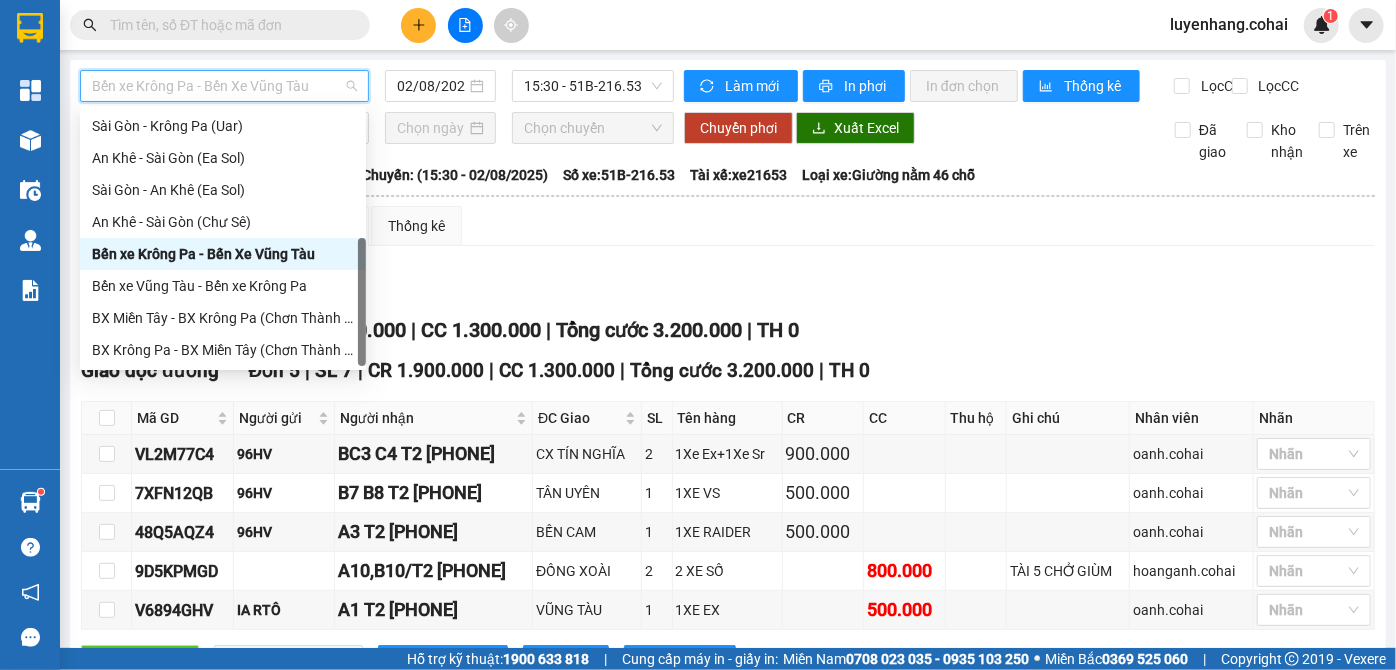 scroll, scrollTop: 0, scrollLeft: 0, axis: both 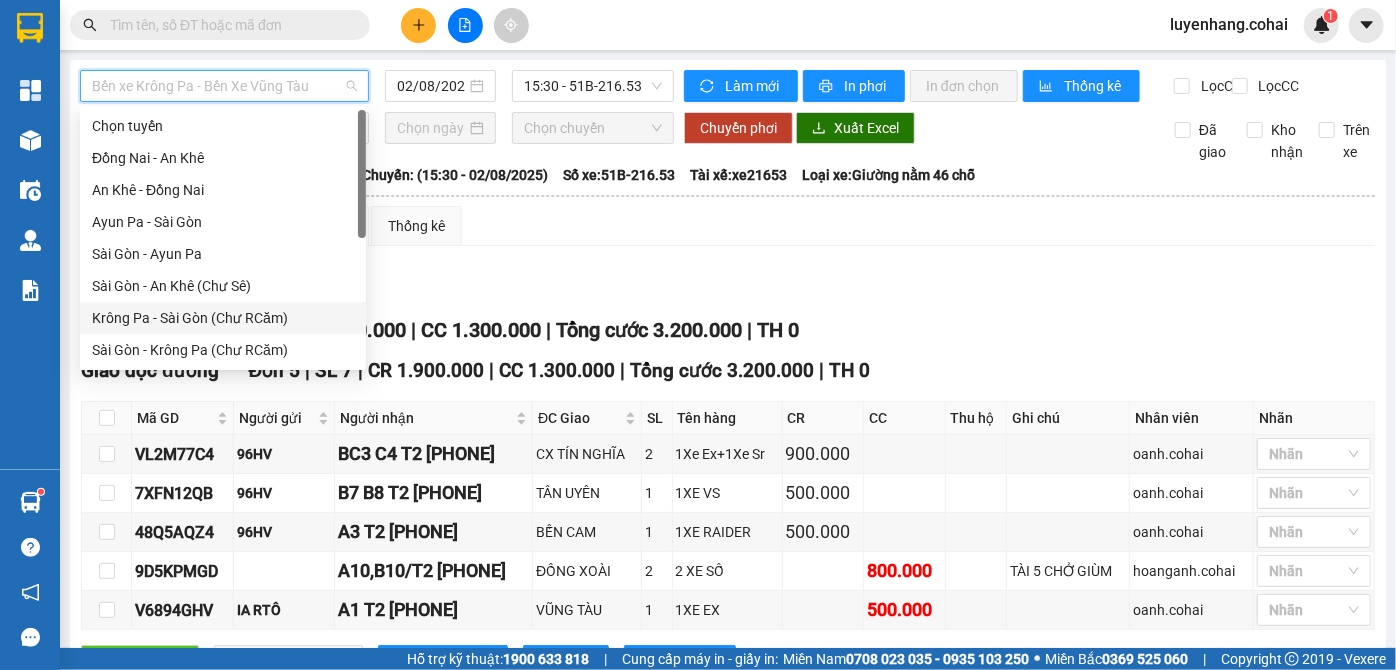 click on "Krông Pa - Sài Gòn (Chư RCăm)" at bounding box center [223, 318] 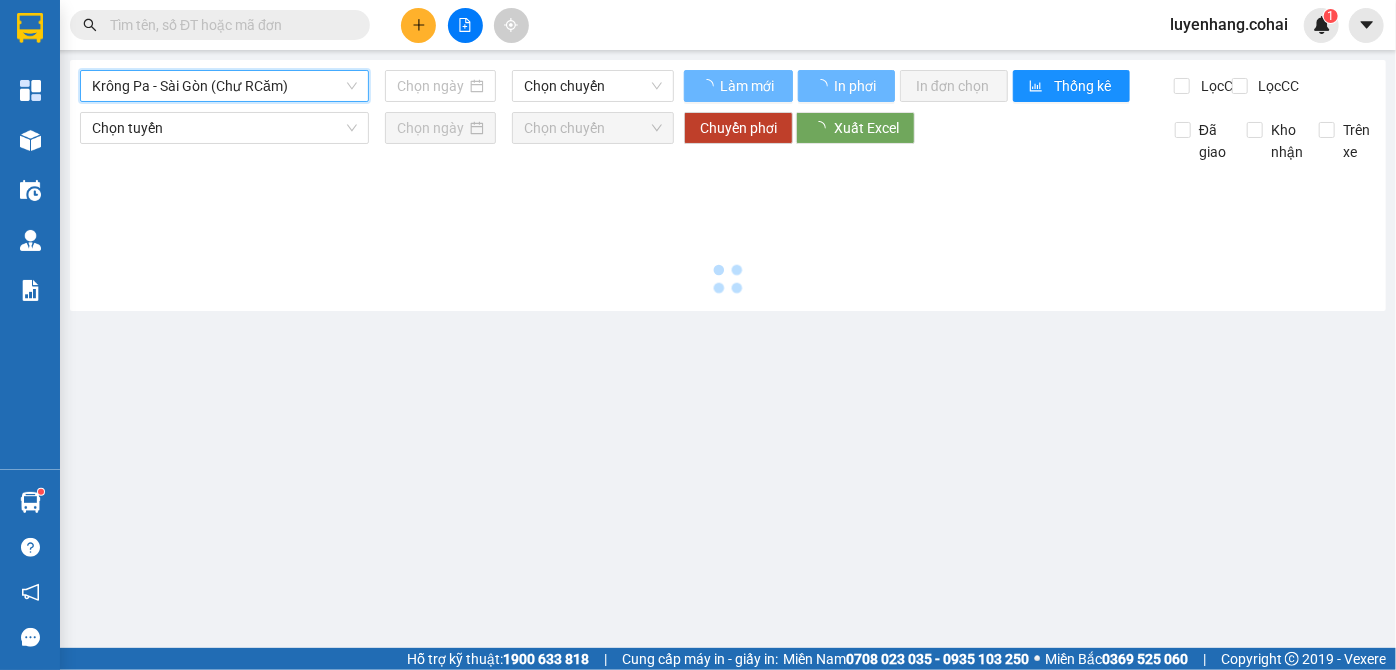 type on "02/08/2025" 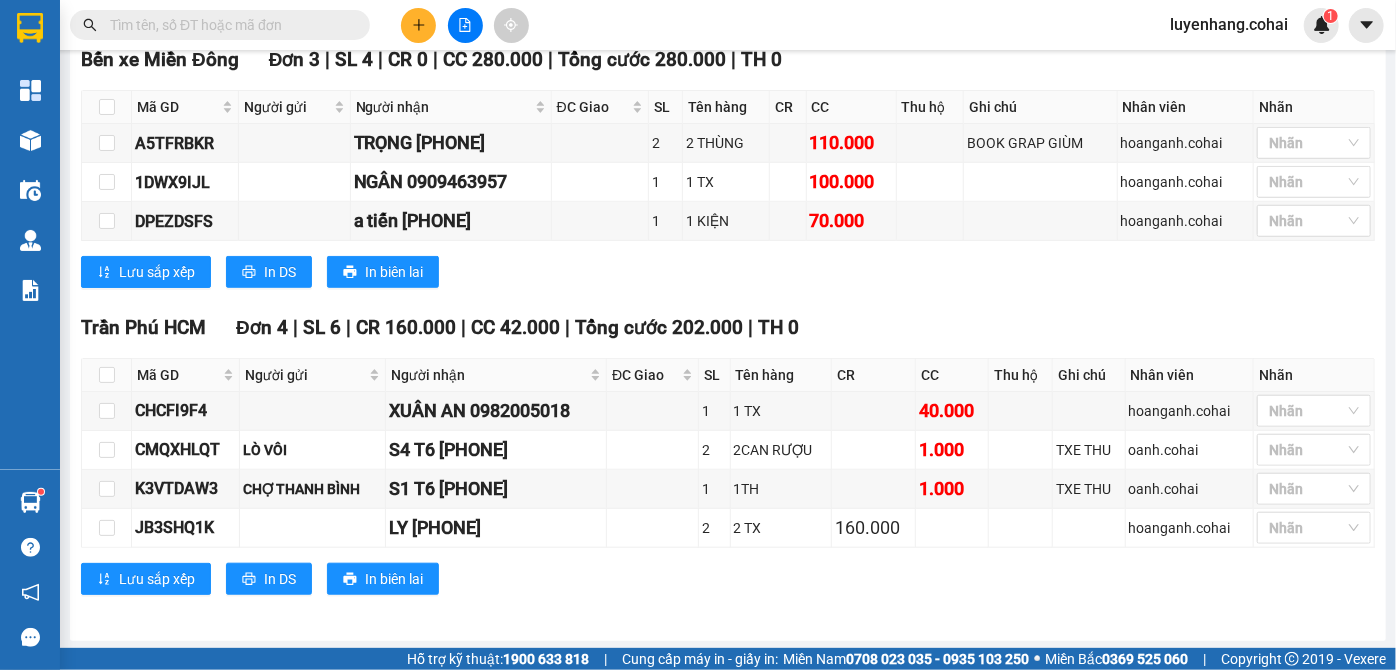 scroll, scrollTop: 664, scrollLeft: 0, axis: vertical 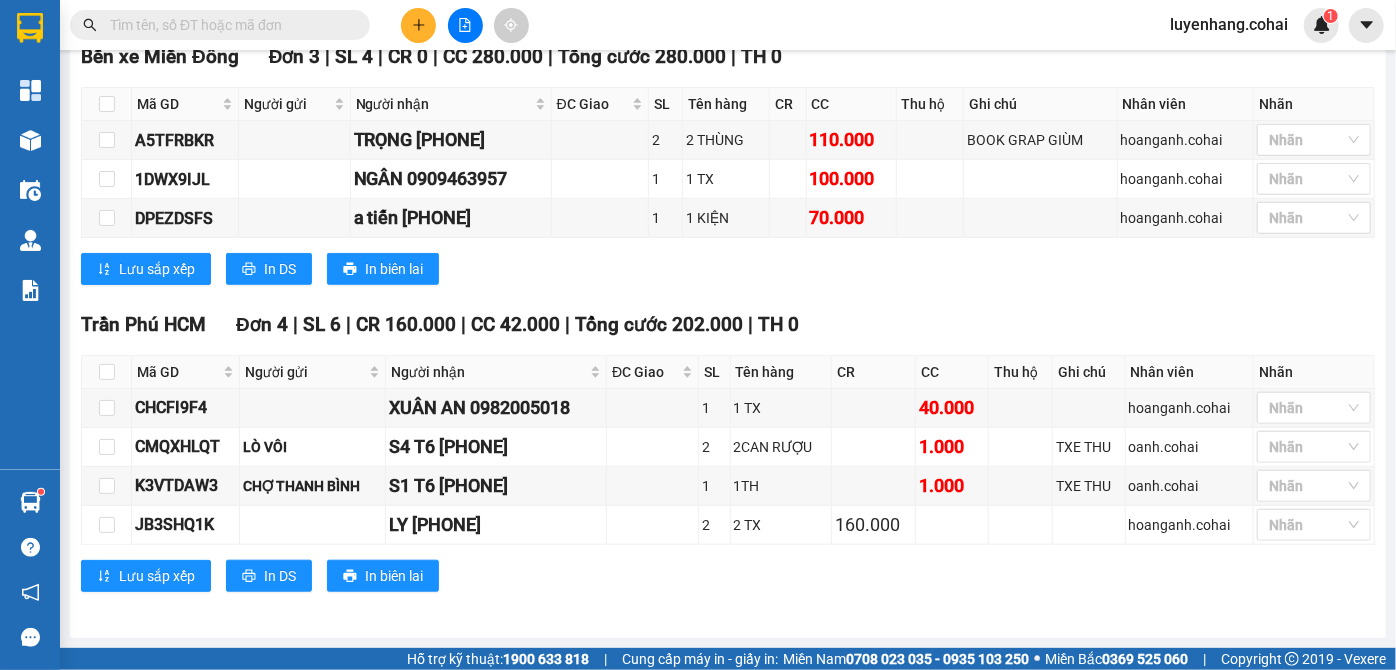 click on "Trần Phú [CITY] Đơn   4 | SL   6 | CR   [MONEY] | CC   [MONEY] | Tổng cước   [MONEY] | TH   0" at bounding box center [728, 325] 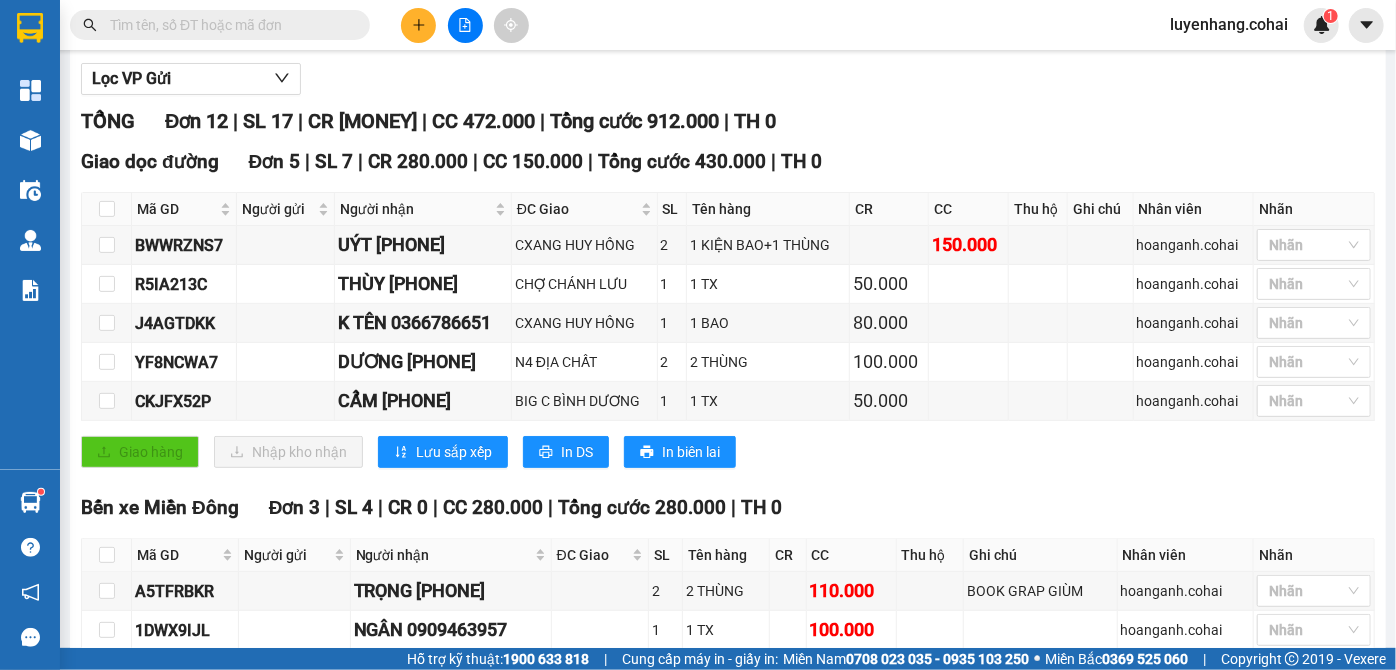 scroll, scrollTop: 0, scrollLeft: 0, axis: both 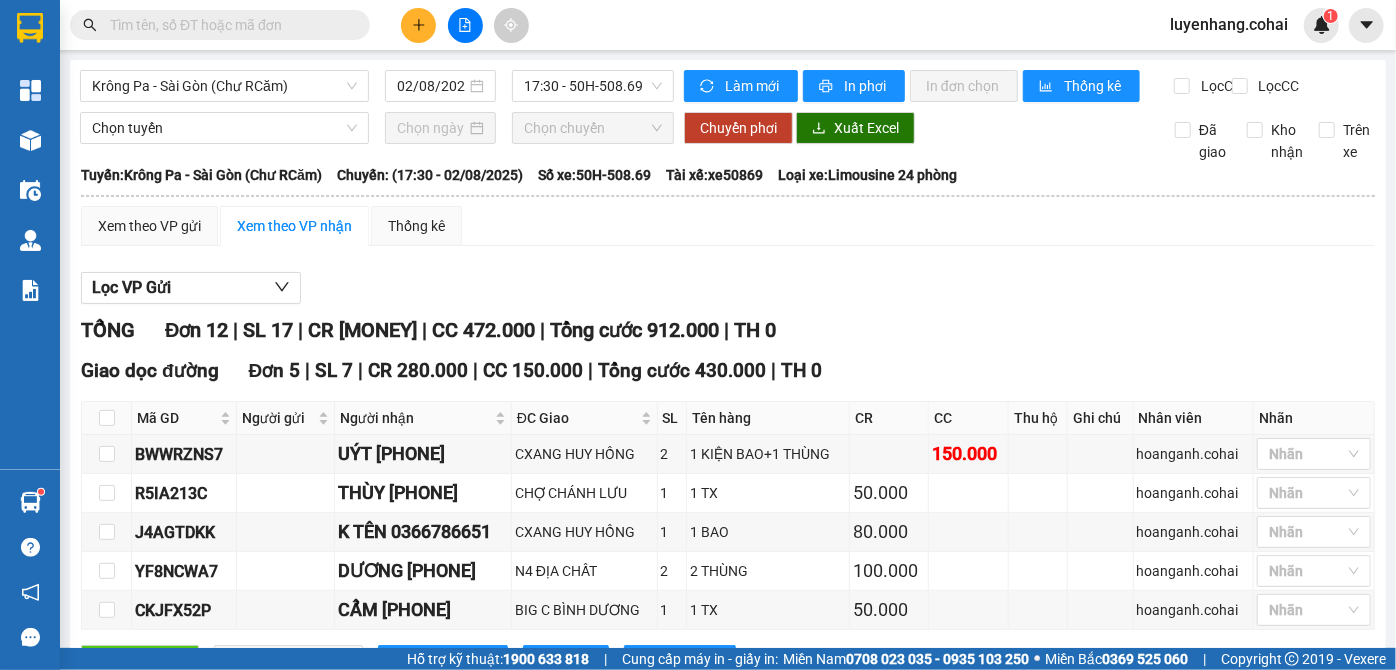 click 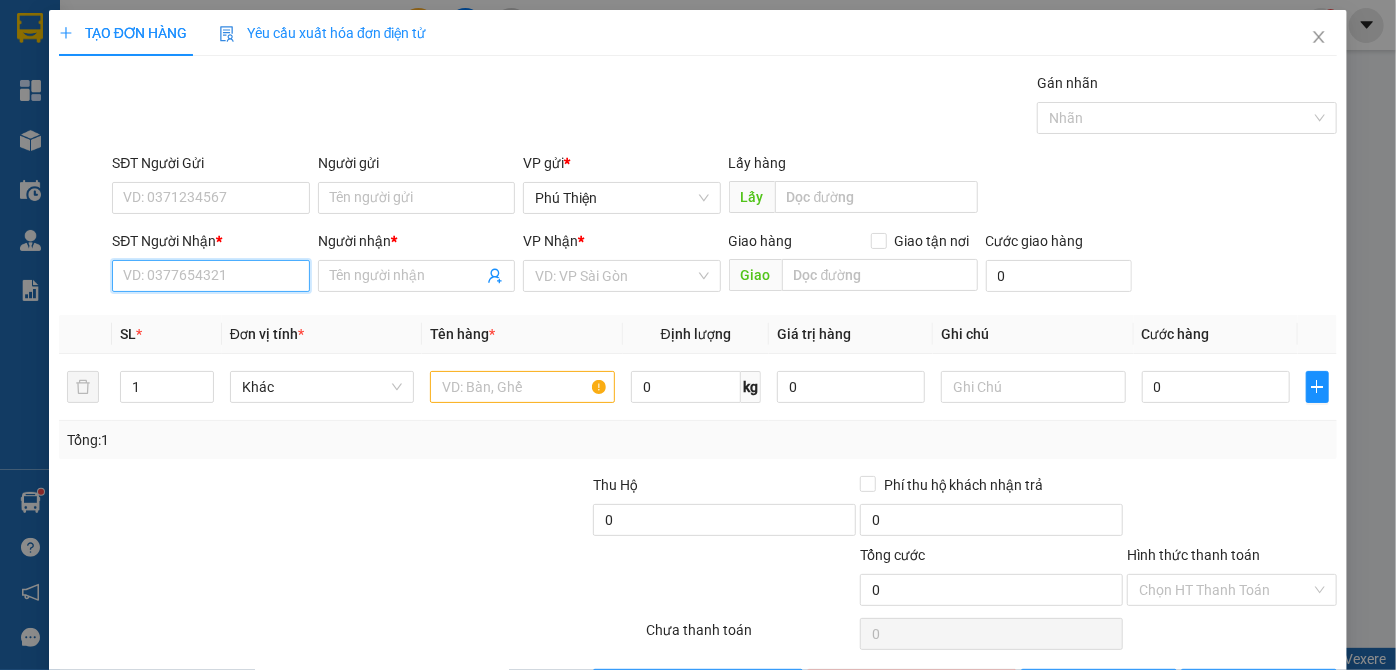 click on "SĐT Người Nhận  *" at bounding box center (210, 276) 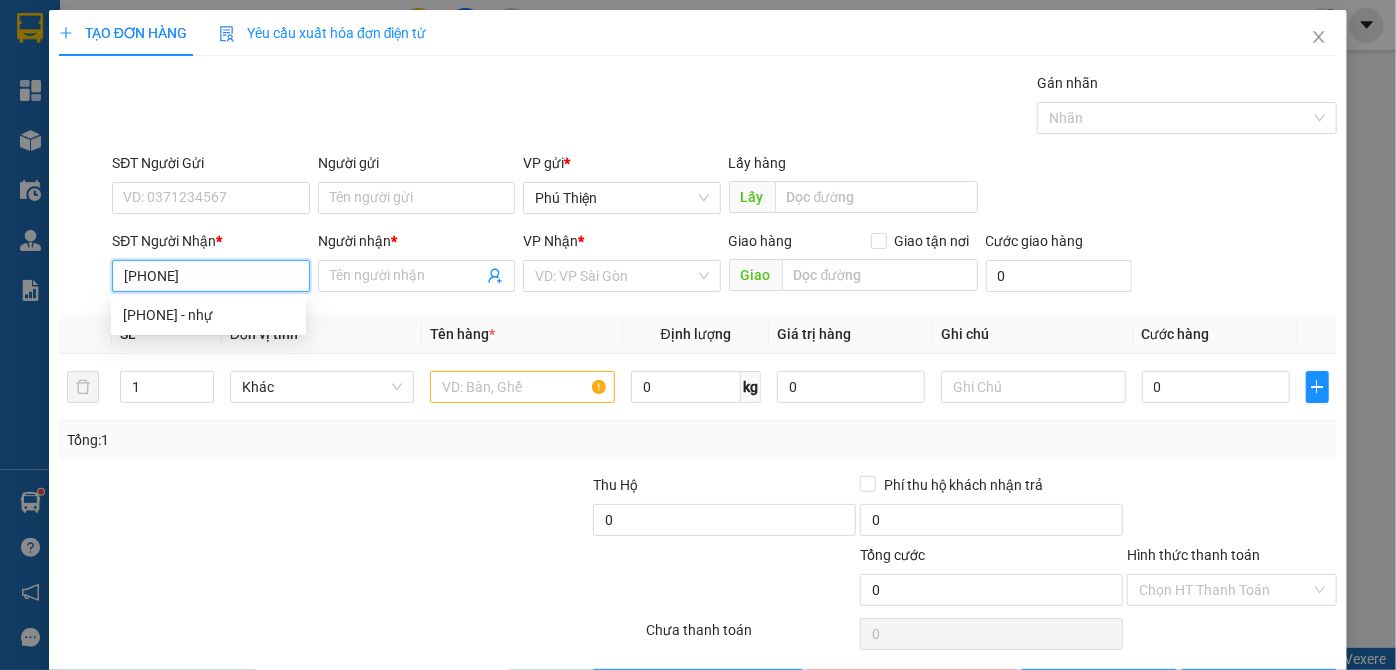 type on "[PHONE]" 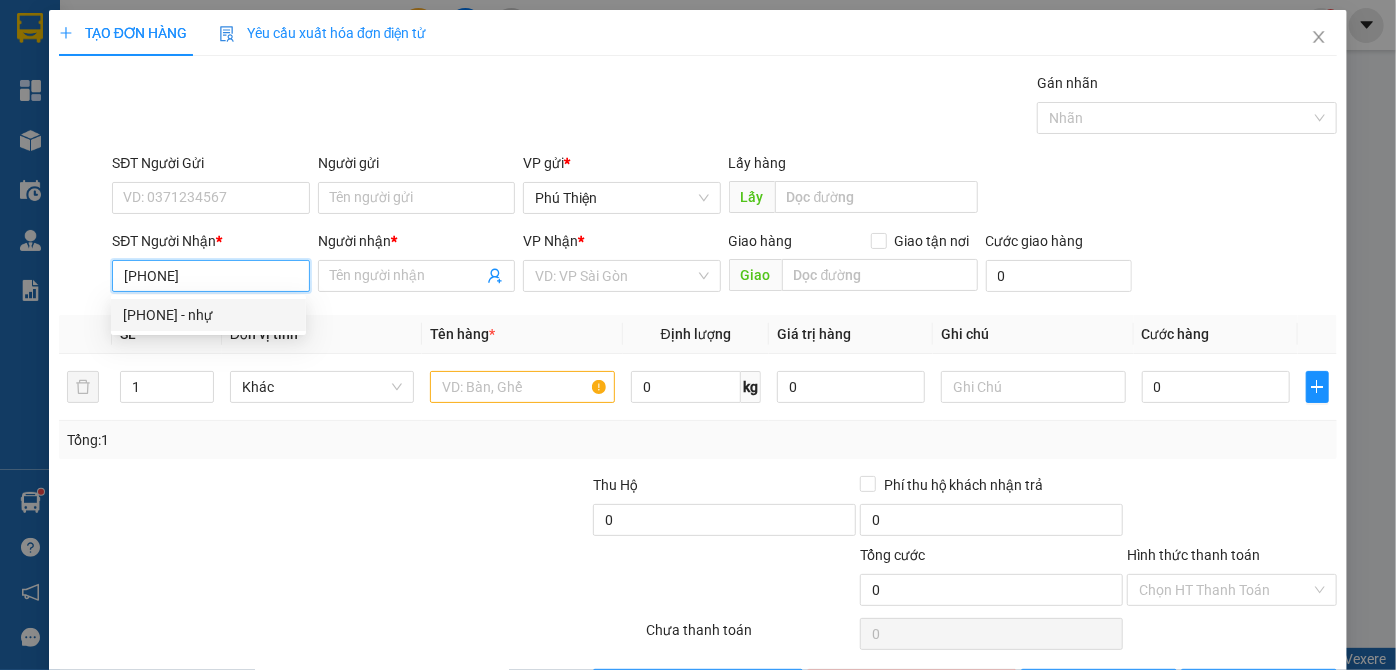 click on "[PHONE] - nhự" at bounding box center (208, 315) 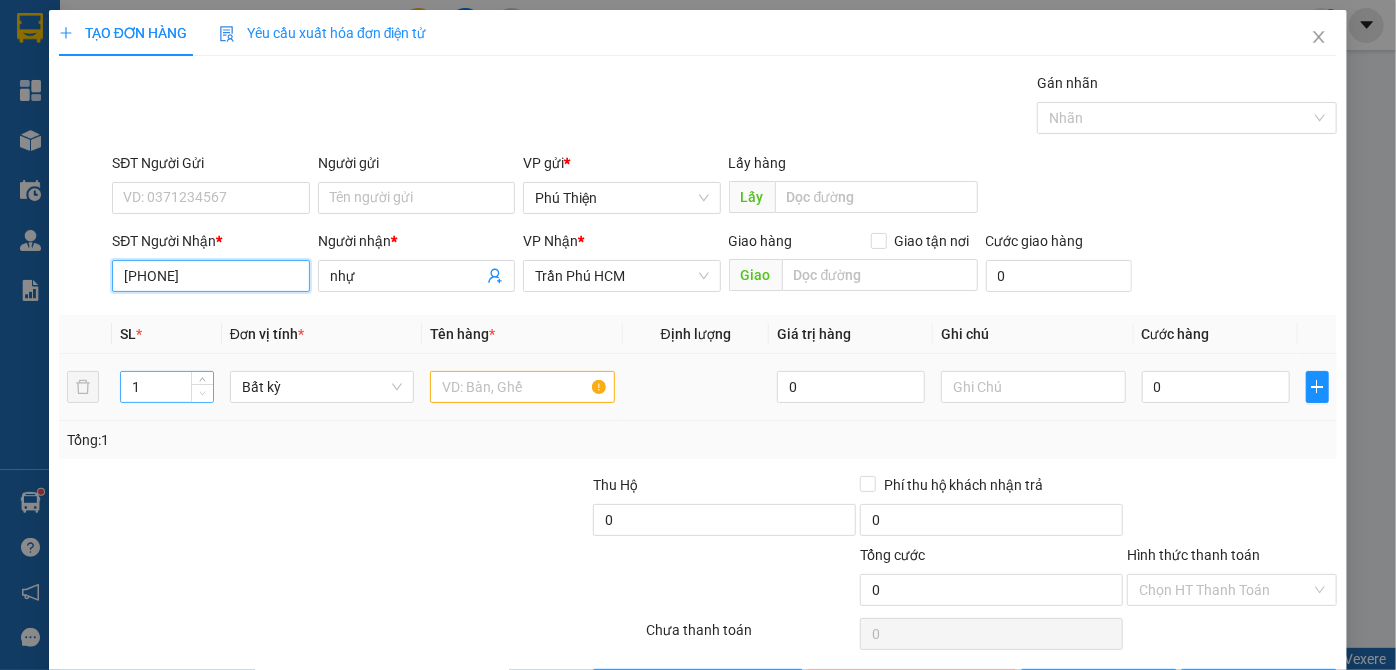 click at bounding box center (202, 393) 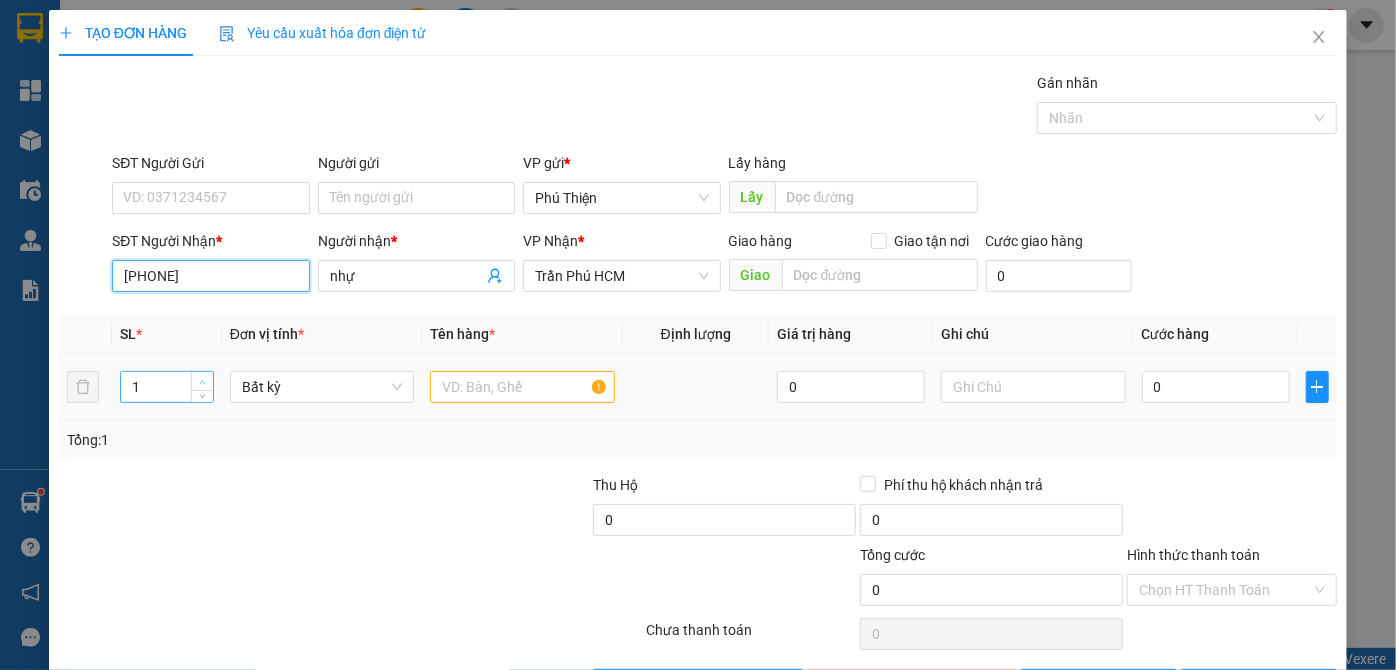 type on "[PHONE]" 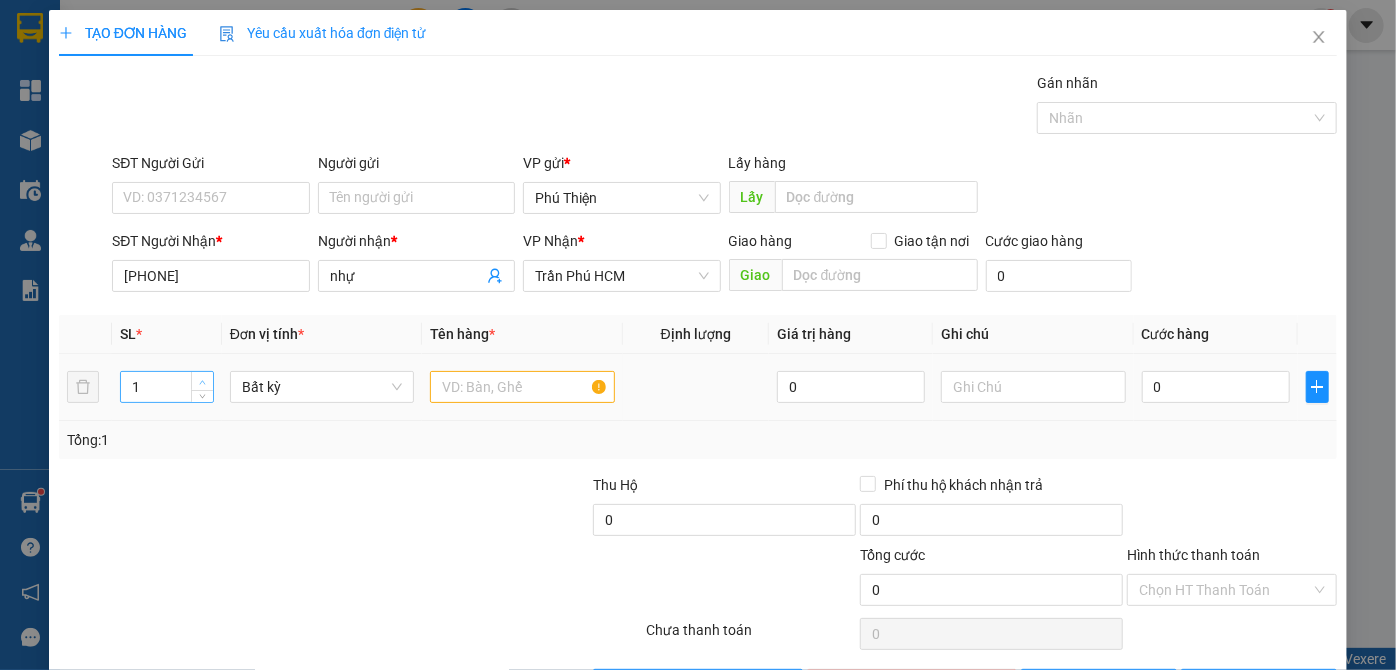 click 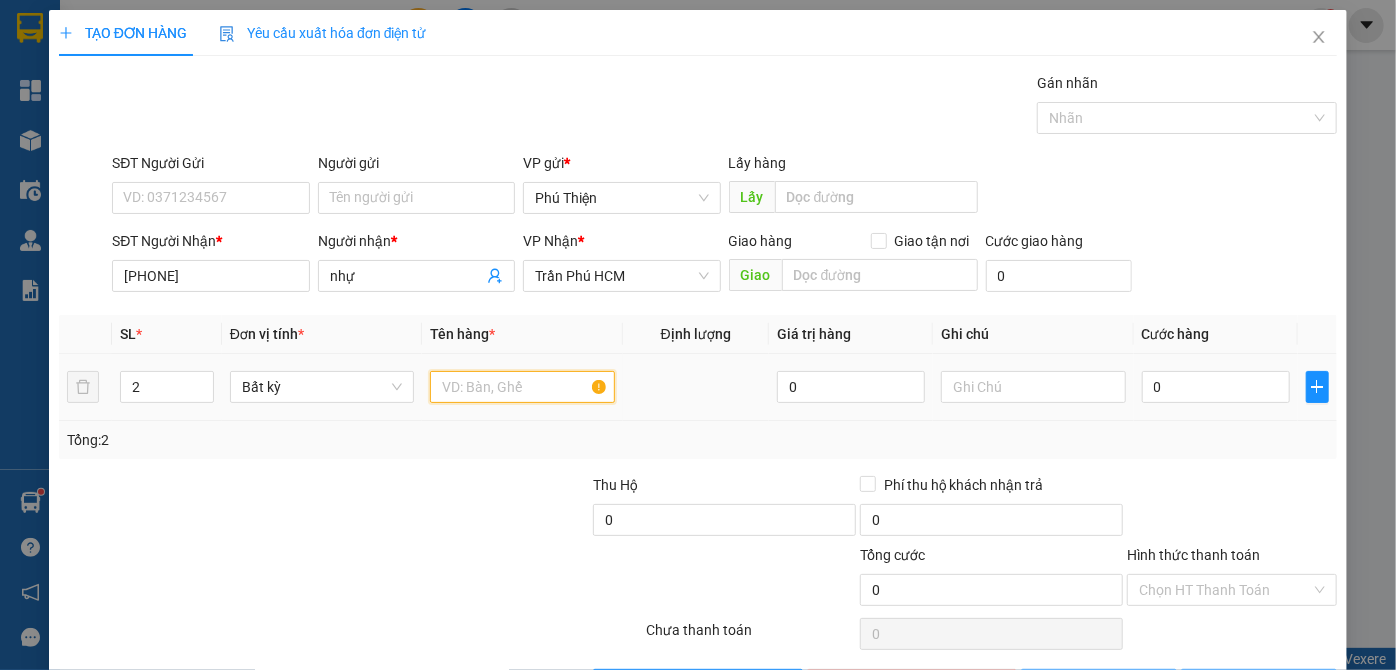click at bounding box center (522, 387) 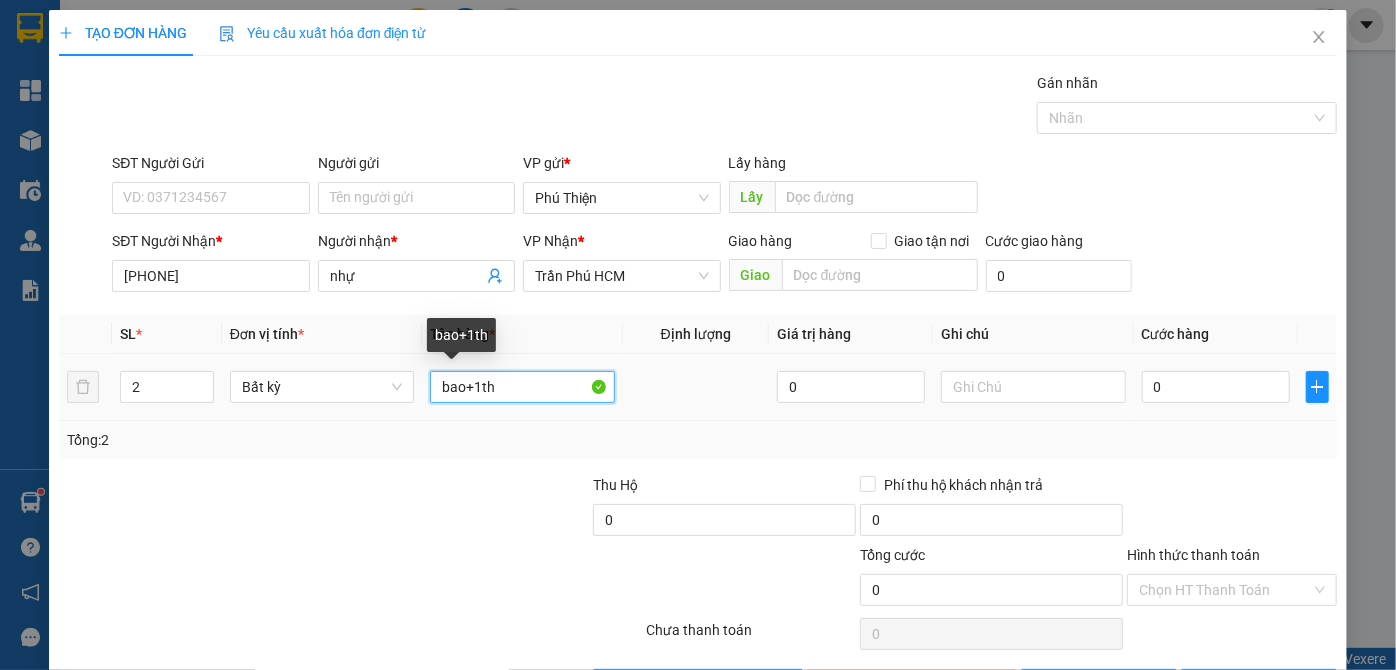 click on "bao+1th" at bounding box center (522, 387) 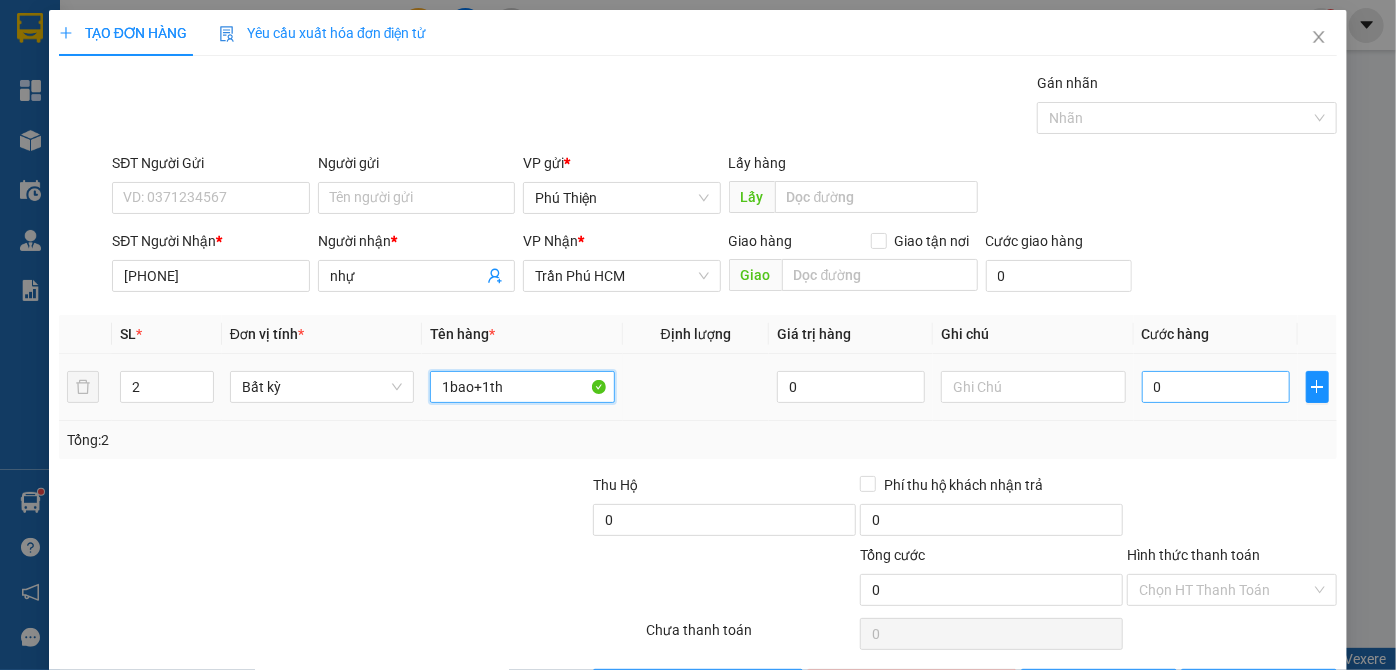 type on "1bao+1th" 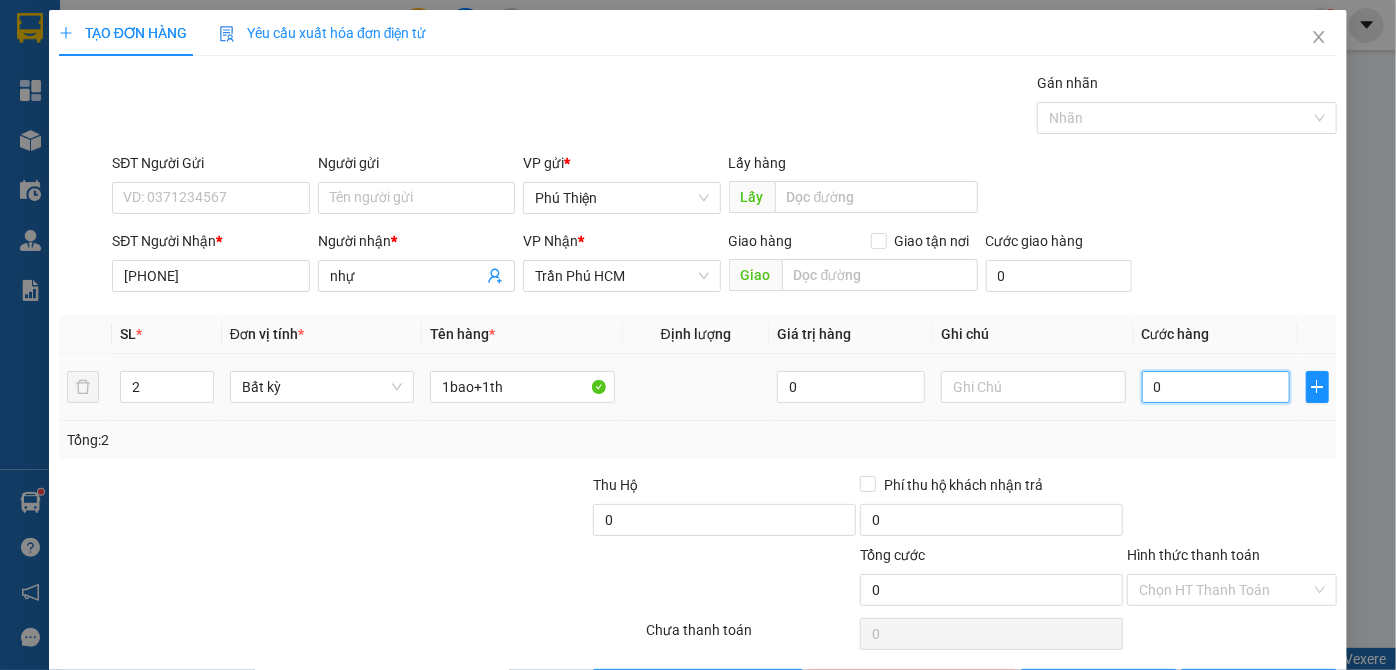 click on "0" at bounding box center (1216, 387) 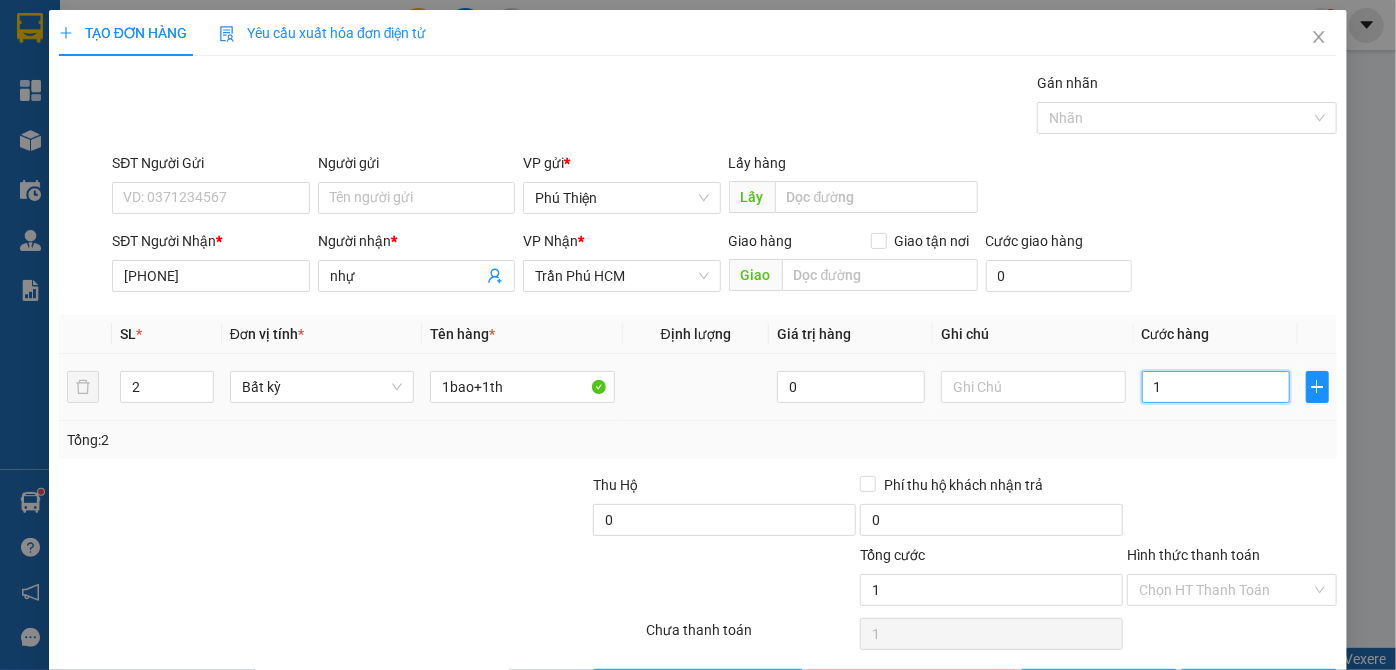 type on "14" 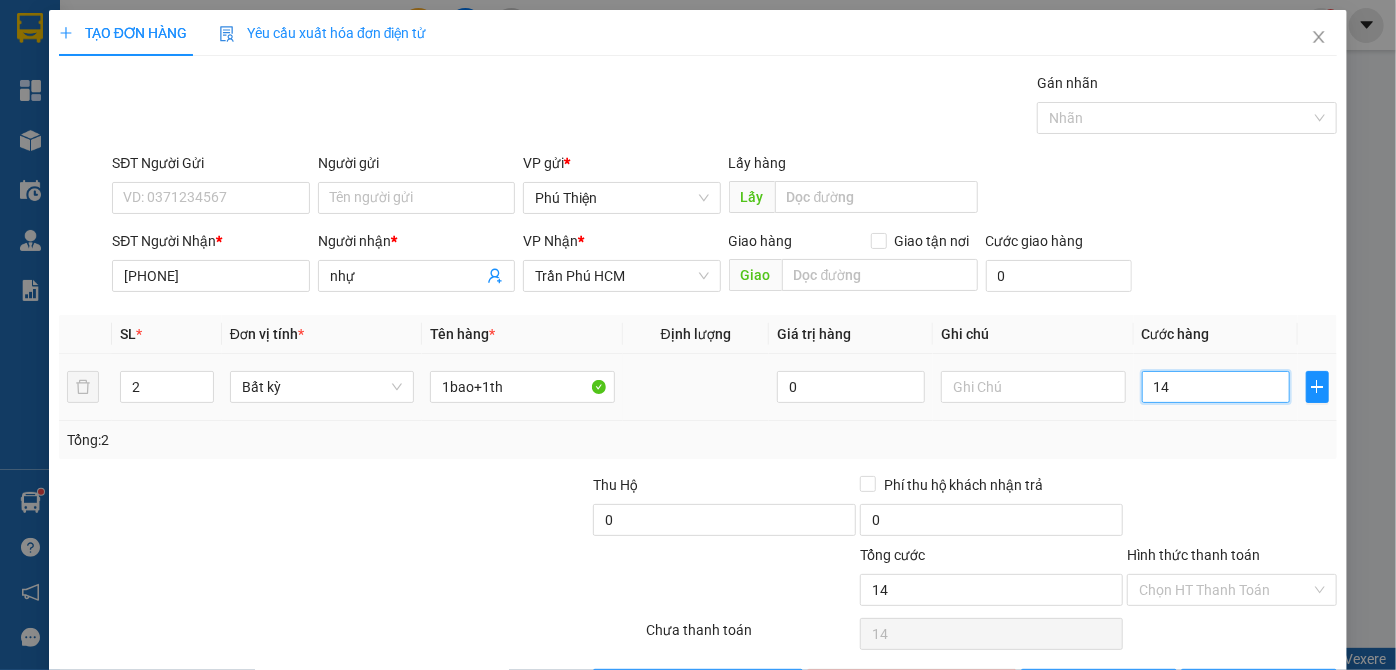 type on "140" 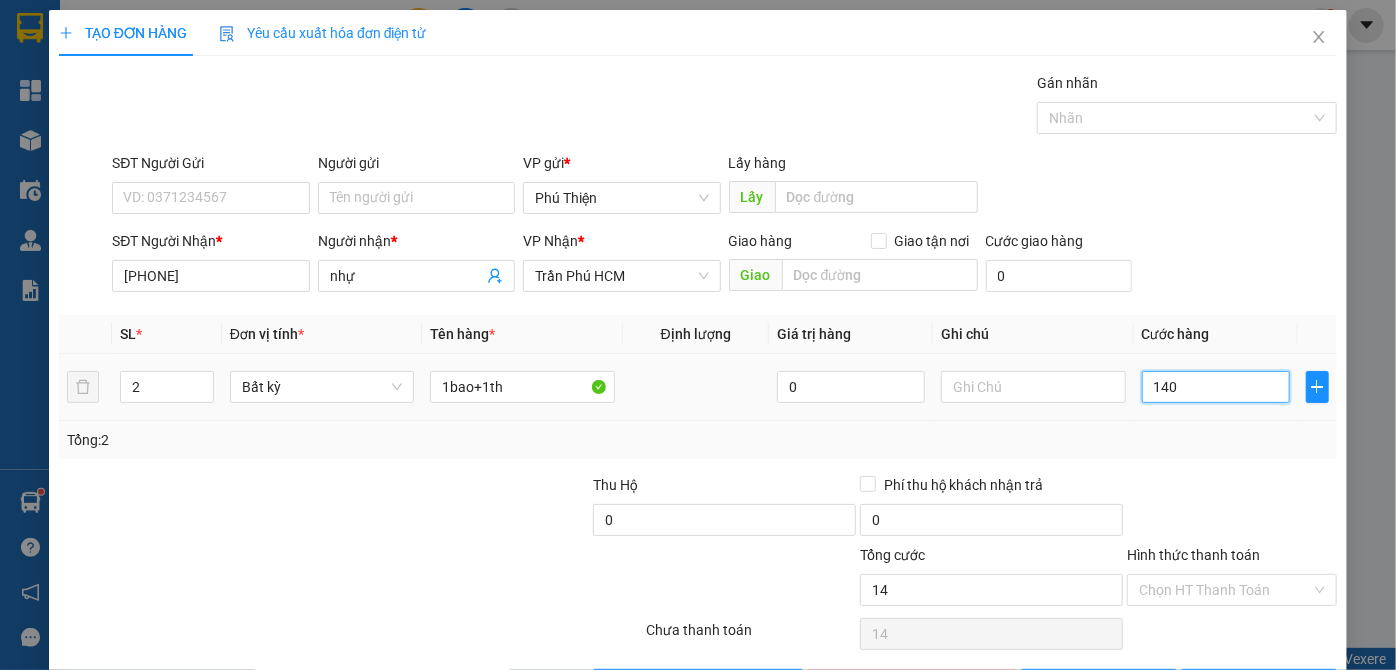 type on "140" 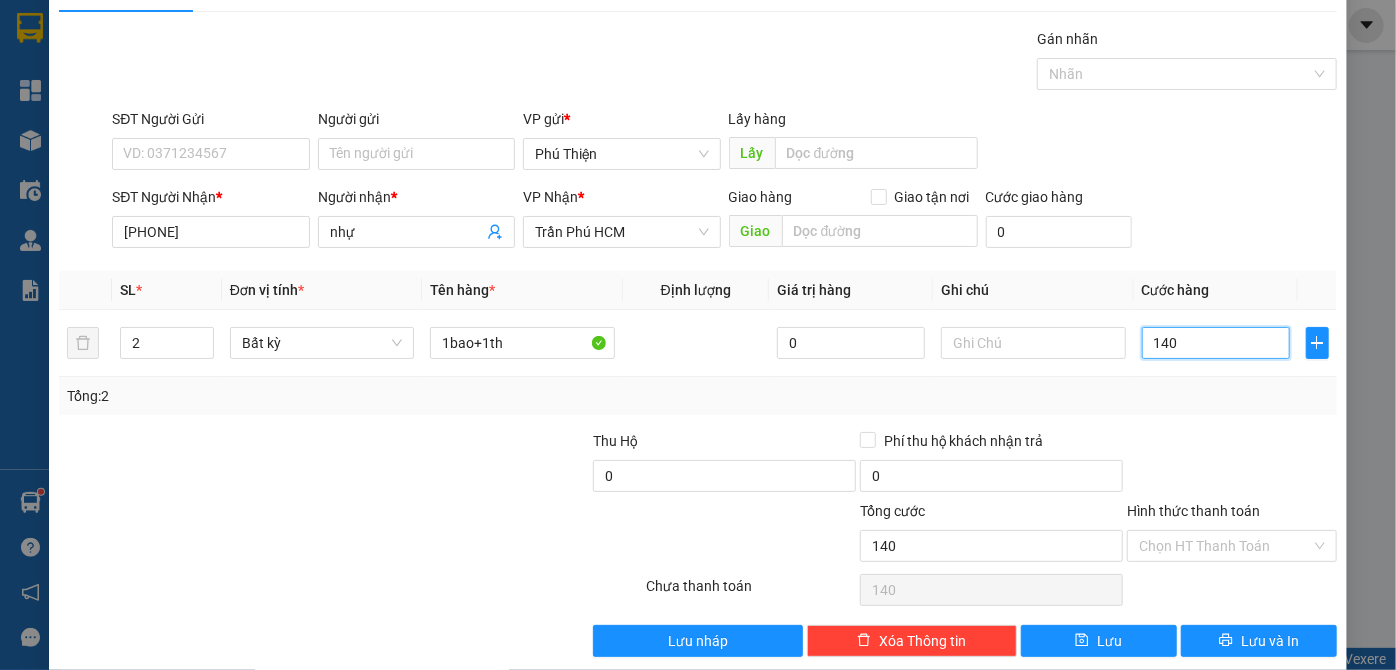 scroll, scrollTop: 67, scrollLeft: 0, axis: vertical 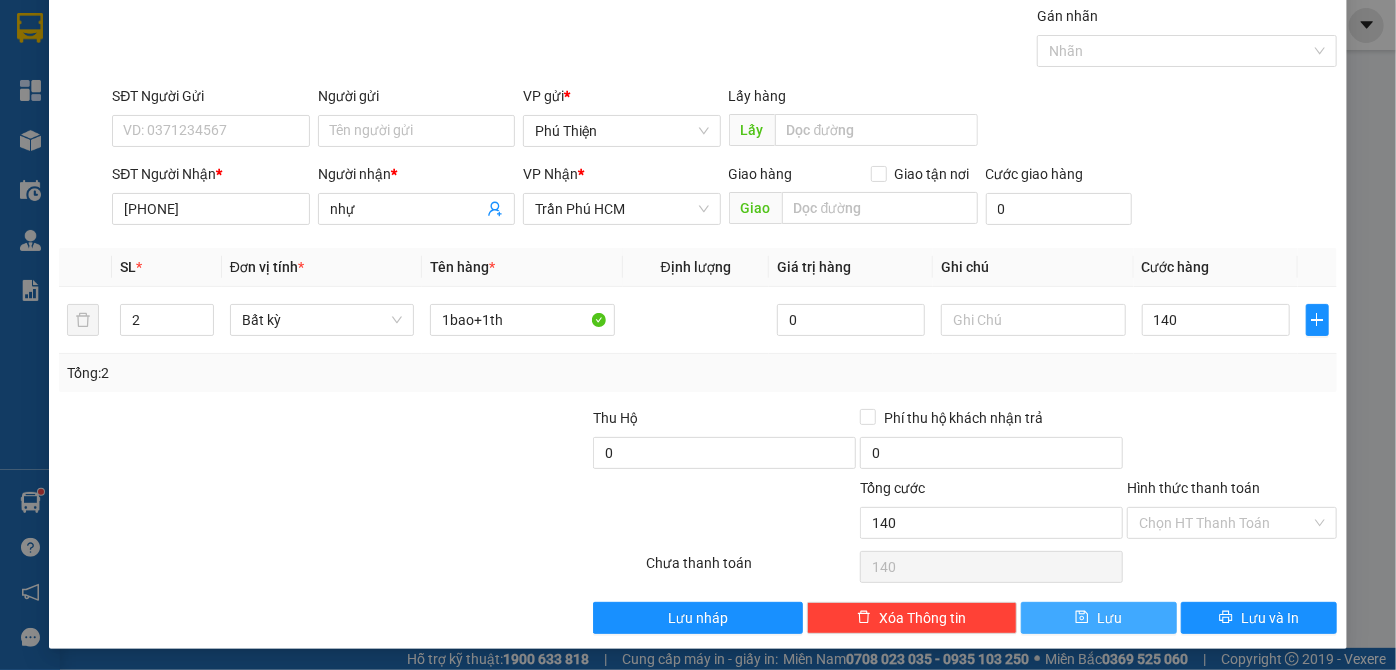 type on "140.000" 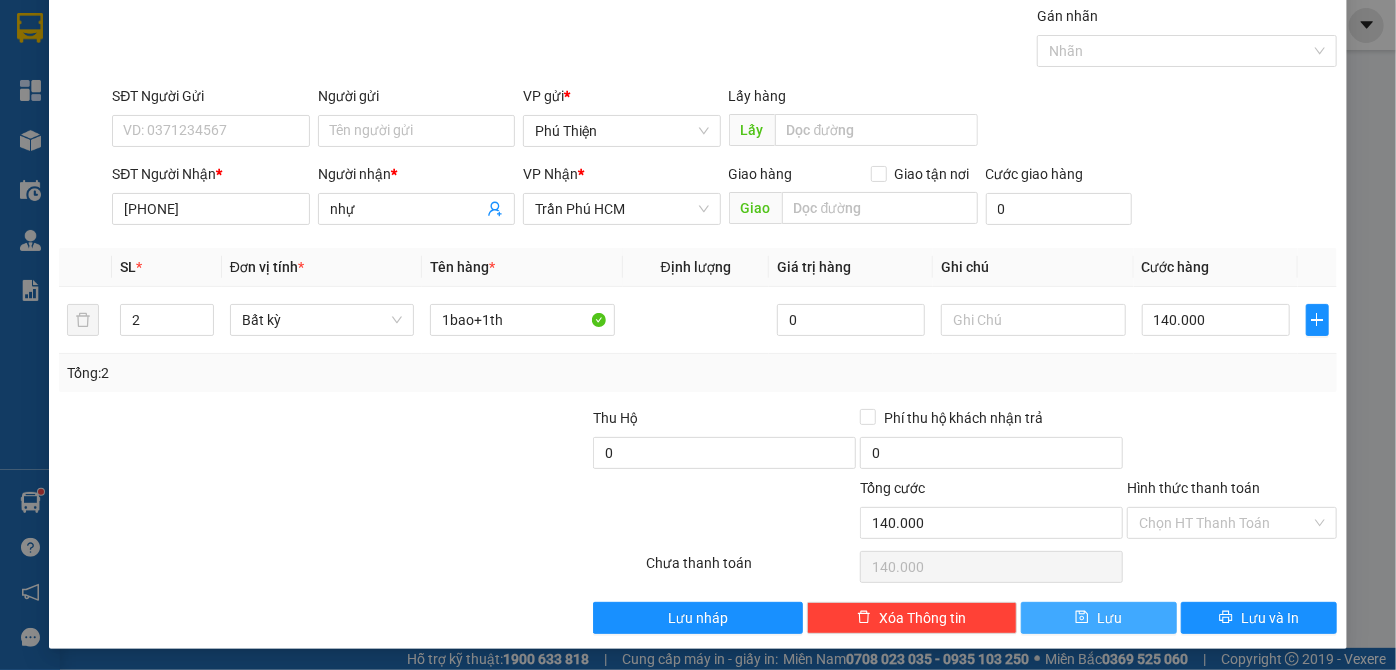 click on "Lưu" at bounding box center (1099, 618) 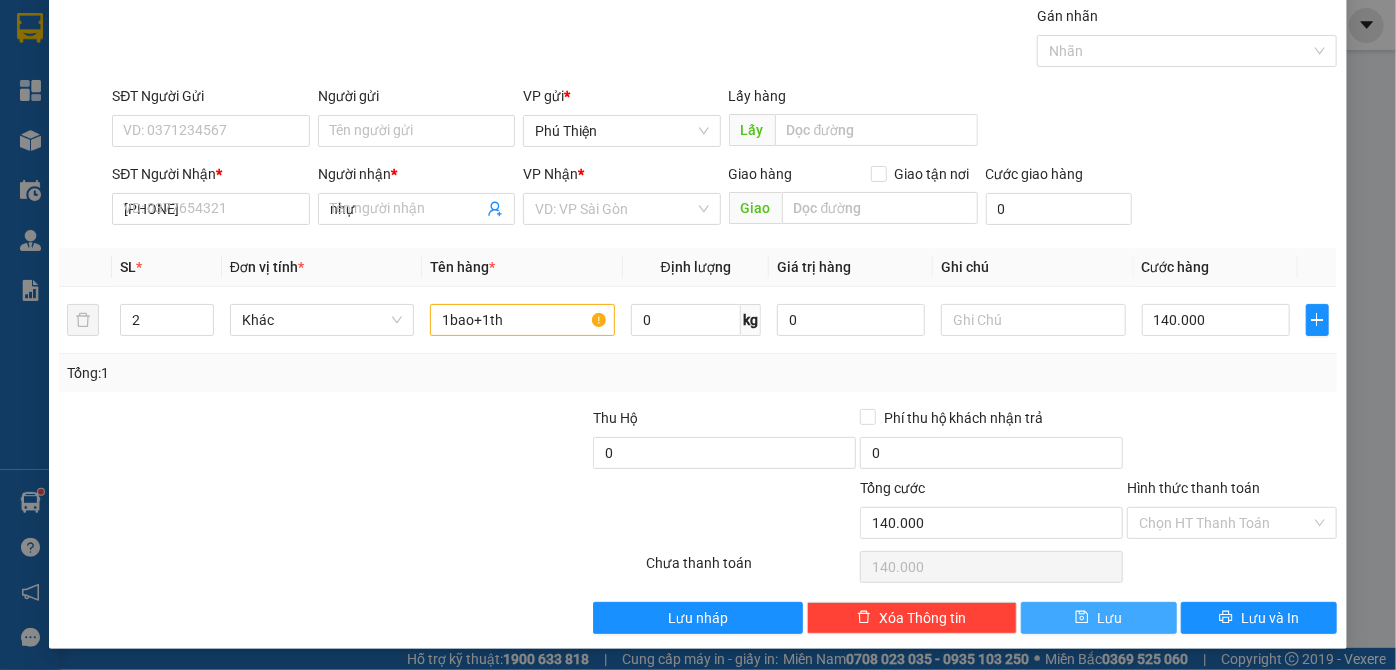 type 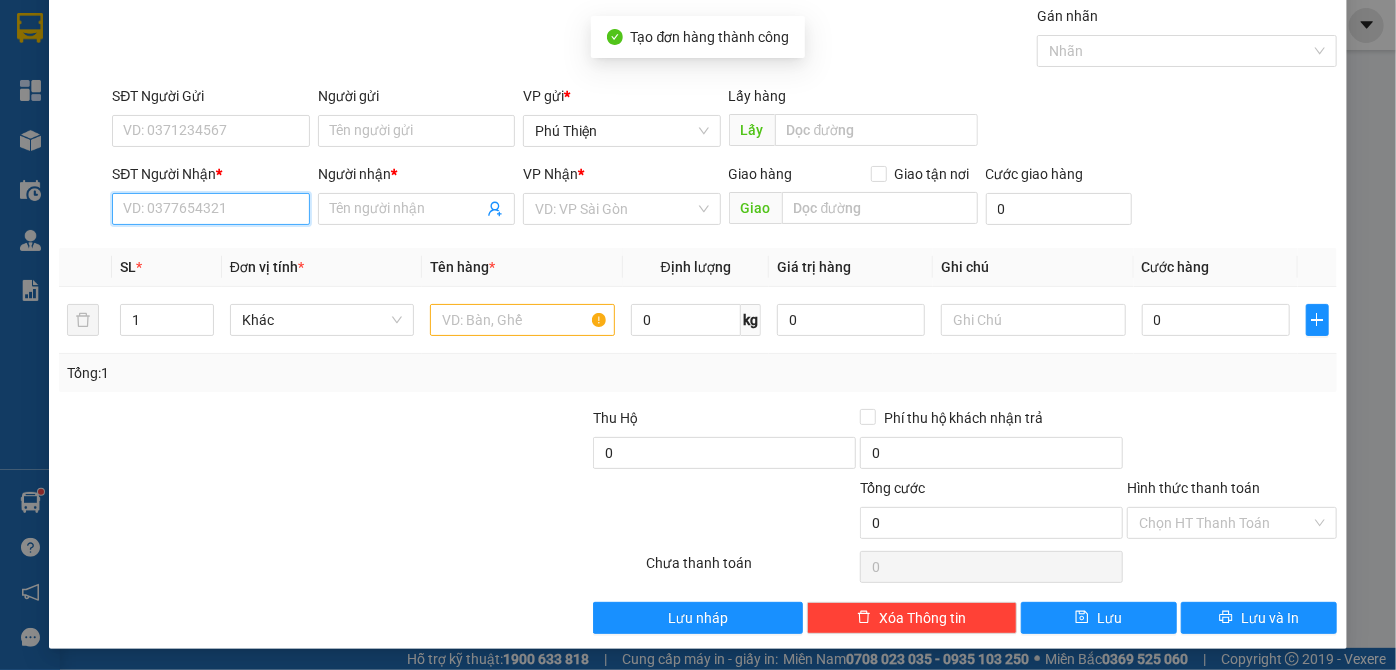 click on "SĐT Người Nhận  *" at bounding box center [210, 209] 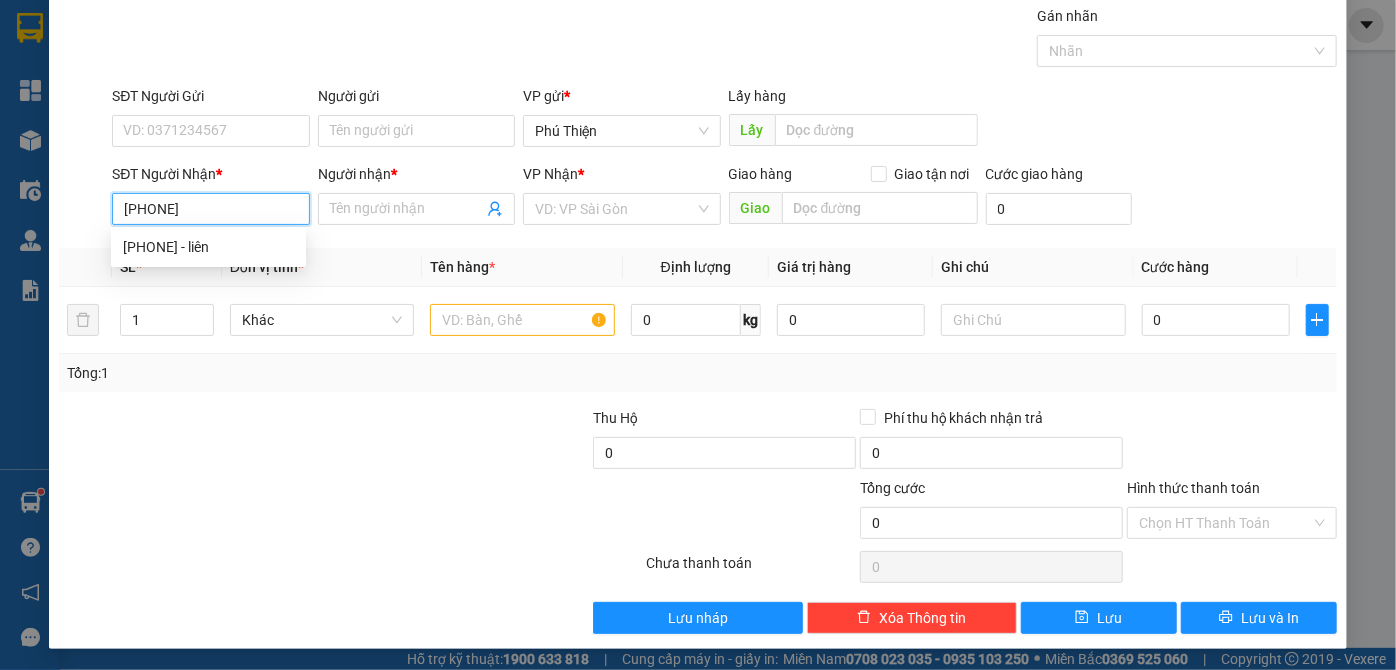 type on "[PHONE]" 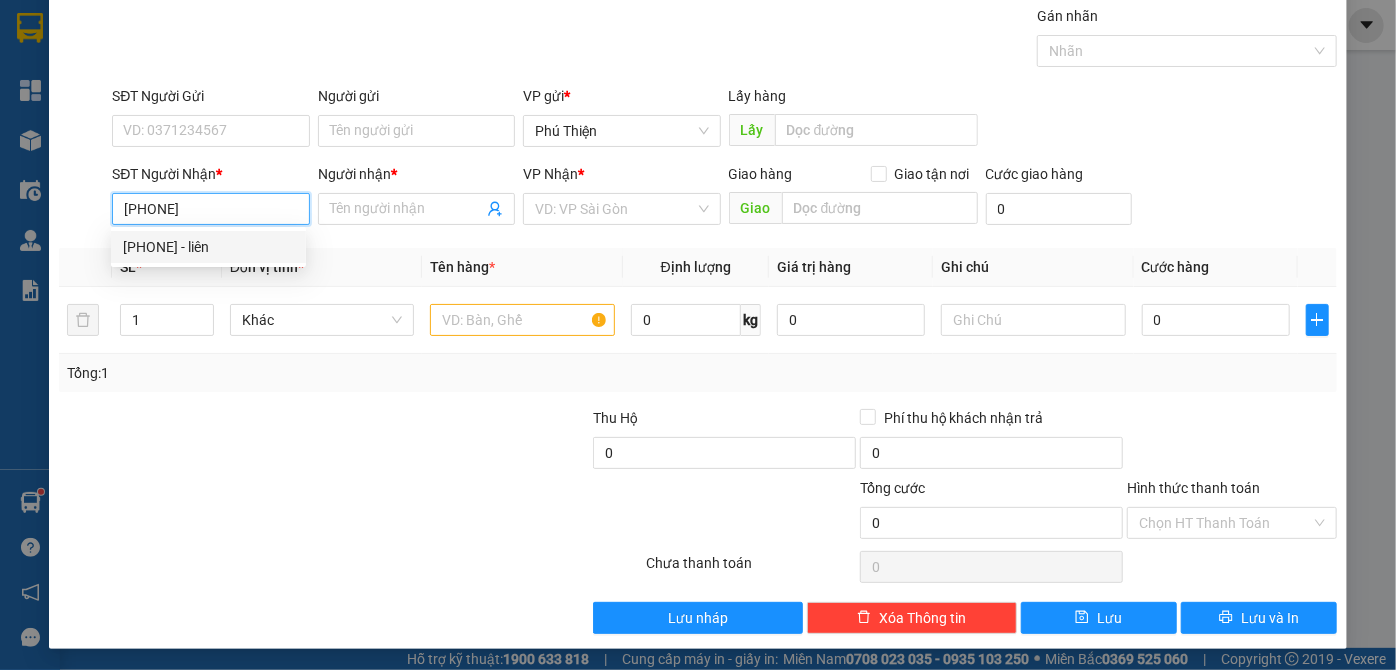 click on "[PHONE] - liên" at bounding box center [208, 247] 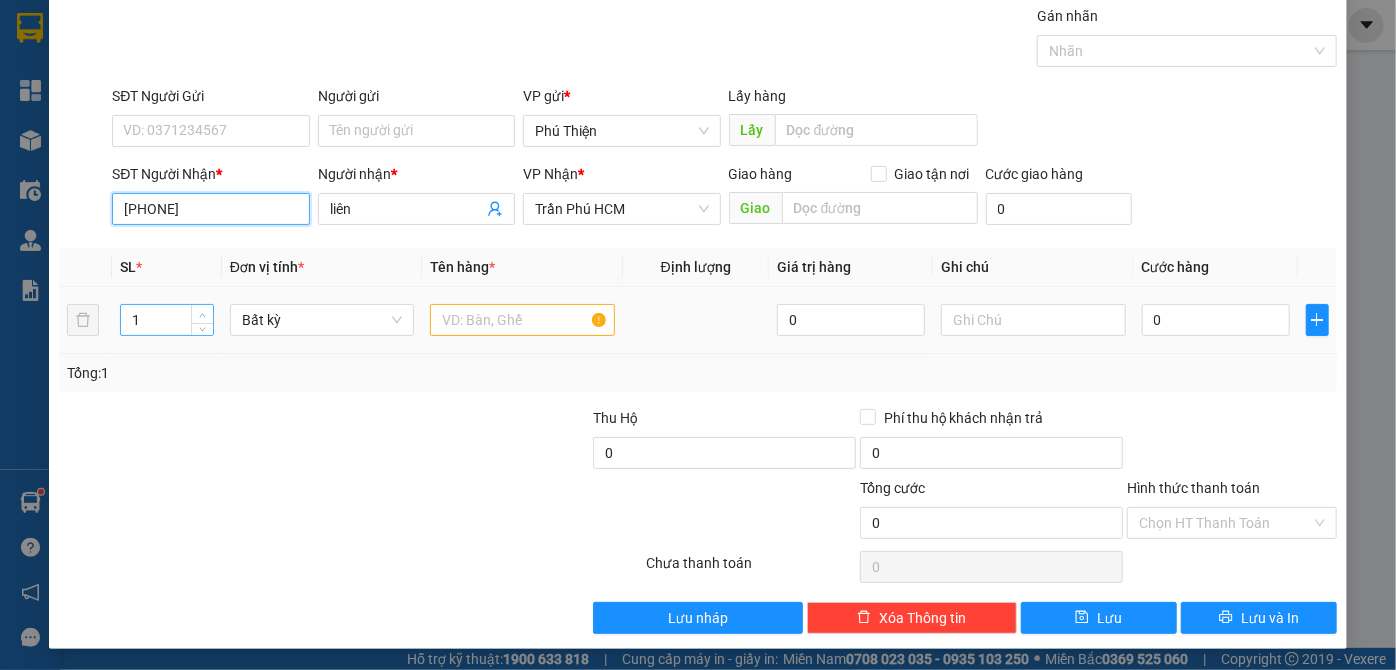 type on "[PHONE]" 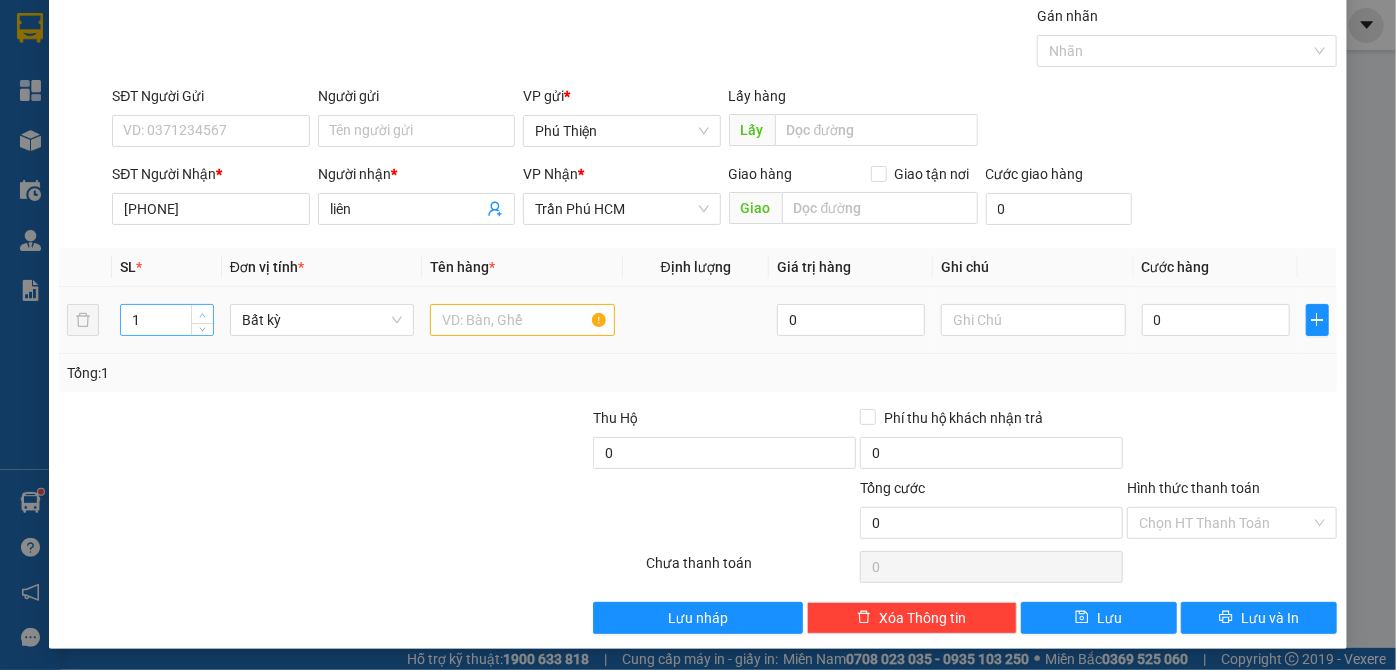 type on "2" 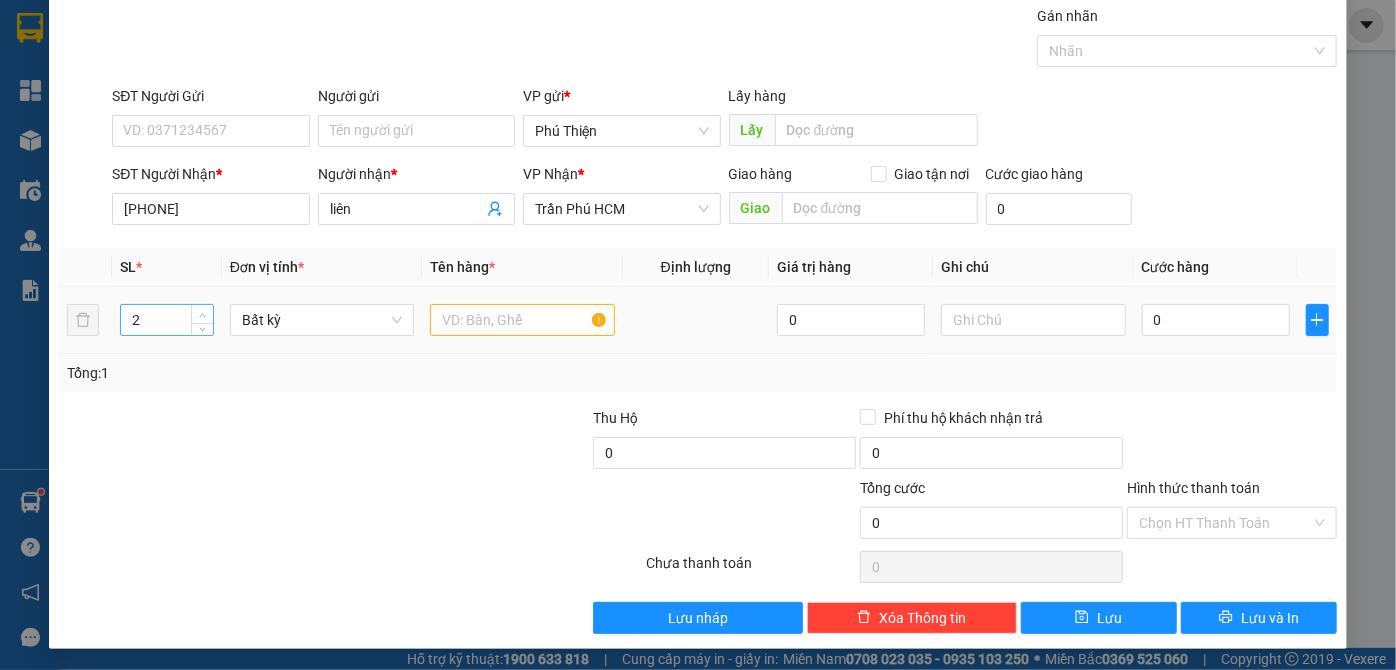 click 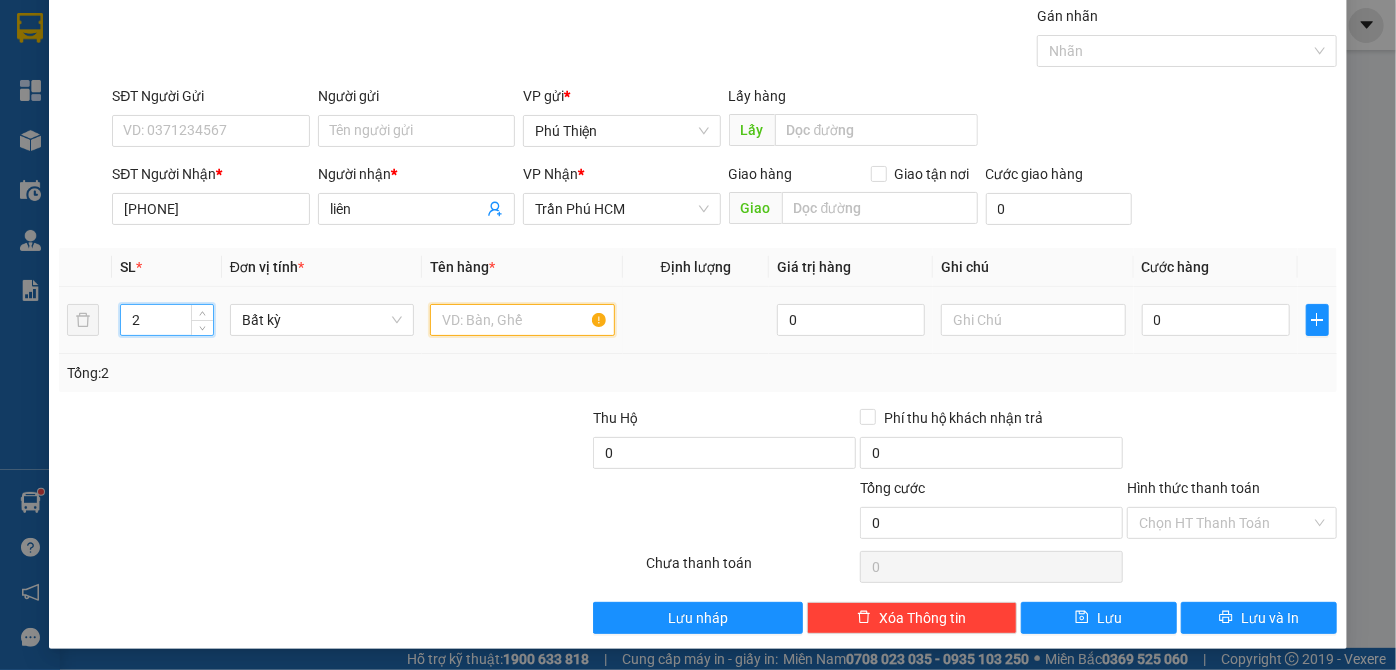 click at bounding box center [522, 320] 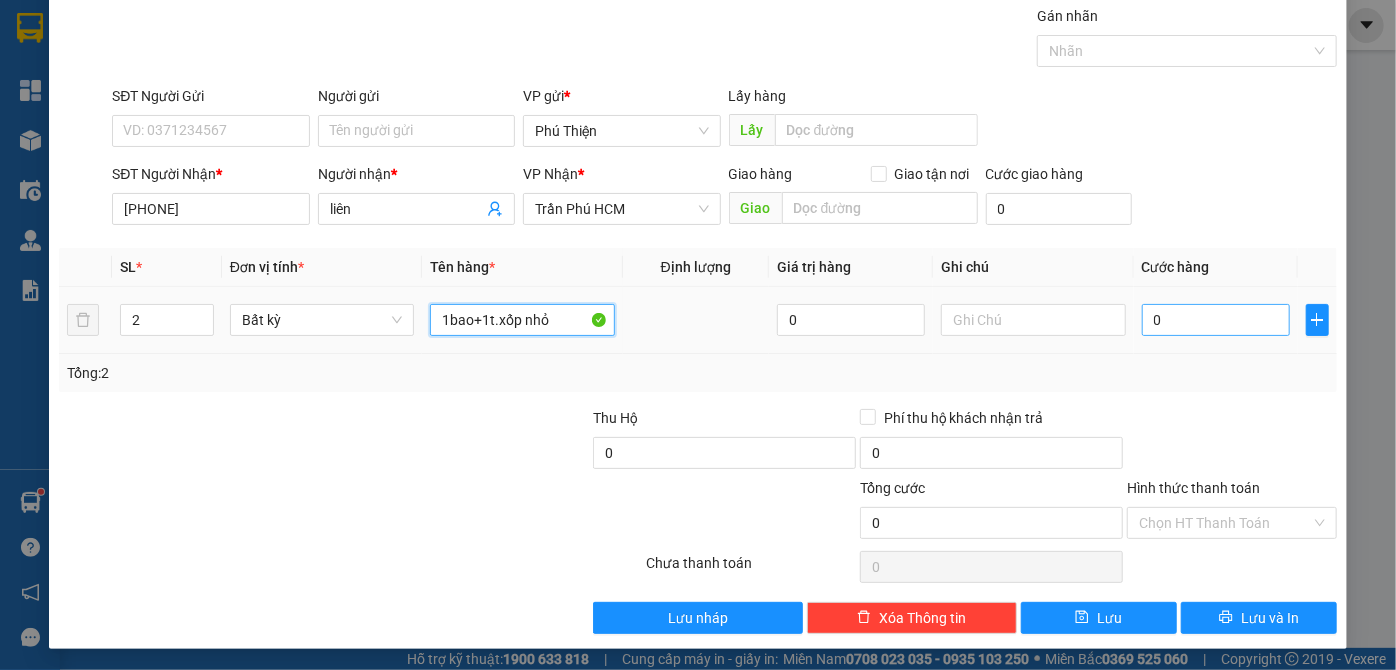 type on "1bao+1t.xốp nhỏ" 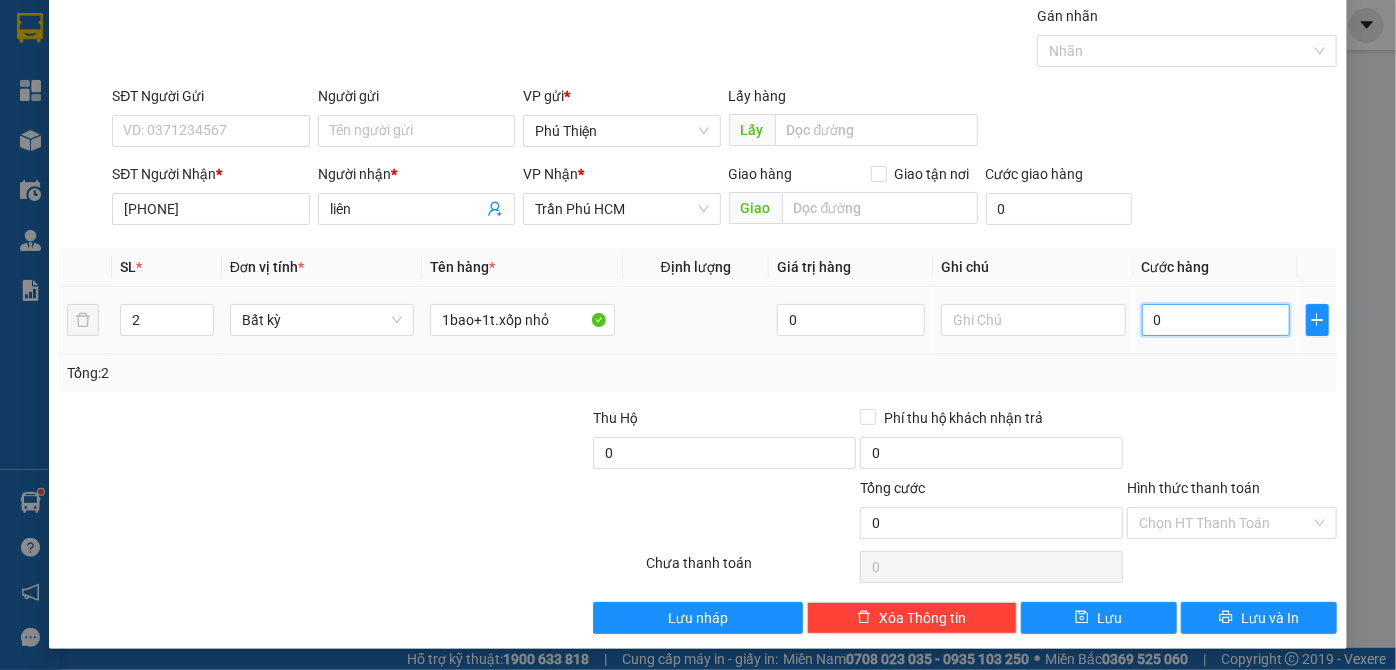 click on "0" at bounding box center [1216, 320] 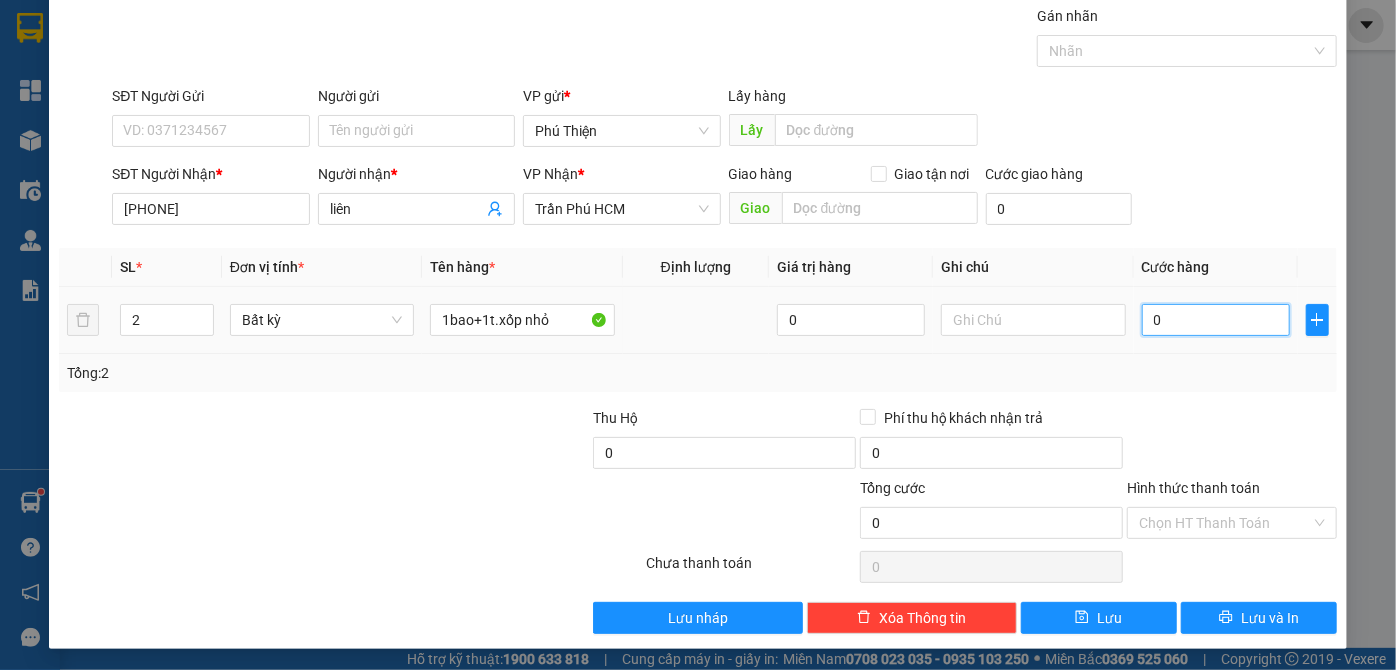 type on "1" 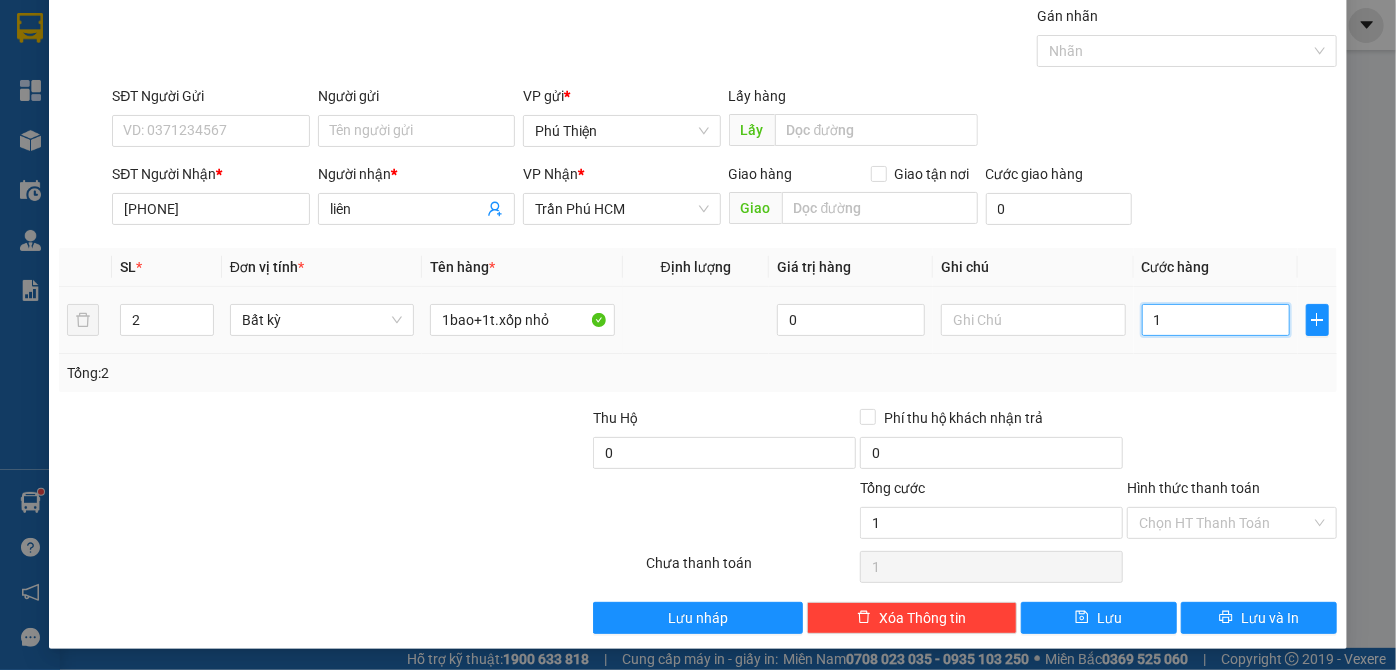 type on "12" 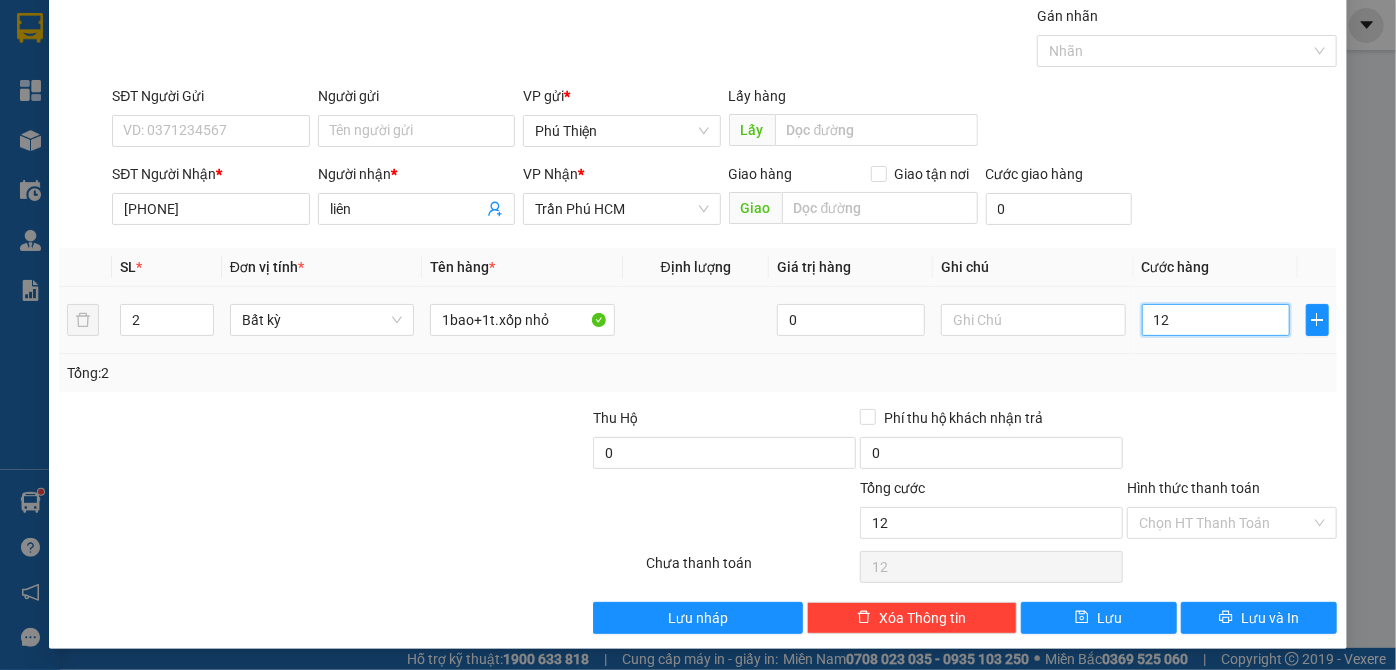 type on "120" 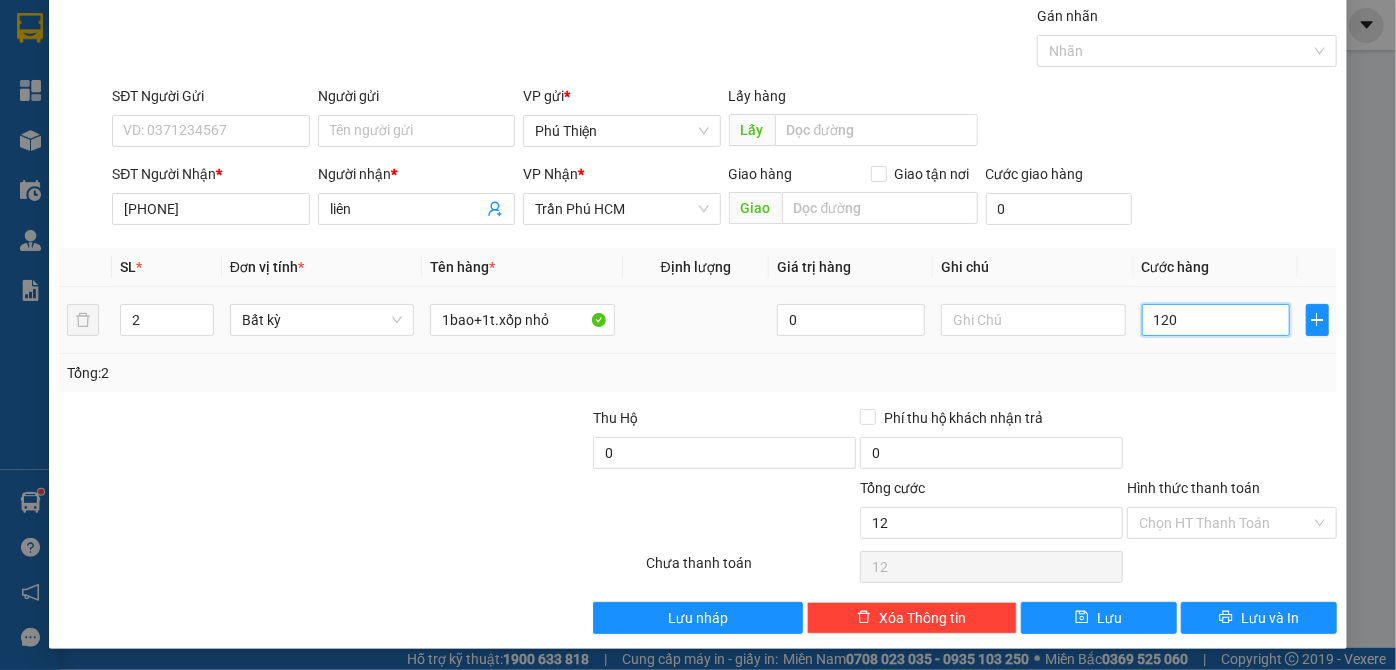 type on "120" 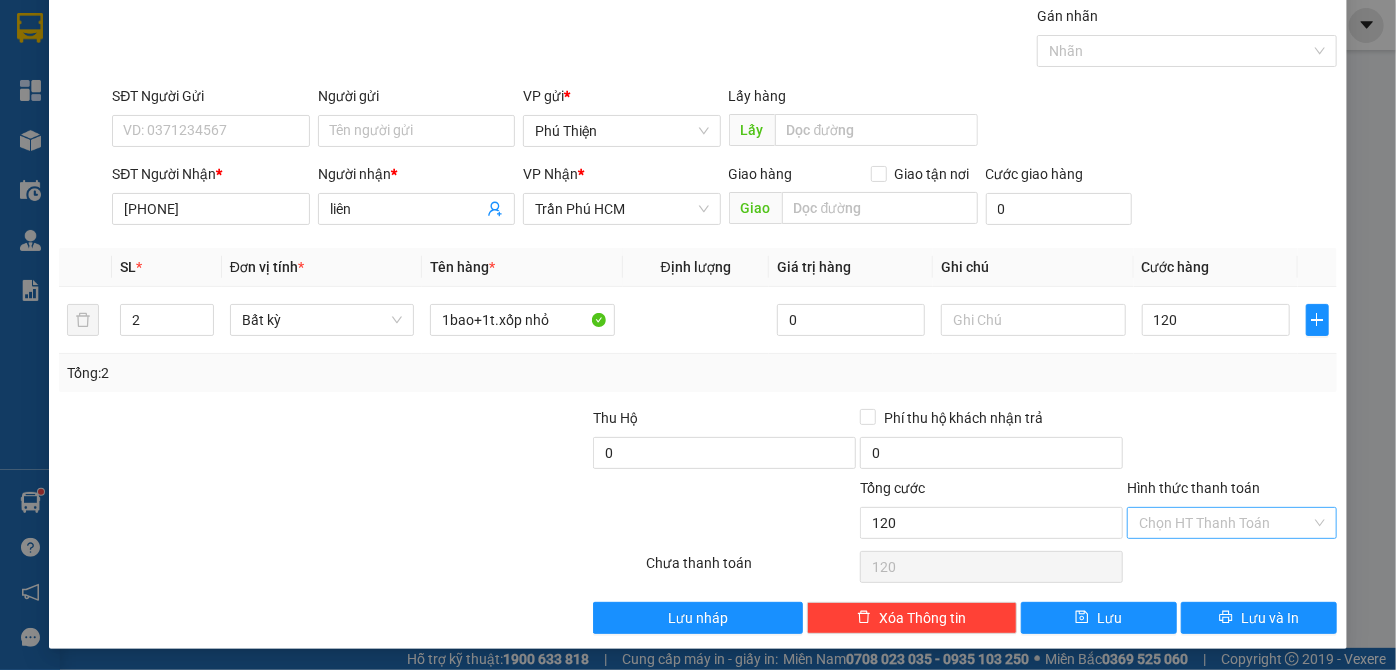type on "120.000" 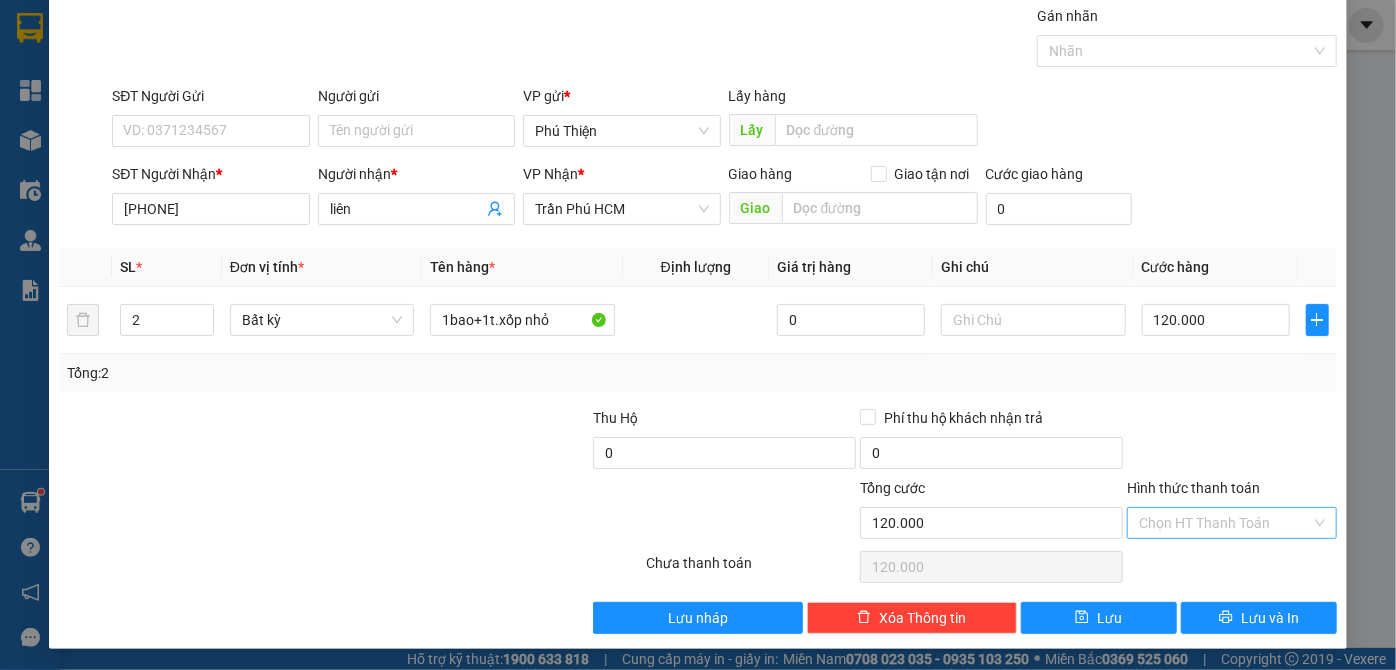 drag, startPoint x: 1168, startPoint y: 510, endPoint x: 1157, endPoint y: 528, distance: 21.095022 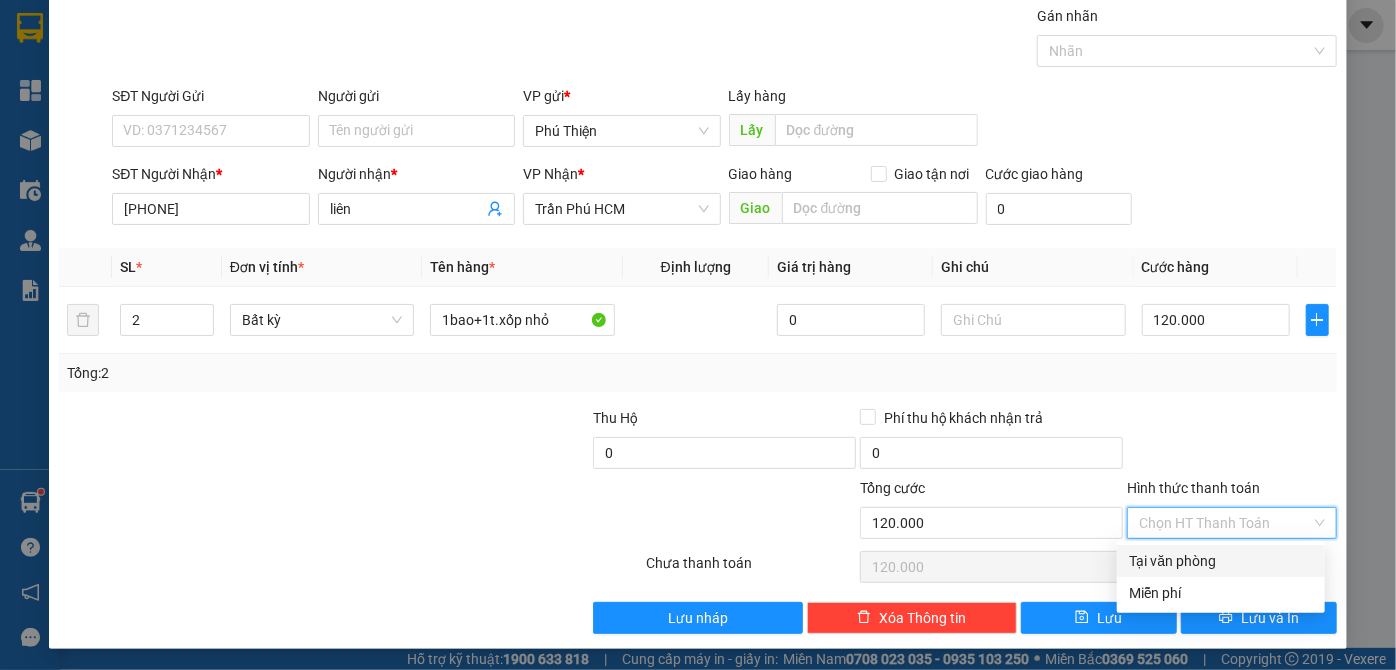 drag, startPoint x: 1165, startPoint y: 560, endPoint x: 1156, endPoint y: 584, distance: 25.632011 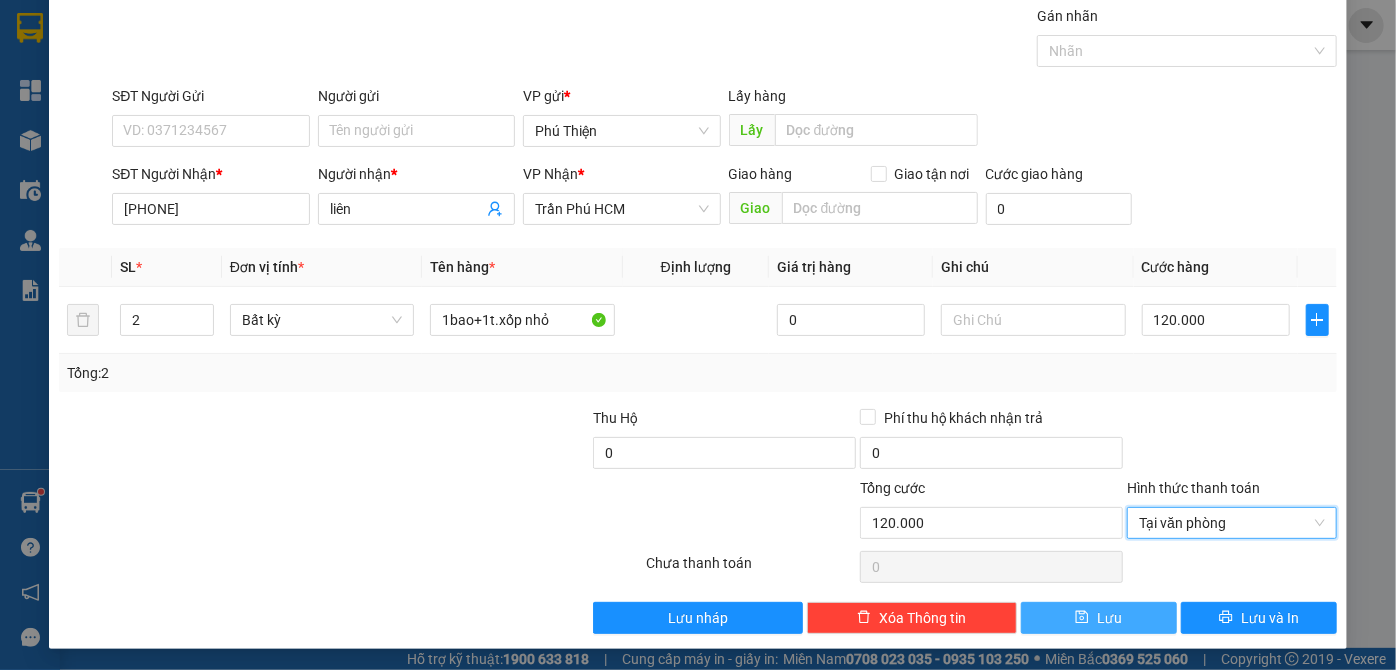 click on "Lưu" at bounding box center [1099, 618] 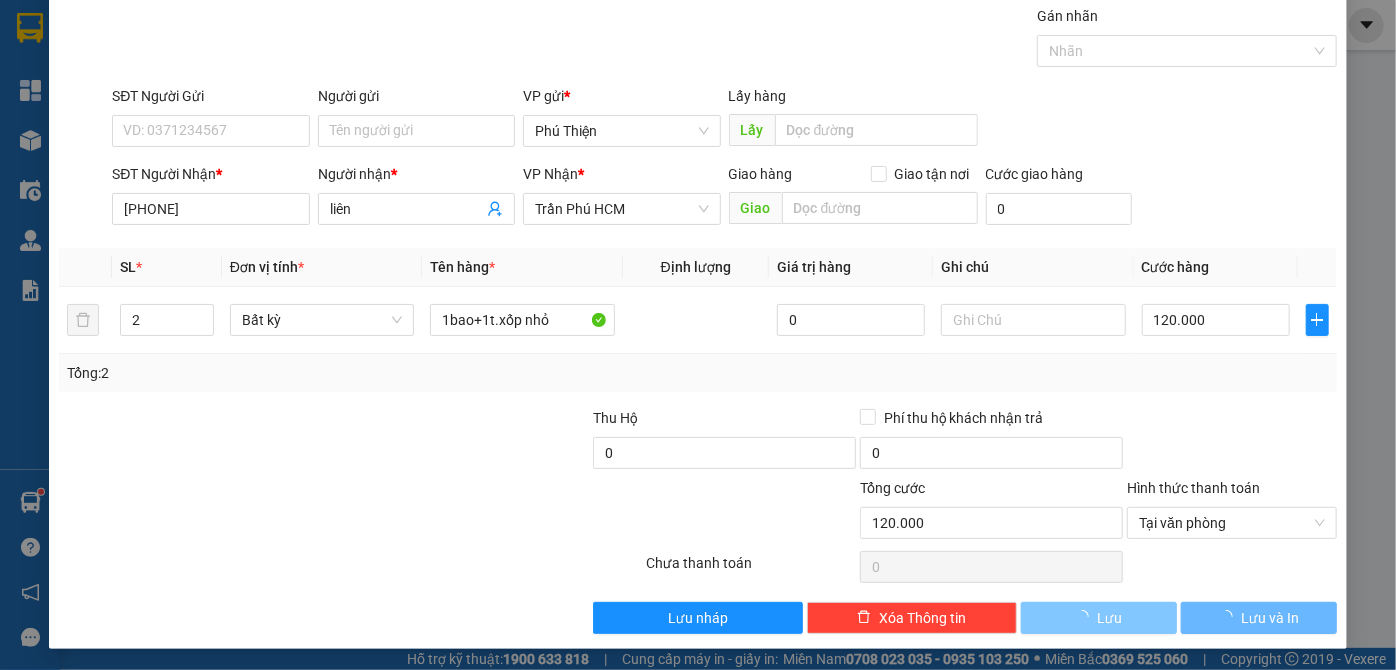 type 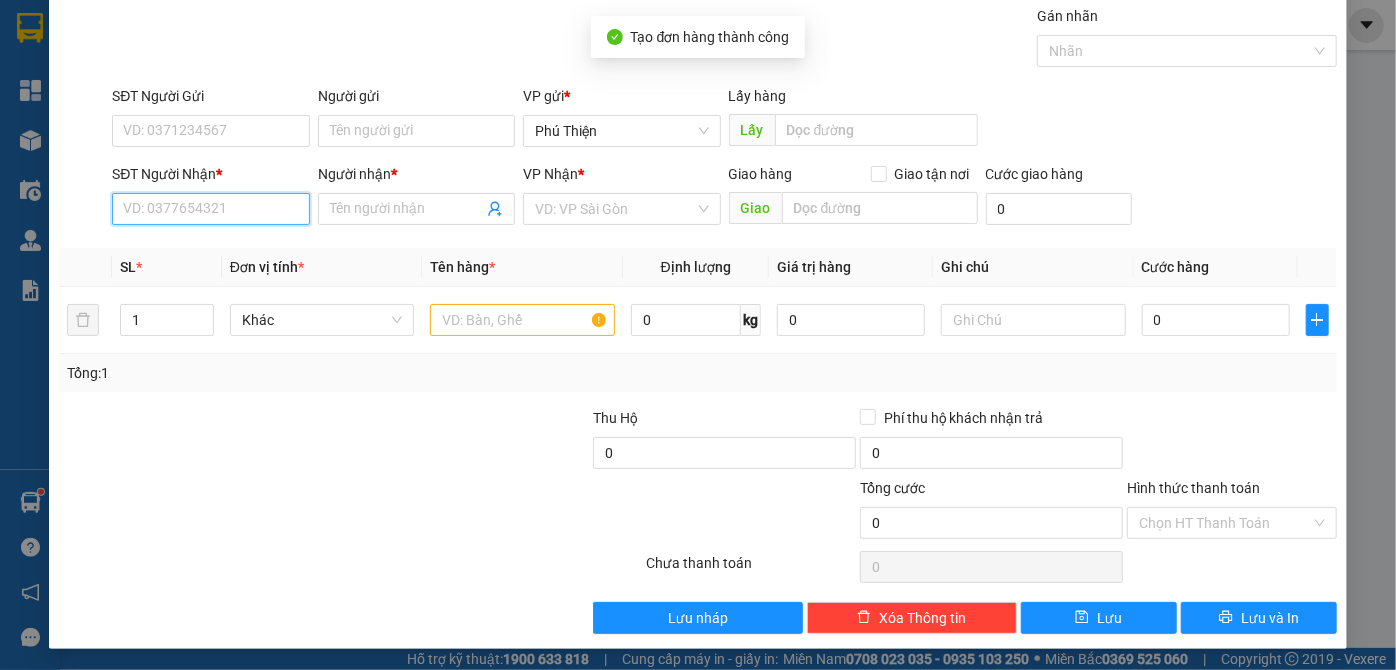 click on "SĐT Người Nhận  *" at bounding box center (210, 209) 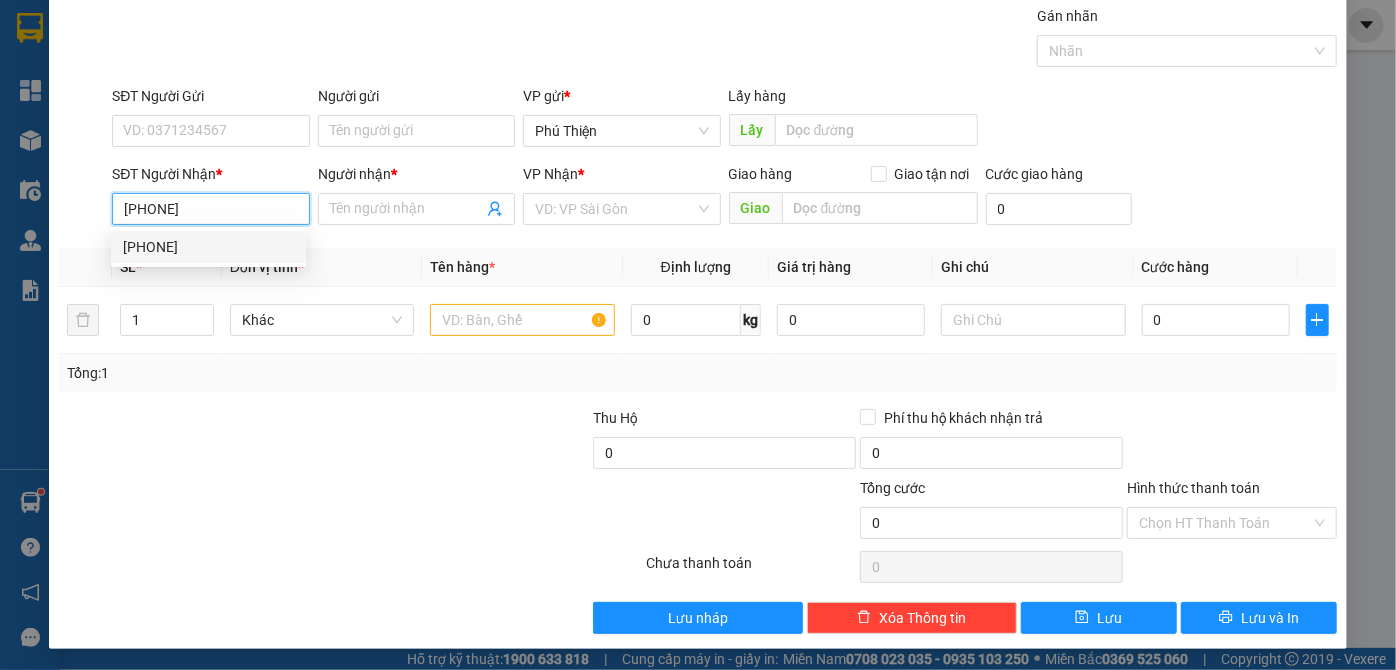 click on "[PHONE]" at bounding box center (208, 247) 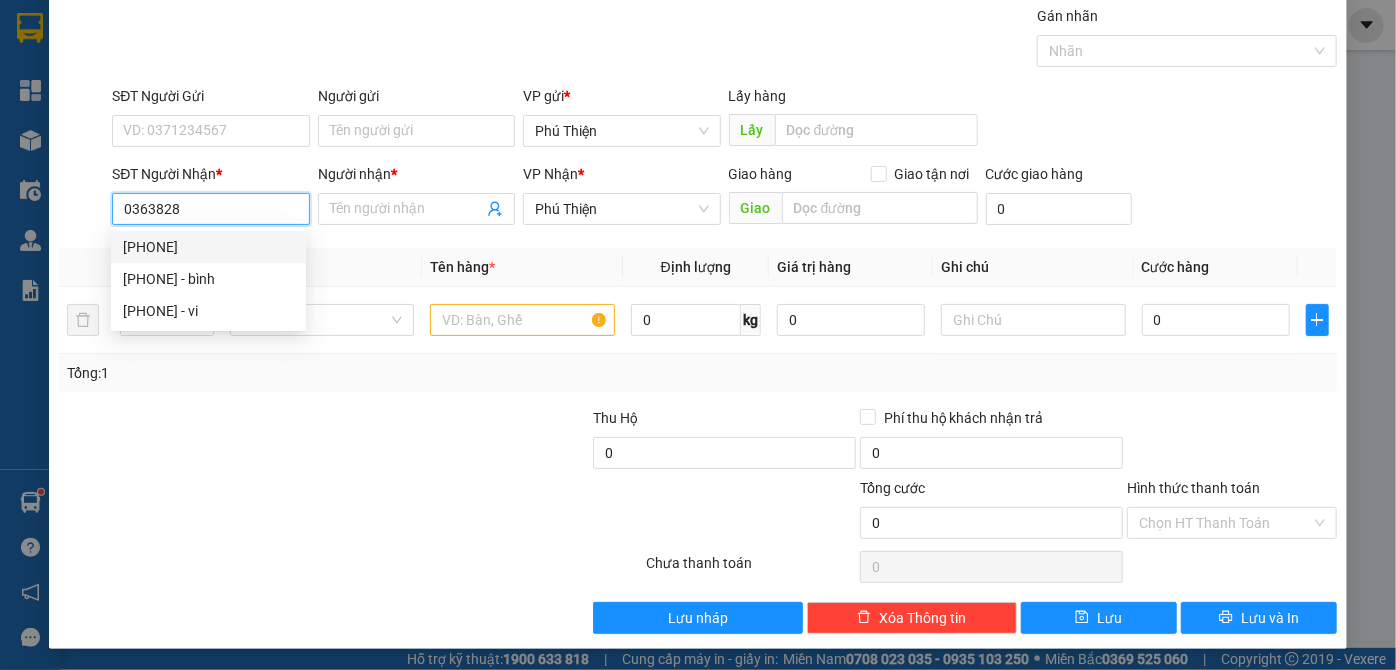 click on "[PHONE]" at bounding box center (208, 247) 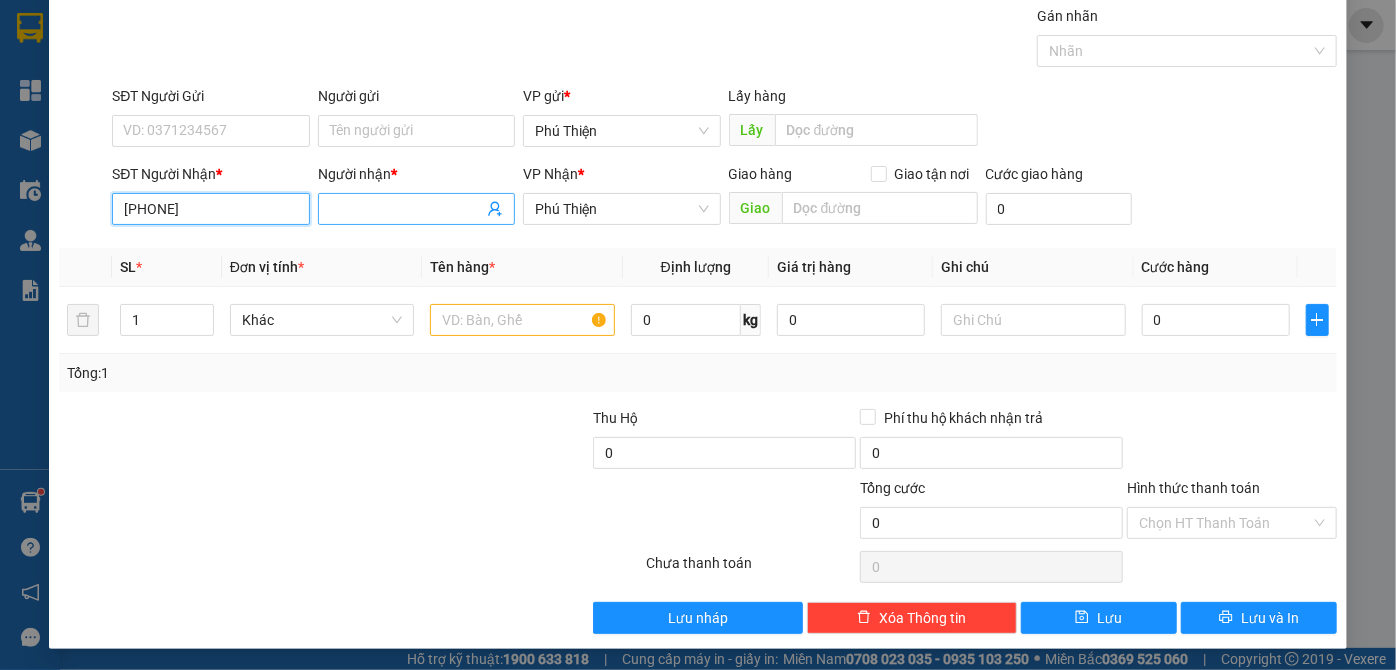 type on "[PHONE]" 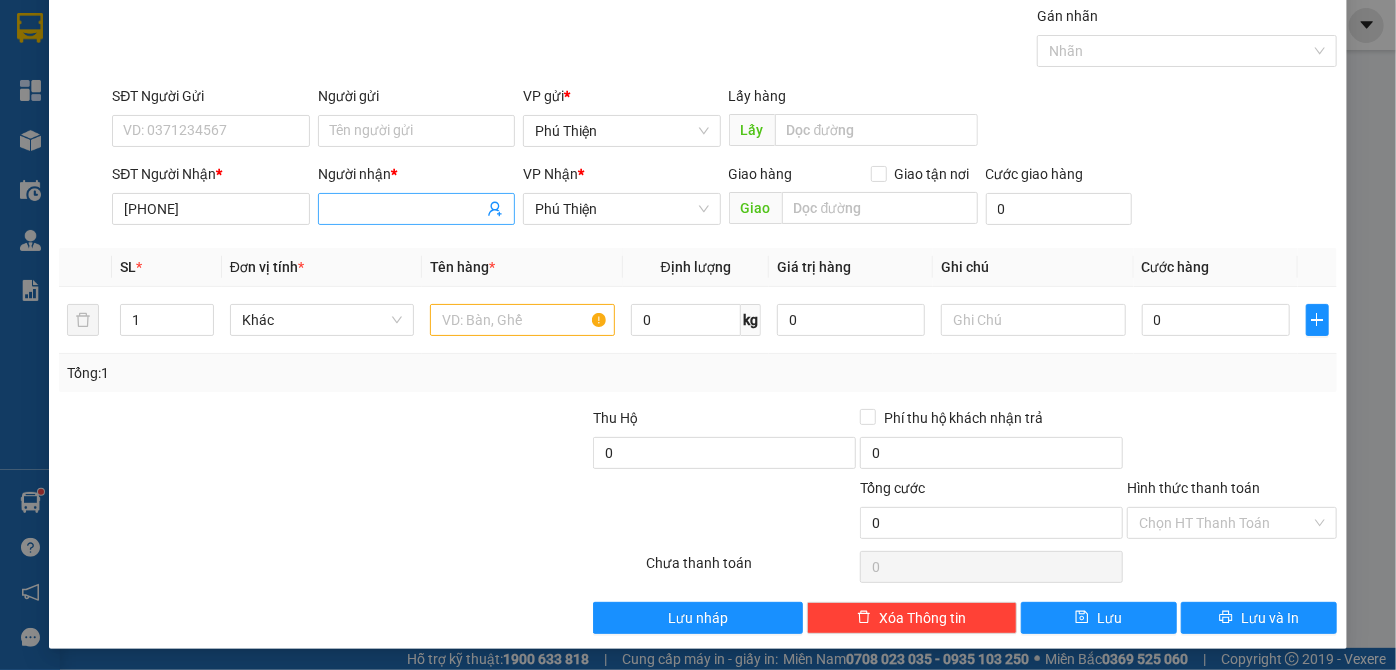 click on "Người nhận  *" at bounding box center [406, 209] 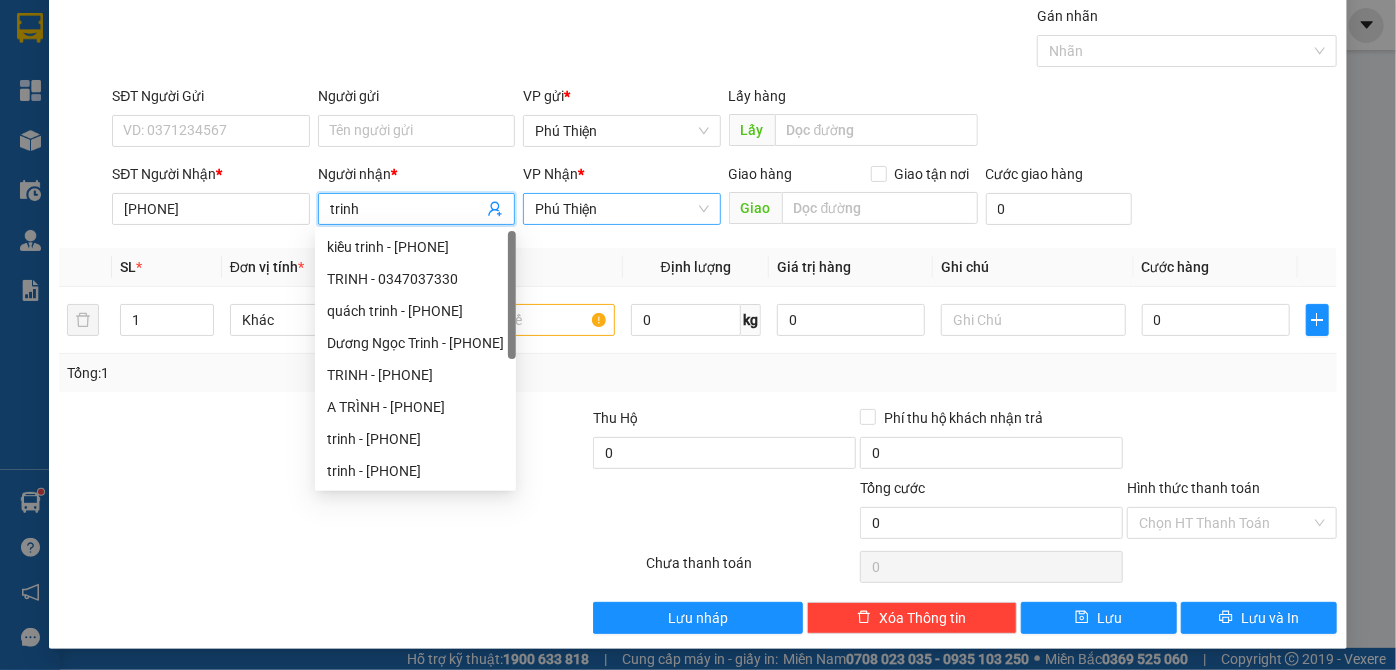 click on "Phú Thiện" at bounding box center [621, 209] 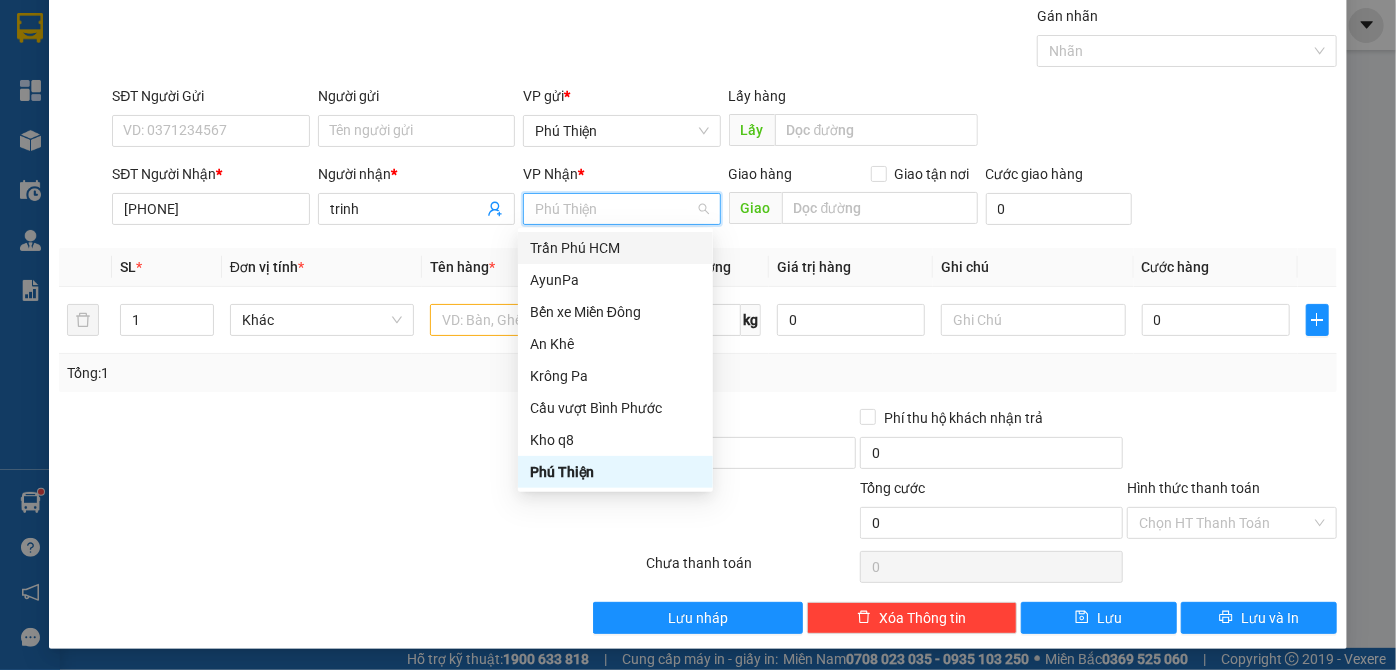 drag, startPoint x: 582, startPoint y: 256, endPoint x: 542, endPoint y: 283, distance: 48.259712 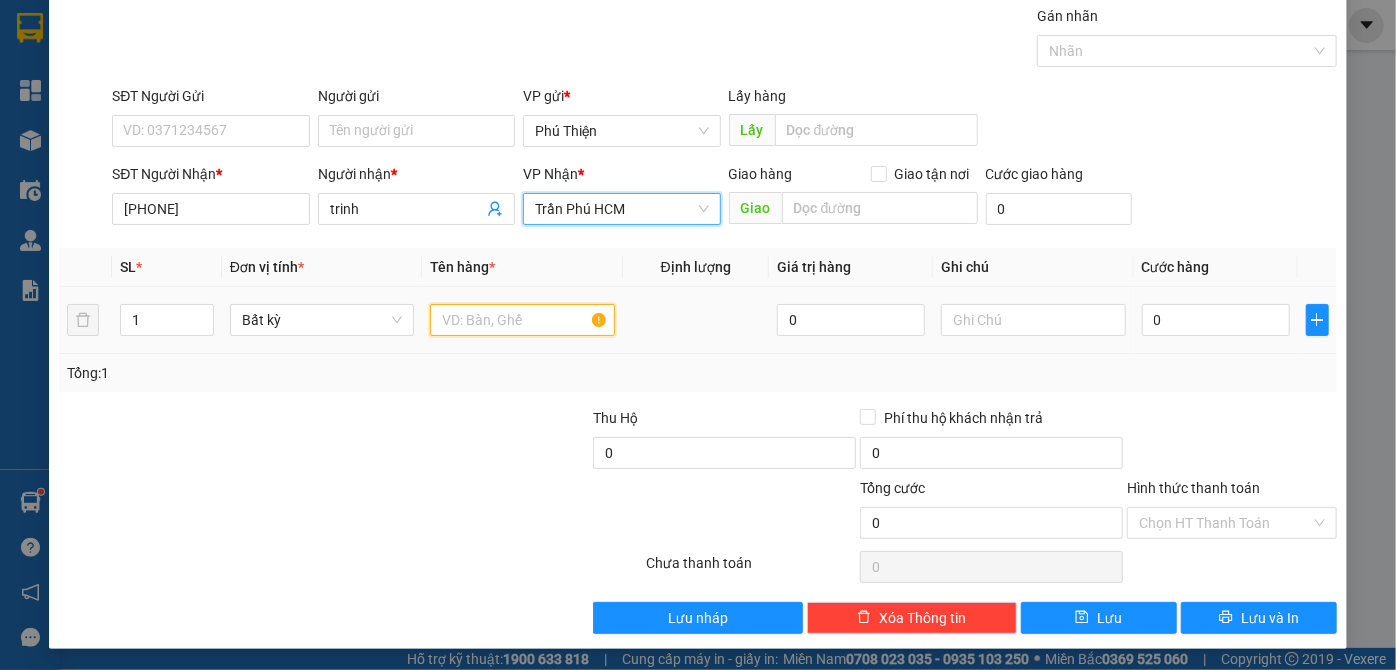 click at bounding box center [522, 320] 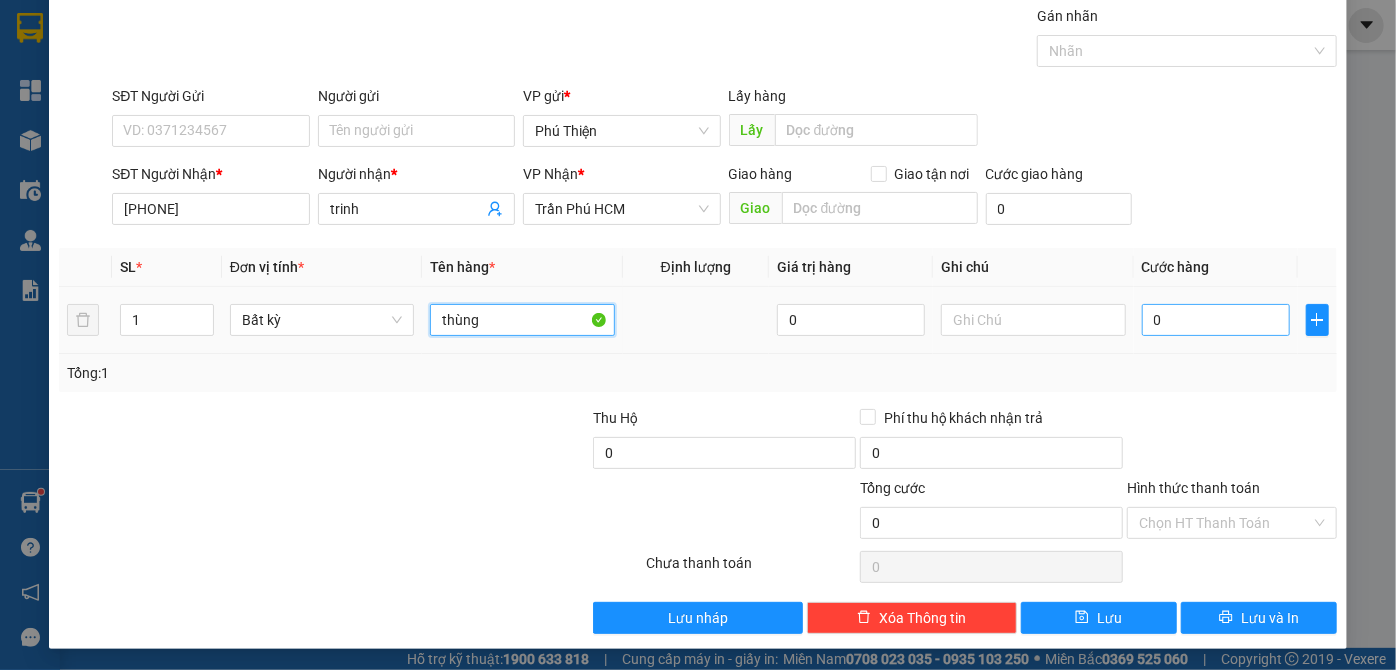 type on "thùng" 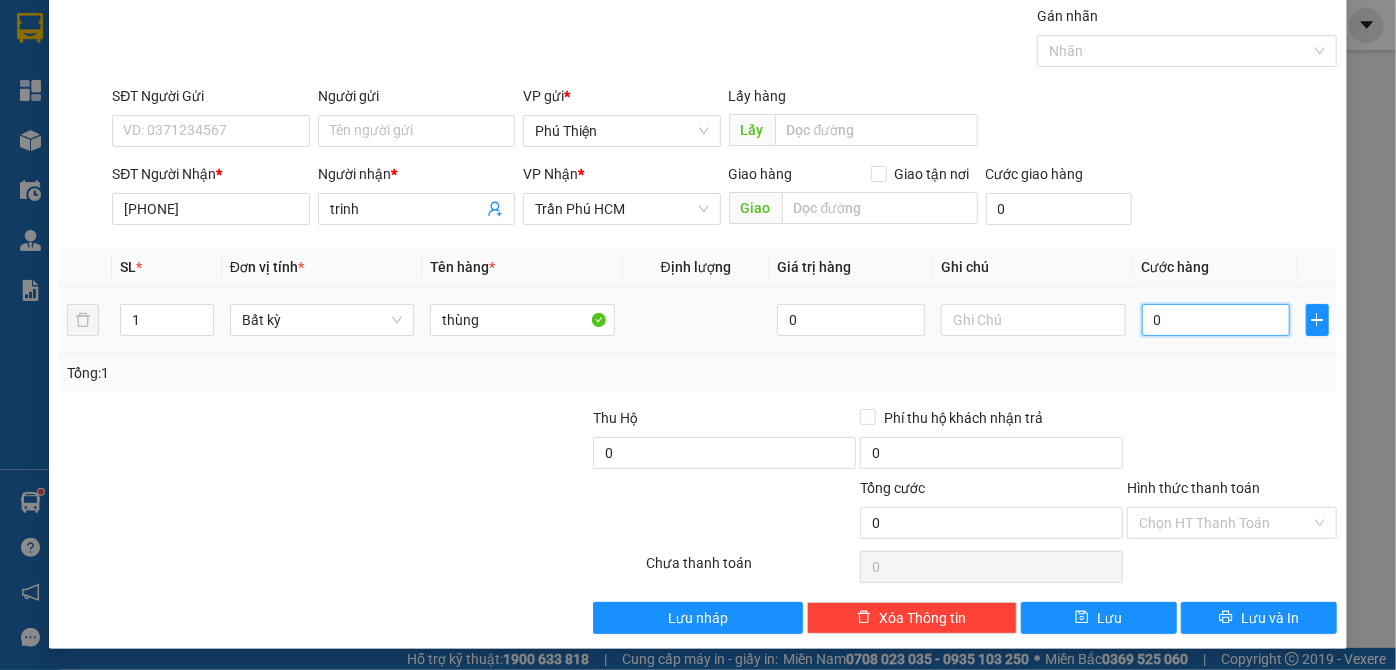 click on "0" at bounding box center [1216, 320] 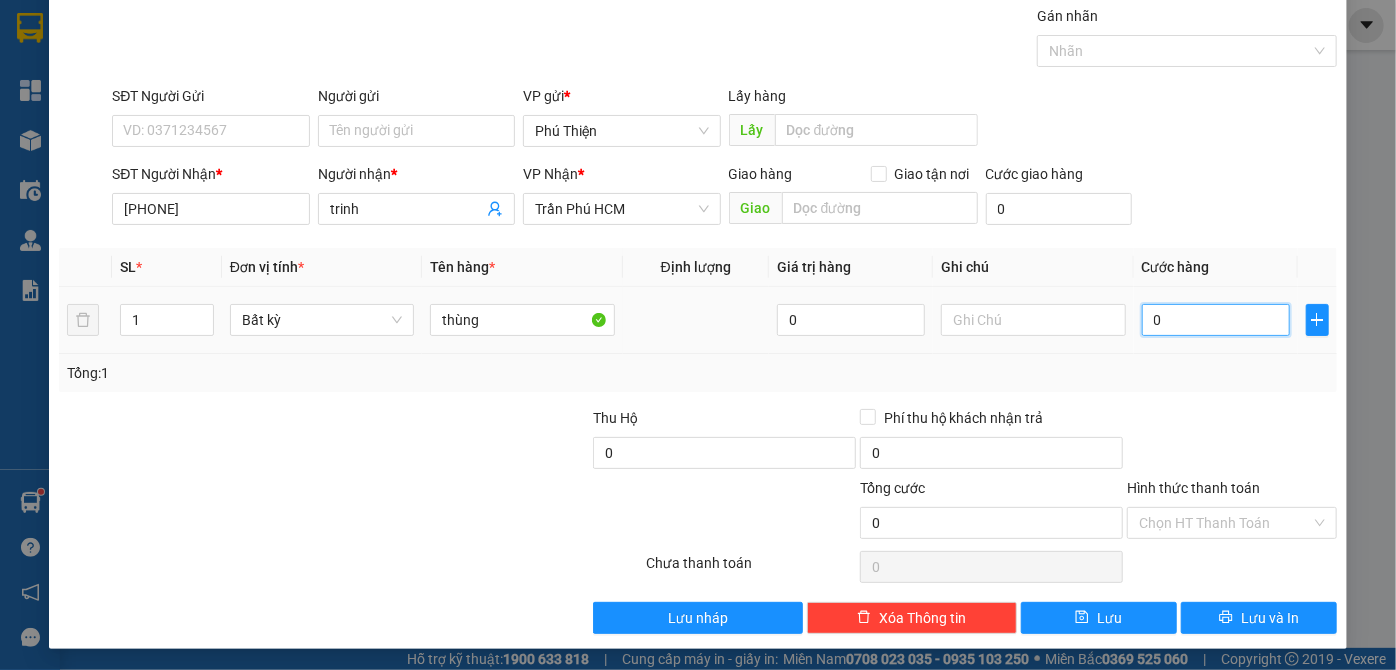 type on "5" 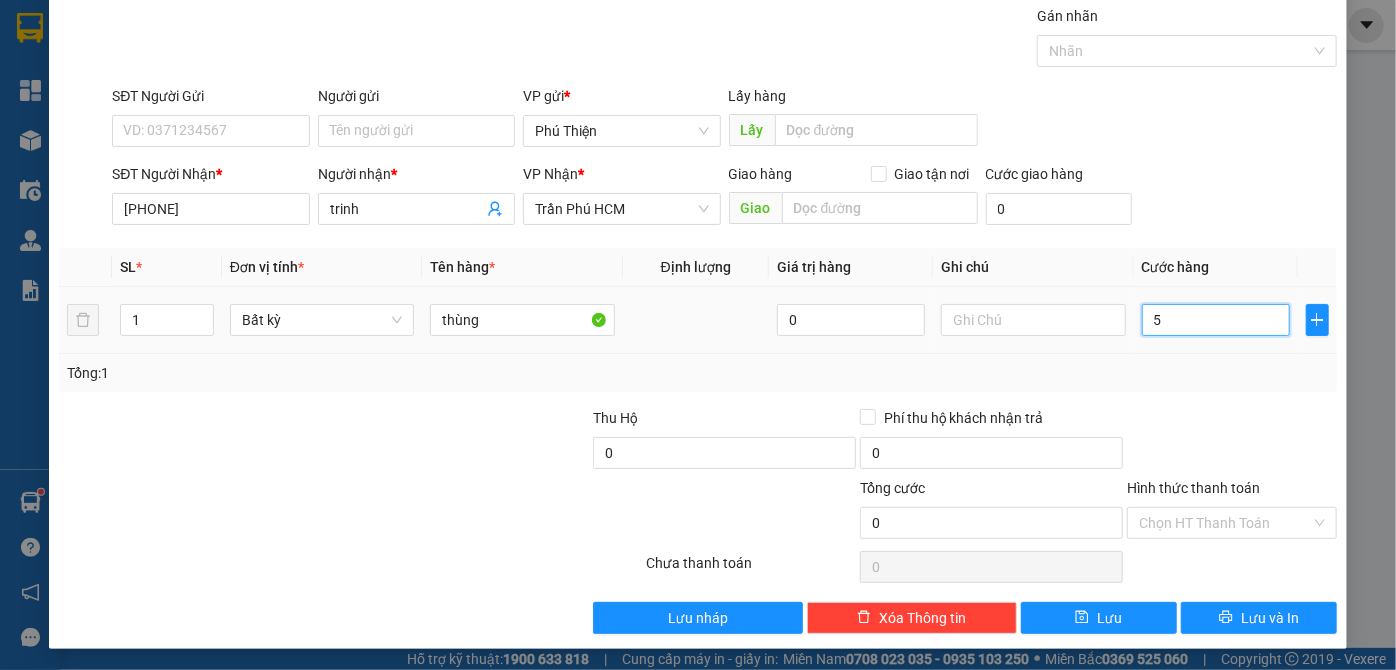 type on "5" 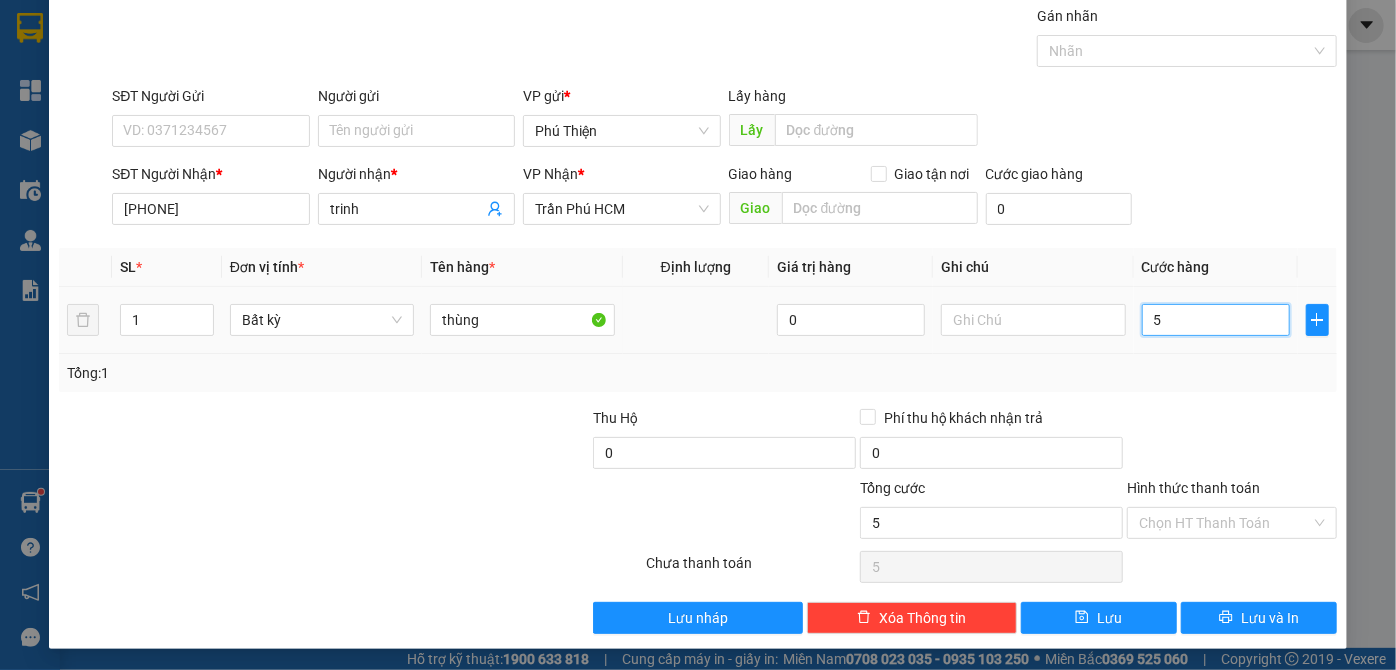 type on "50" 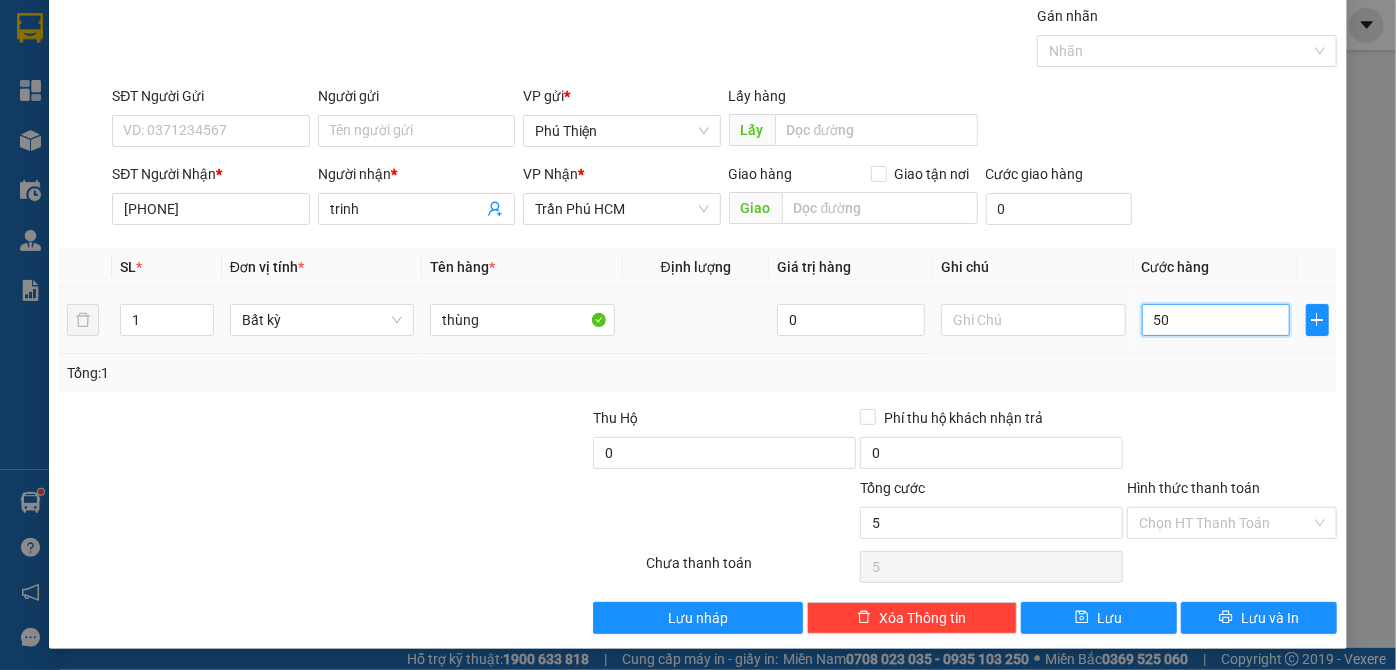 type on "50" 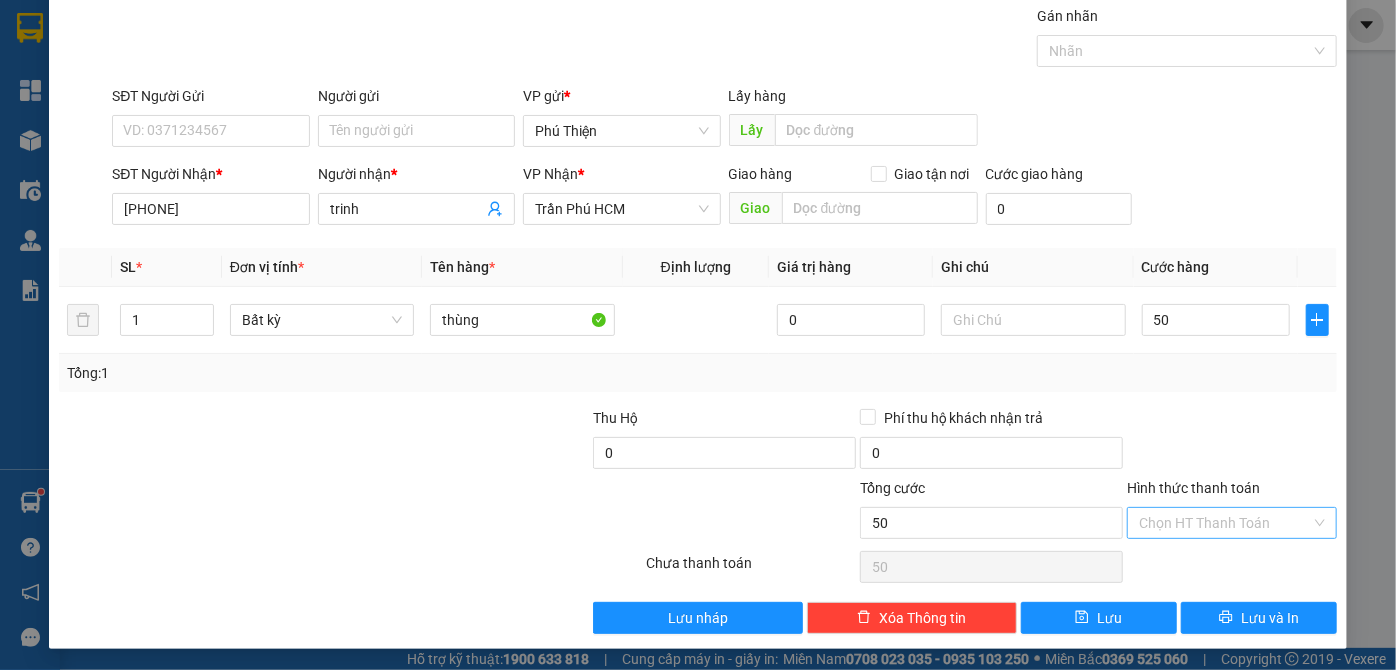type on "50.000" 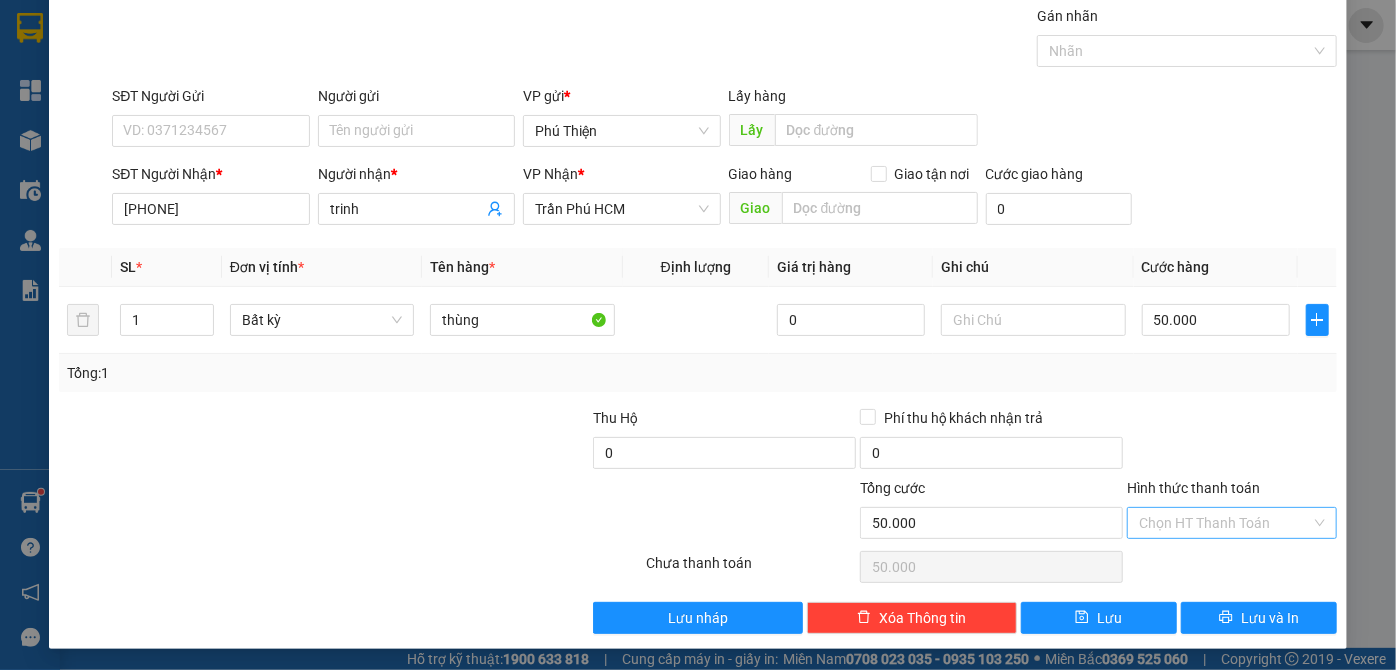 click on "Hình thức thanh toán" at bounding box center (1225, 523) 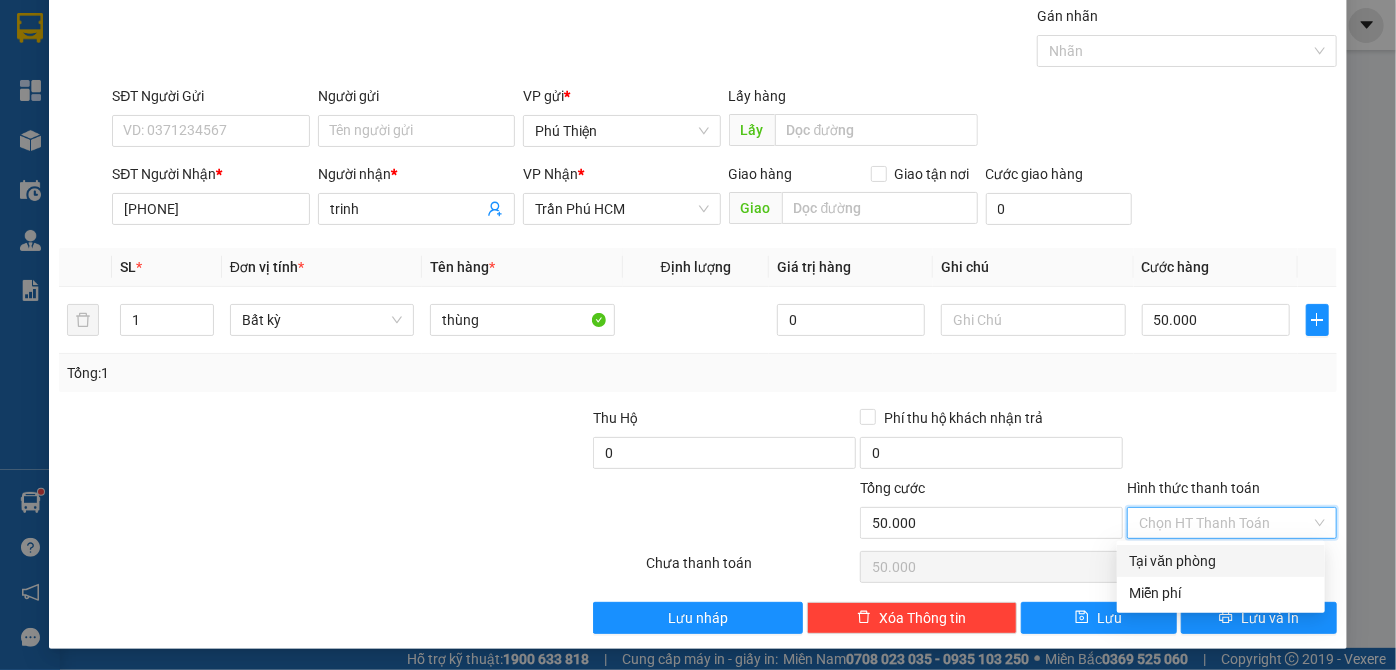 click on "Tại văn phòng" at bounding box center [1221, 561] 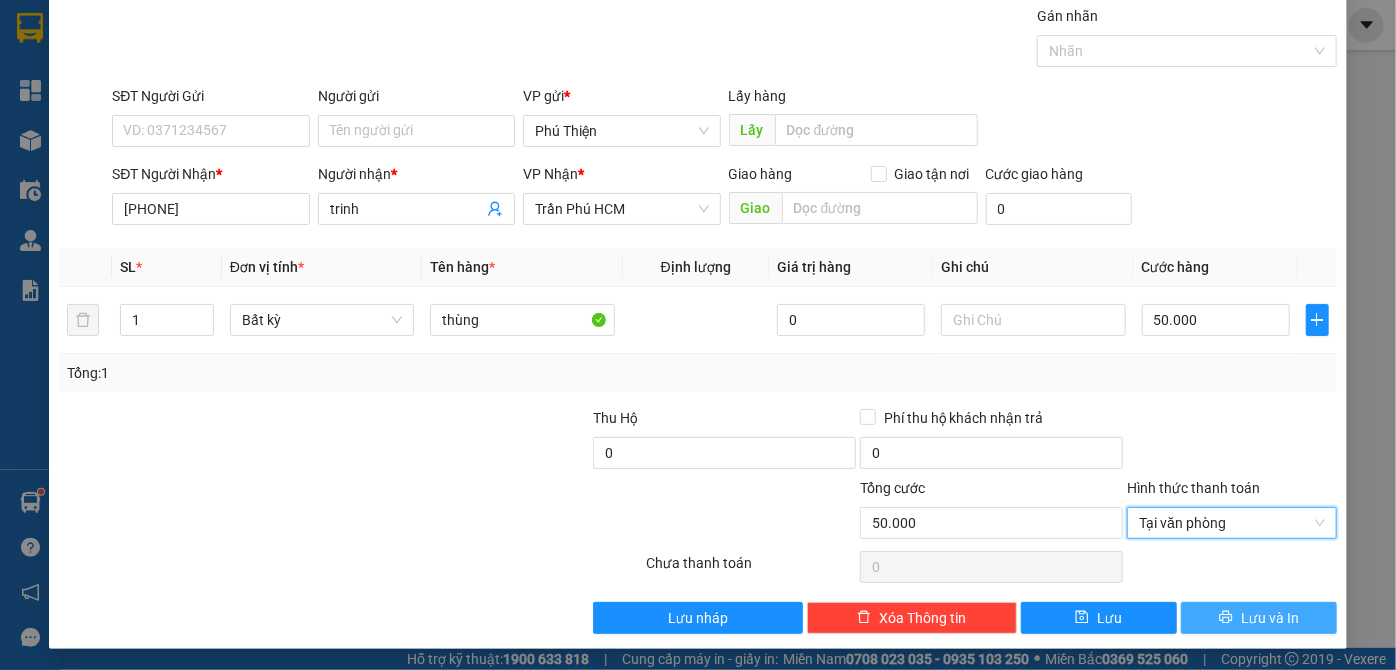 click on "Lưu và In" at bounding box center [1270, 618] 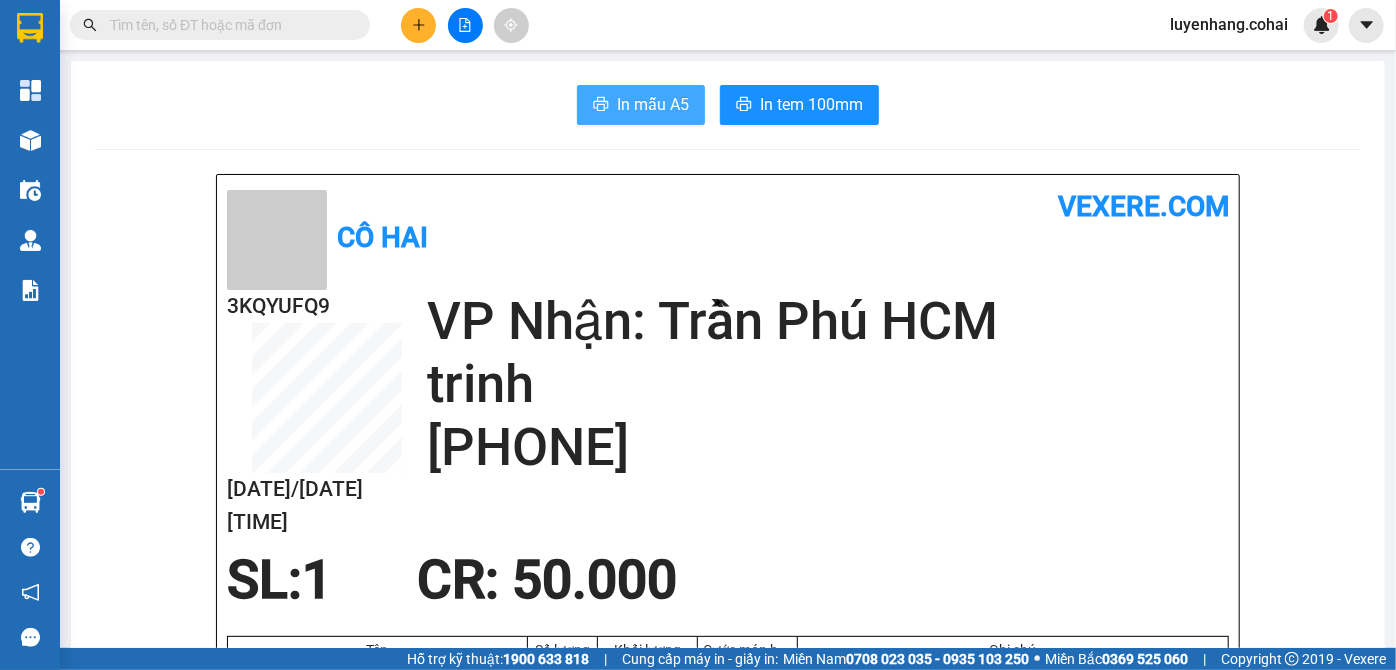 click on "In mẫu A5" at bounding box center [653, 104] 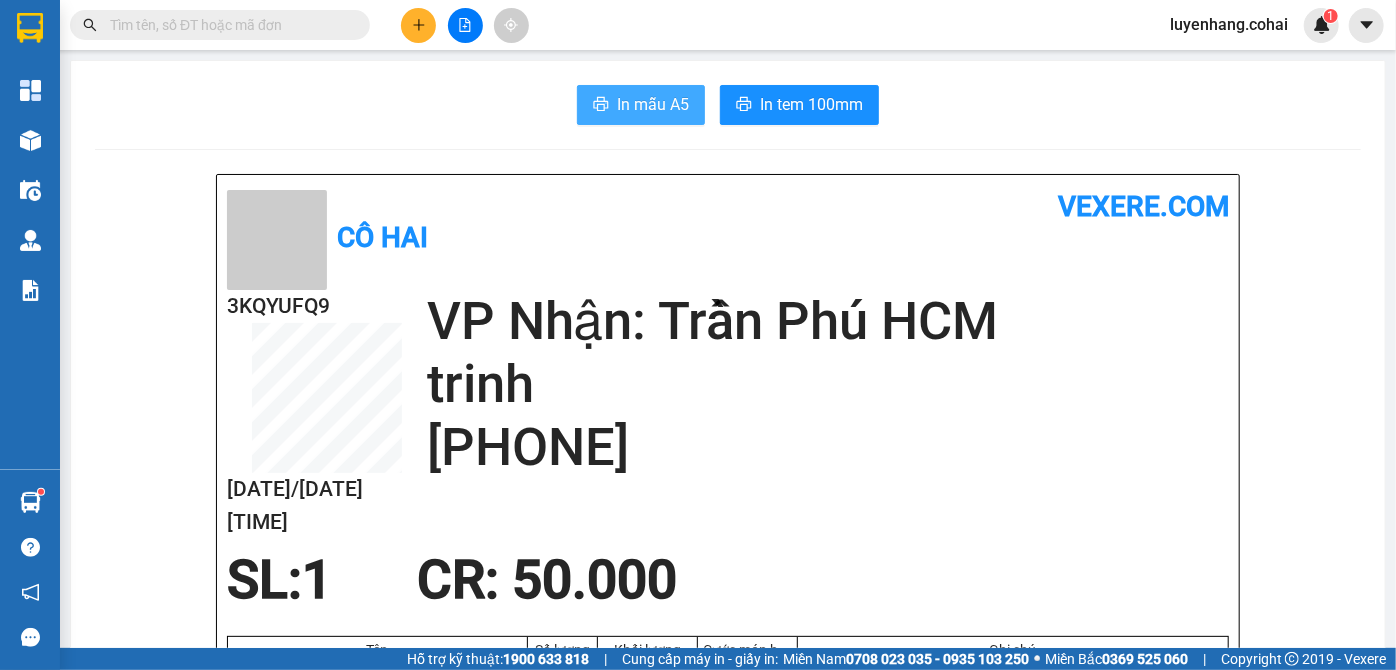 scroll, scrollTop: 0, scrollLeft: 0, axis: both 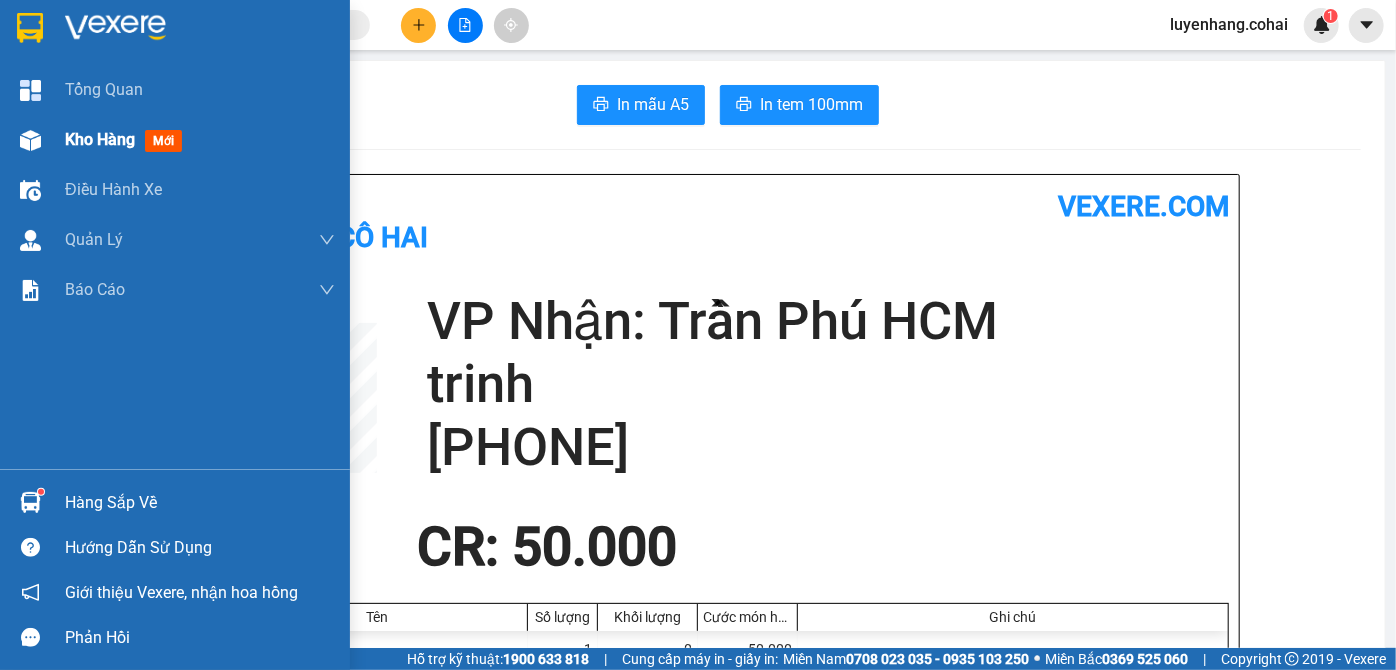 click on "Kho hàng mới" at bounding box center [175, 140] 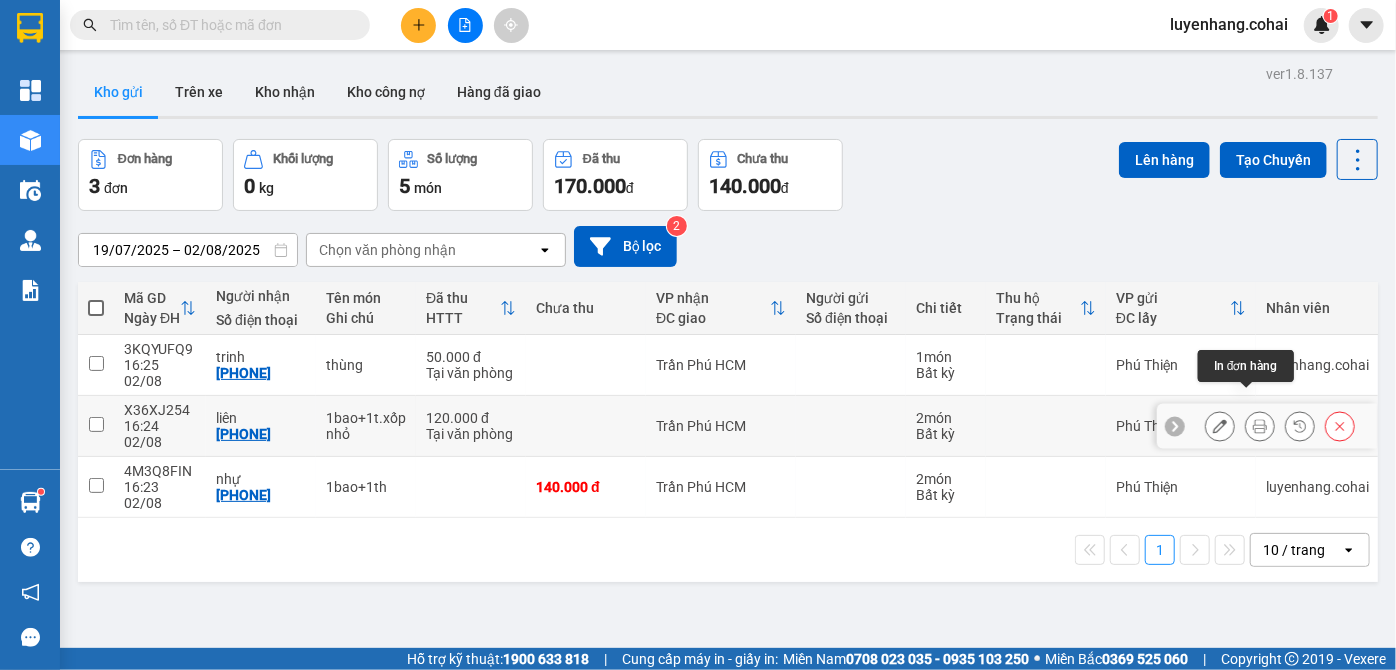 click 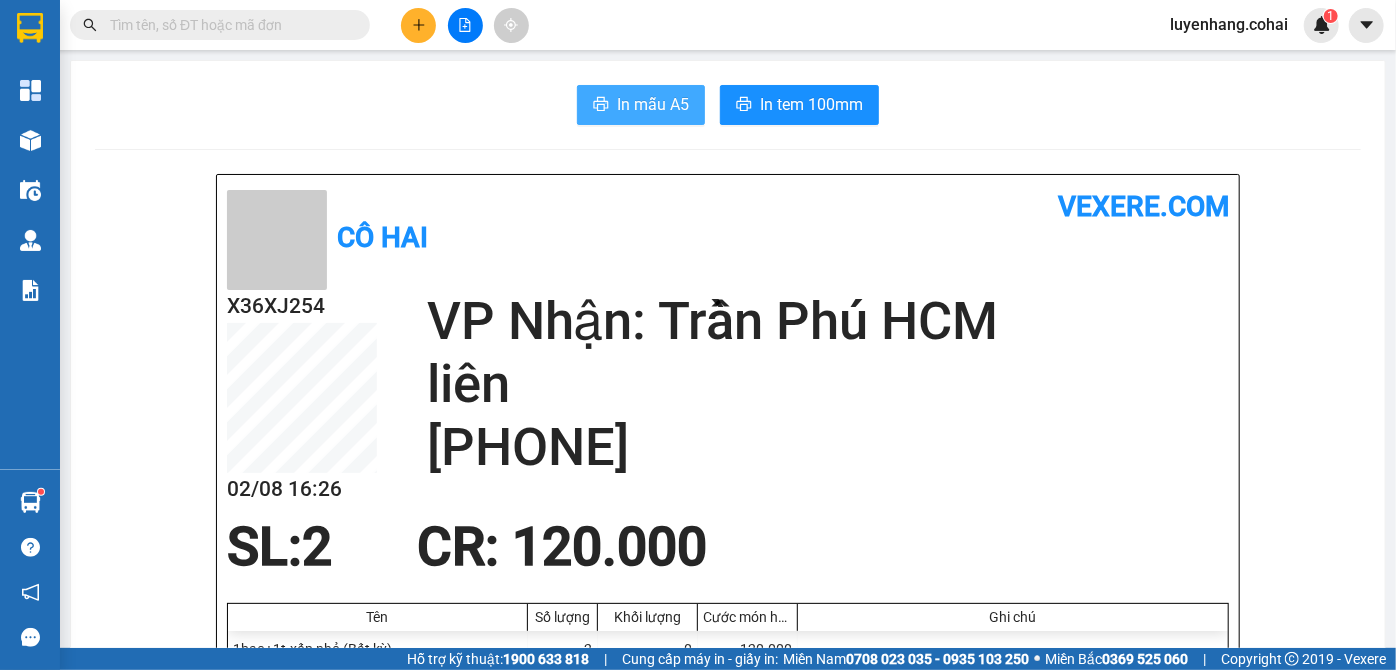 click on "In mẫu A5" at bounding box center [653, 104] 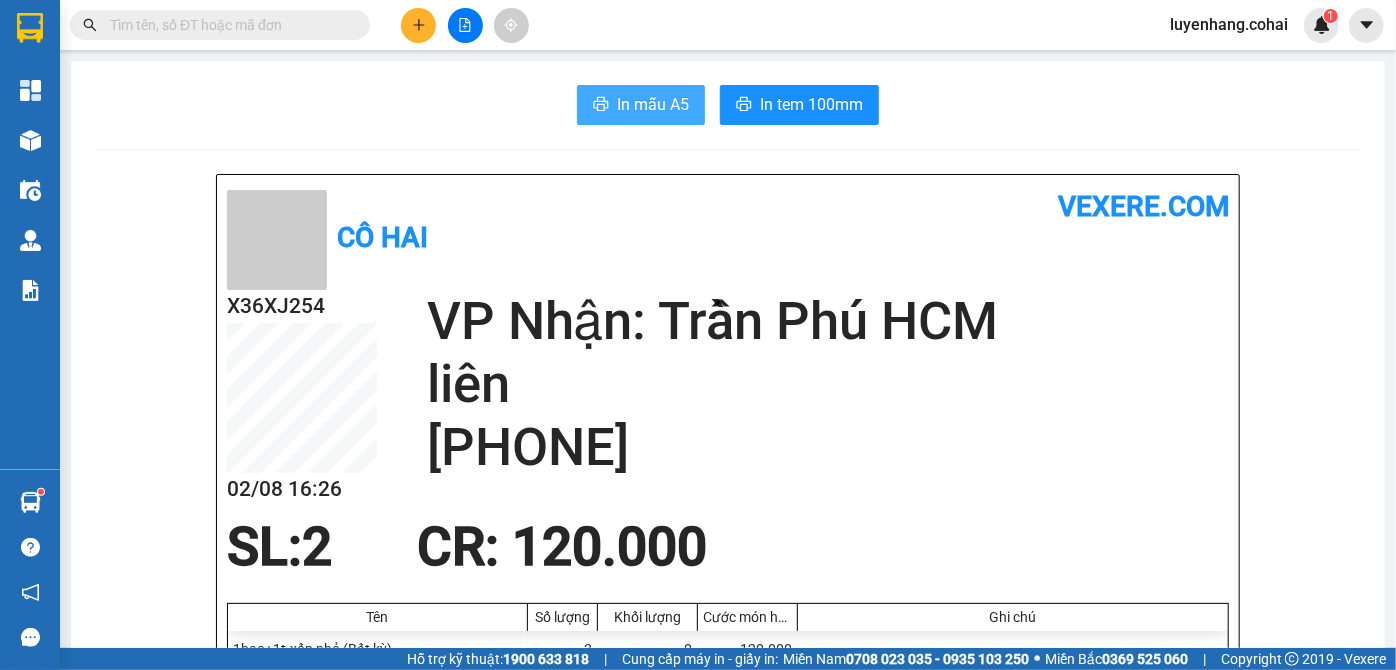 scroll, scrollTop: 0, scrollLeft: 0, axis: both 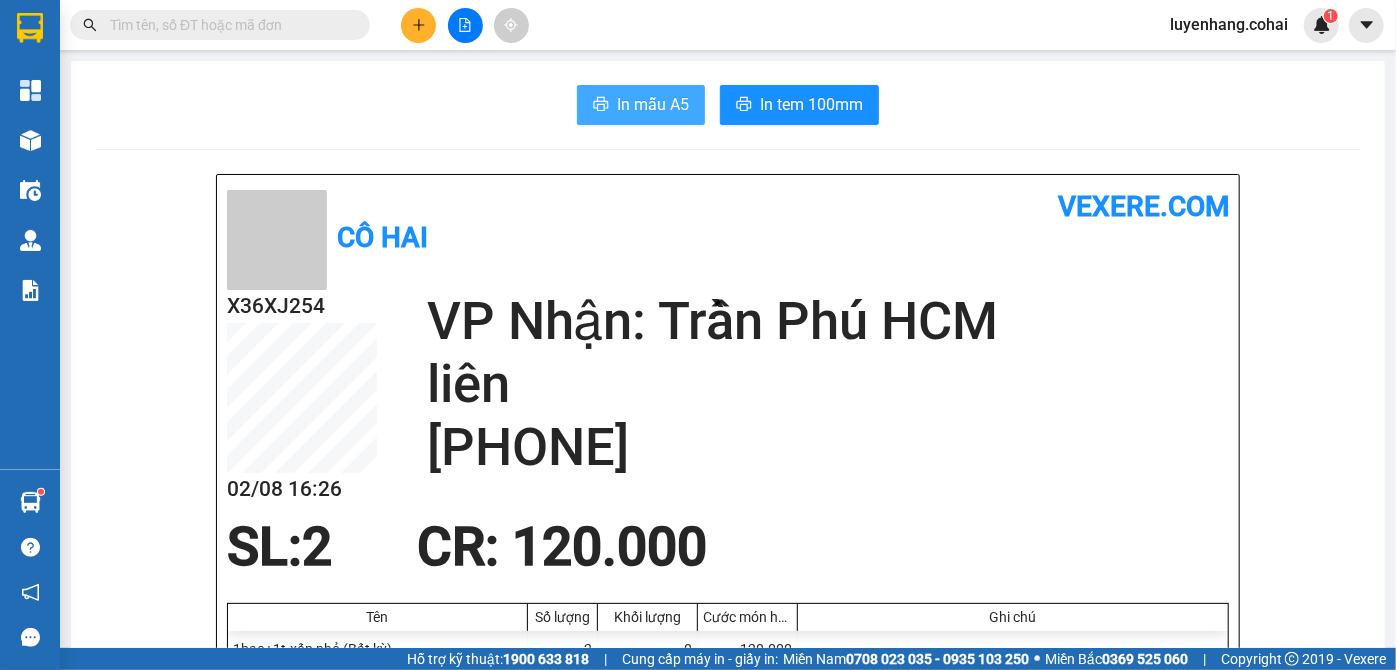 click on "In mẫu A5" at bounding box center (653, 104) 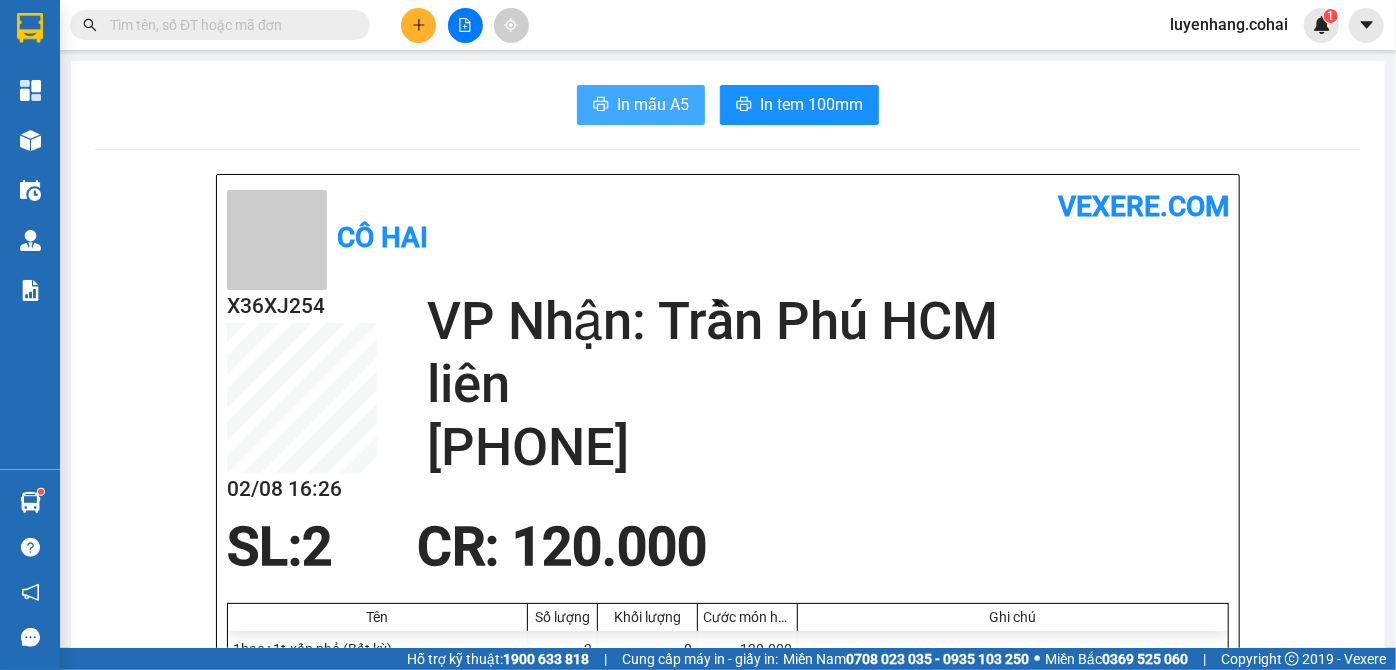 scroll, scrollTop: 0, scrollLeft: 0, axis: both 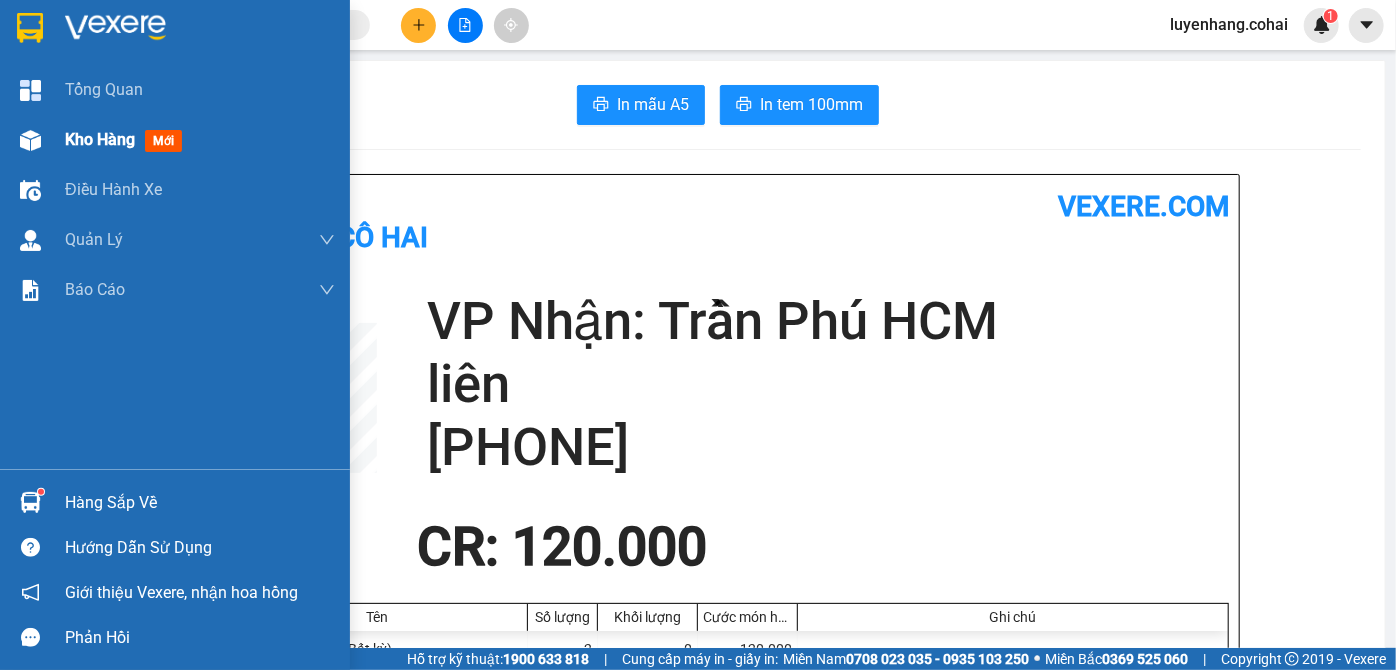 click on "Kho hàng mới" at bounding box center [175, 140] 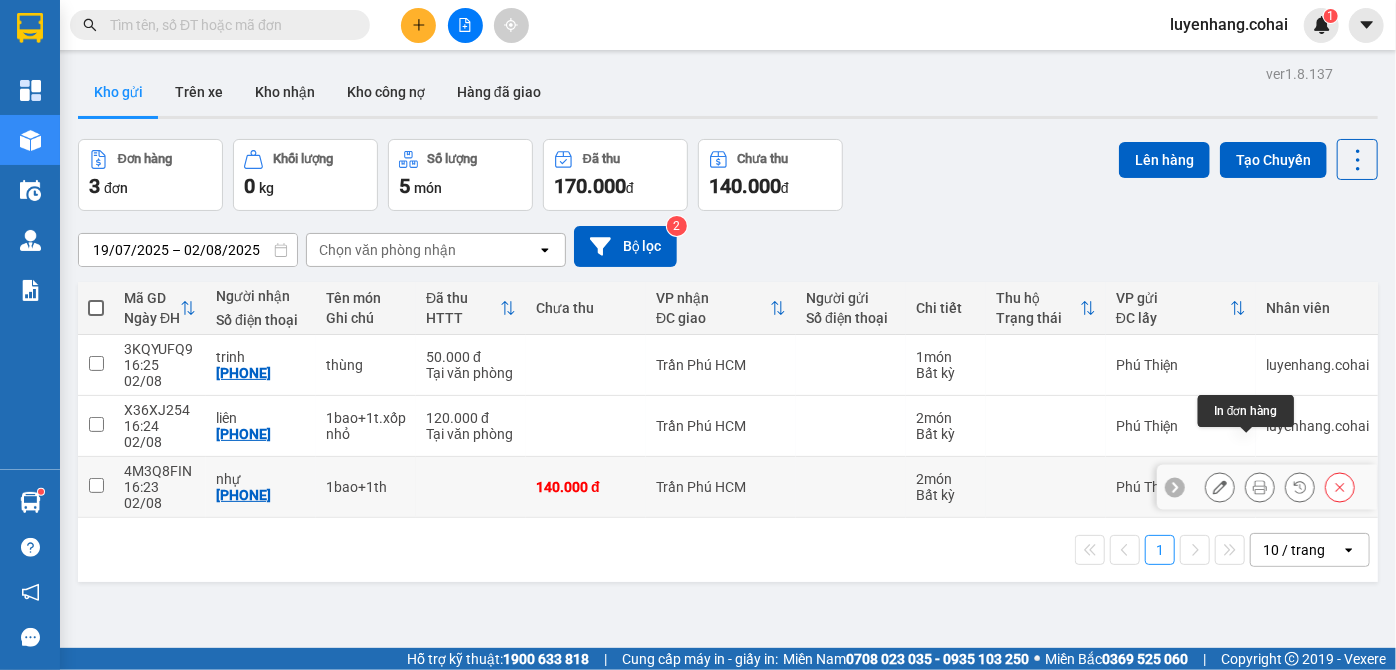 click at bounding box center [1260, 487] 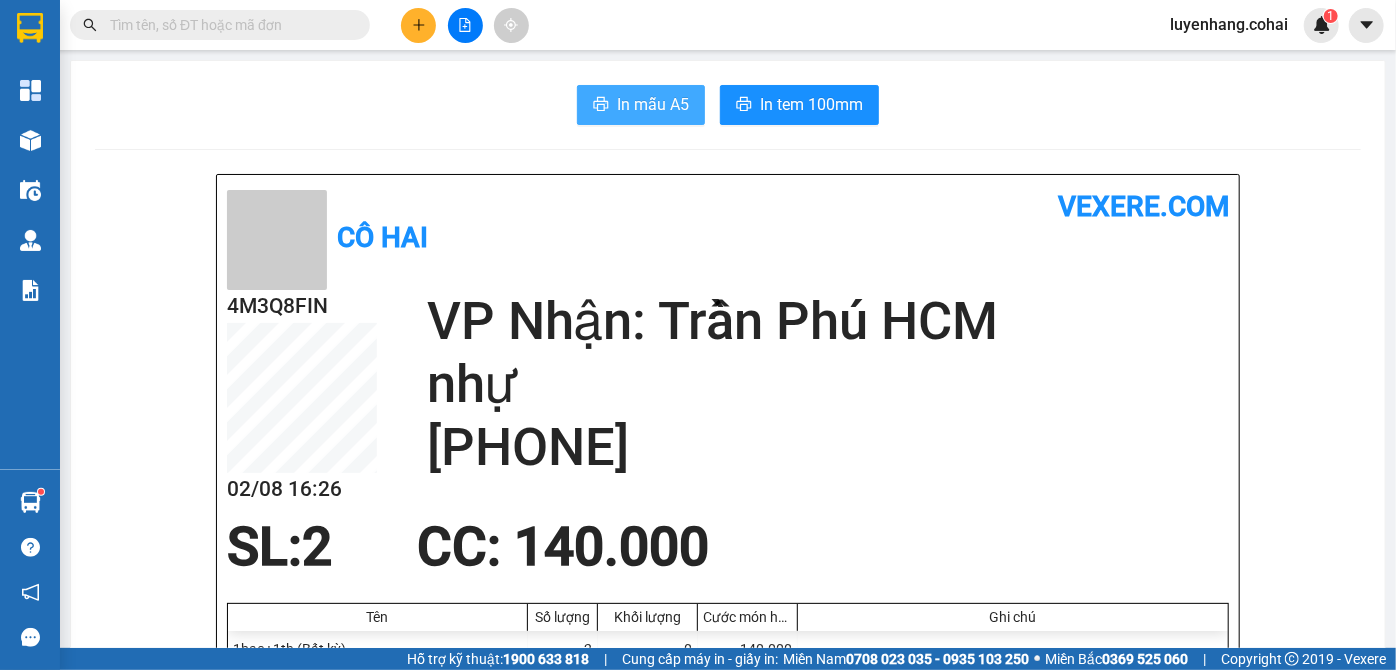 click on "In mẫu A5" at bounding box center [653, 104] 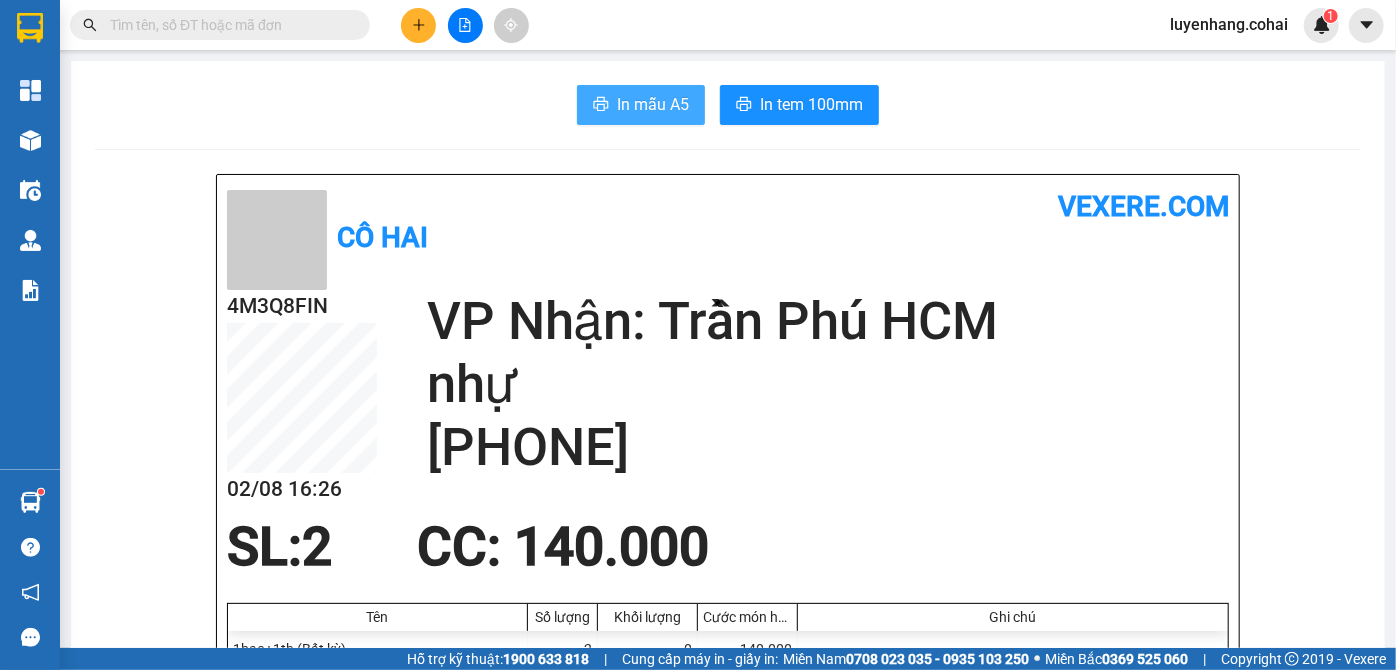 scroll, scrollTop: 0, scrollLeft: 0, axis: both 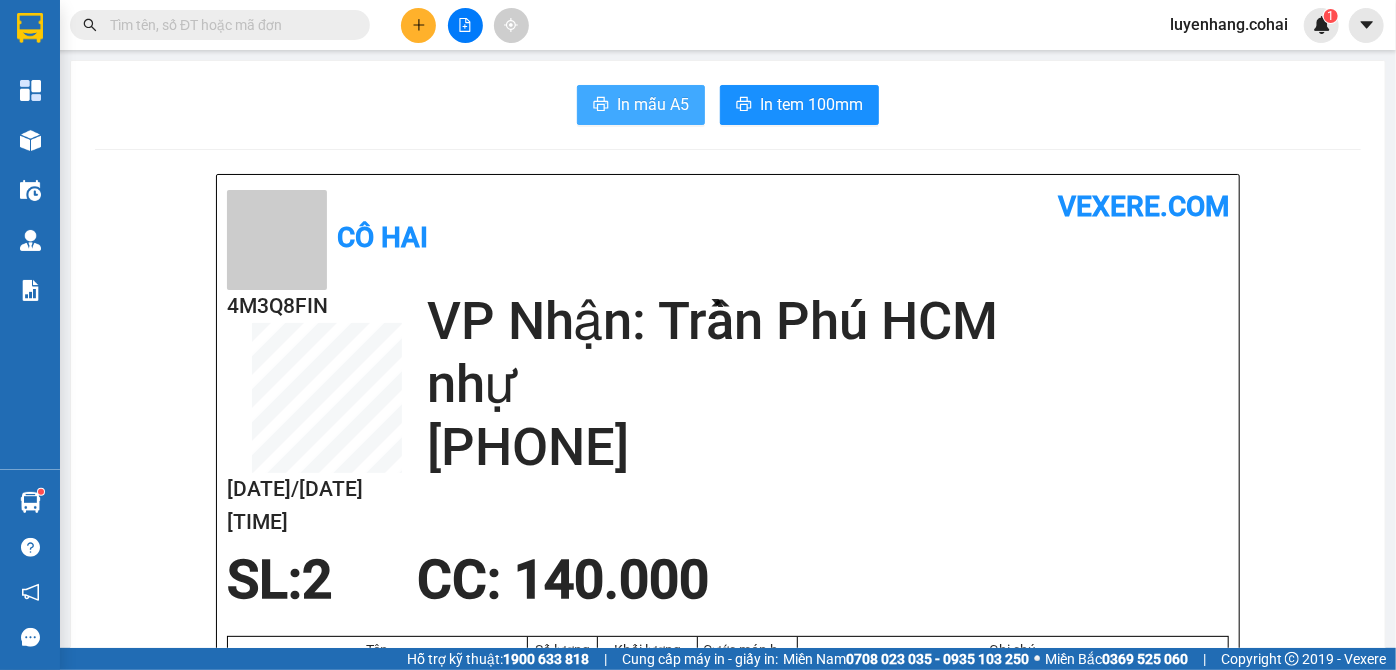 click on "In mẫu A5" at bounding box center [653, 104] 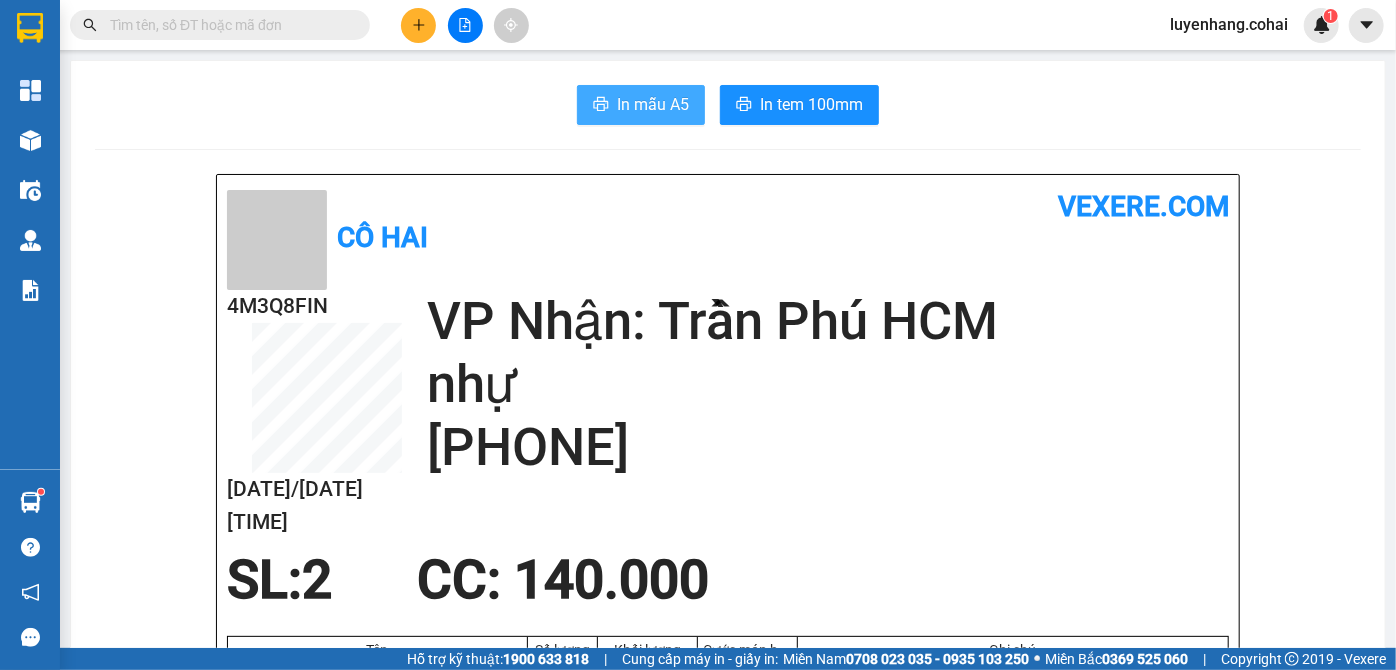 scroll, scrollTop: 0, scrollLeft: 0, axis: both 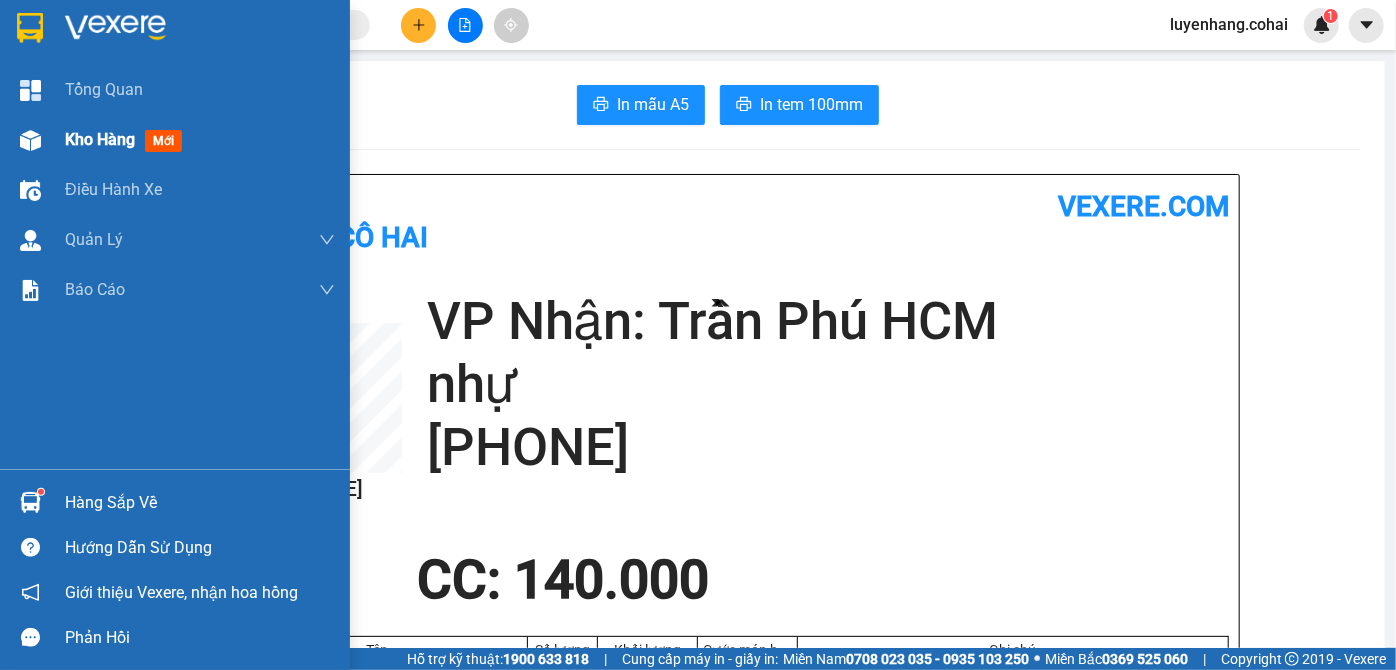click on "Kho hàng mới" at bounding box center [175, 140] 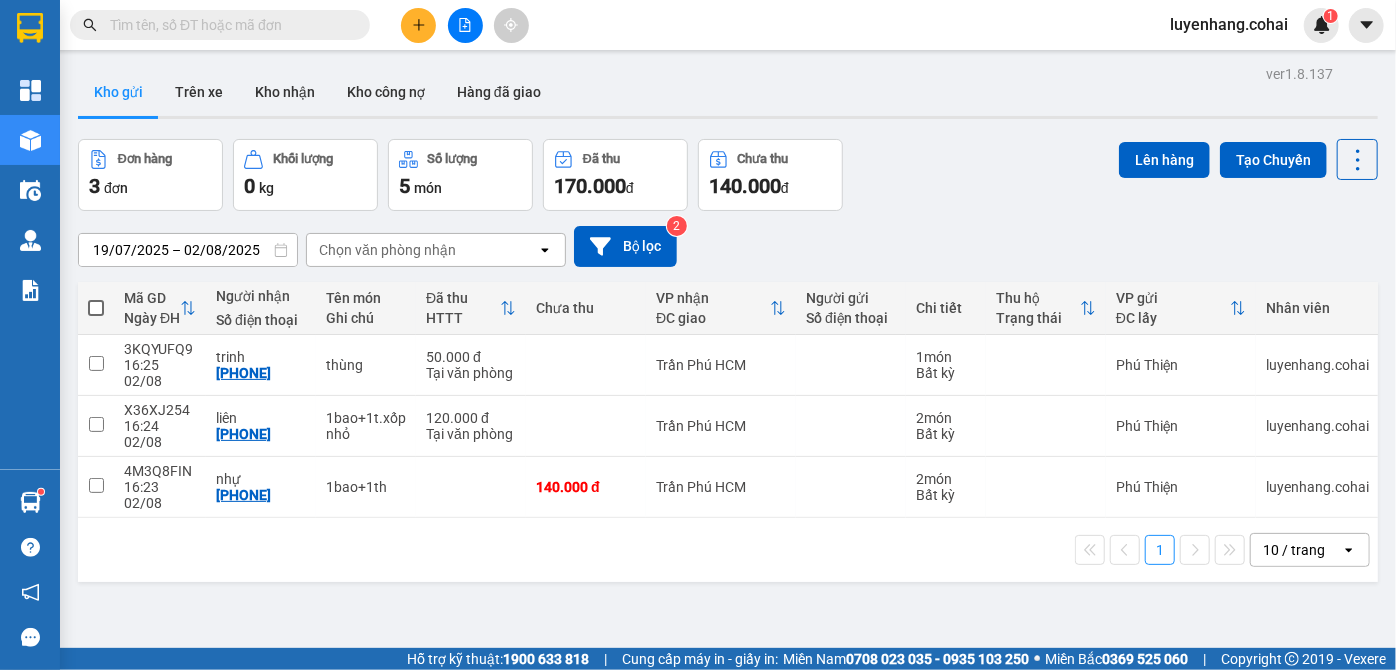 click at bounding box center [96, 308] 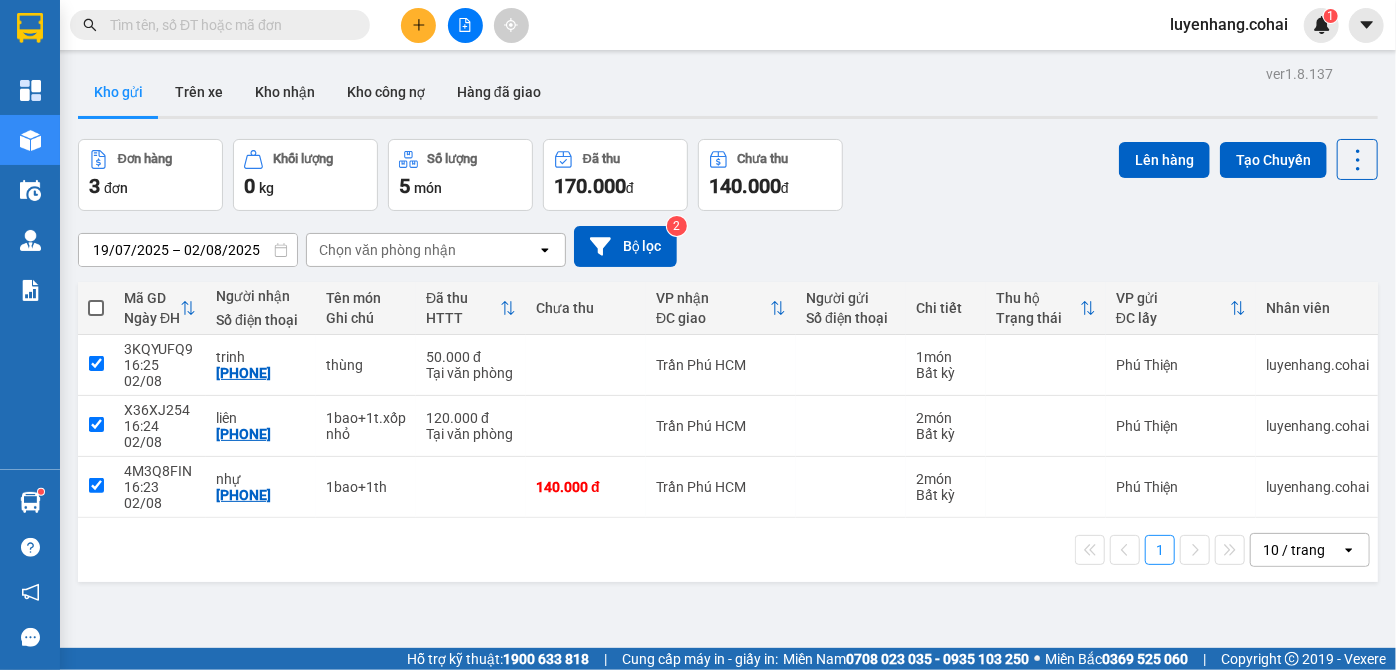 checkbox on "true" 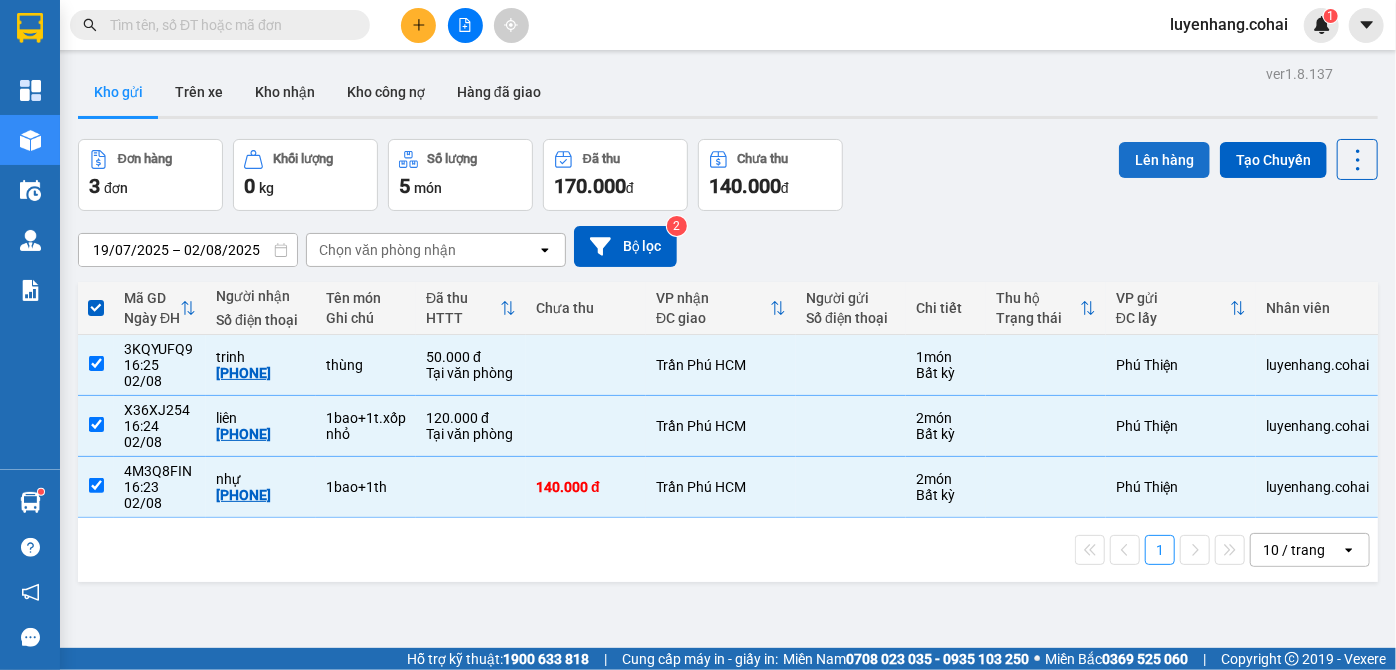click on "Lên hàng" at bounding box center (1164, 160) 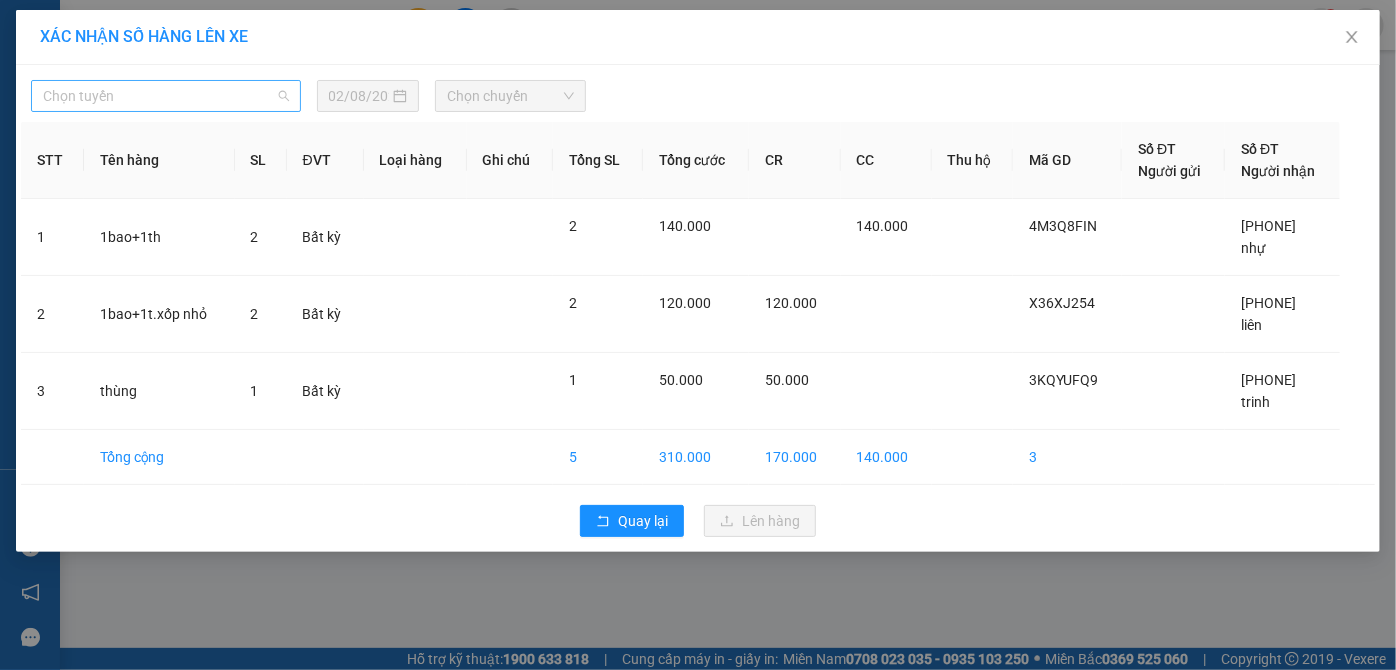 click on "Chọn tuyến" at bounding box center (166, 96) 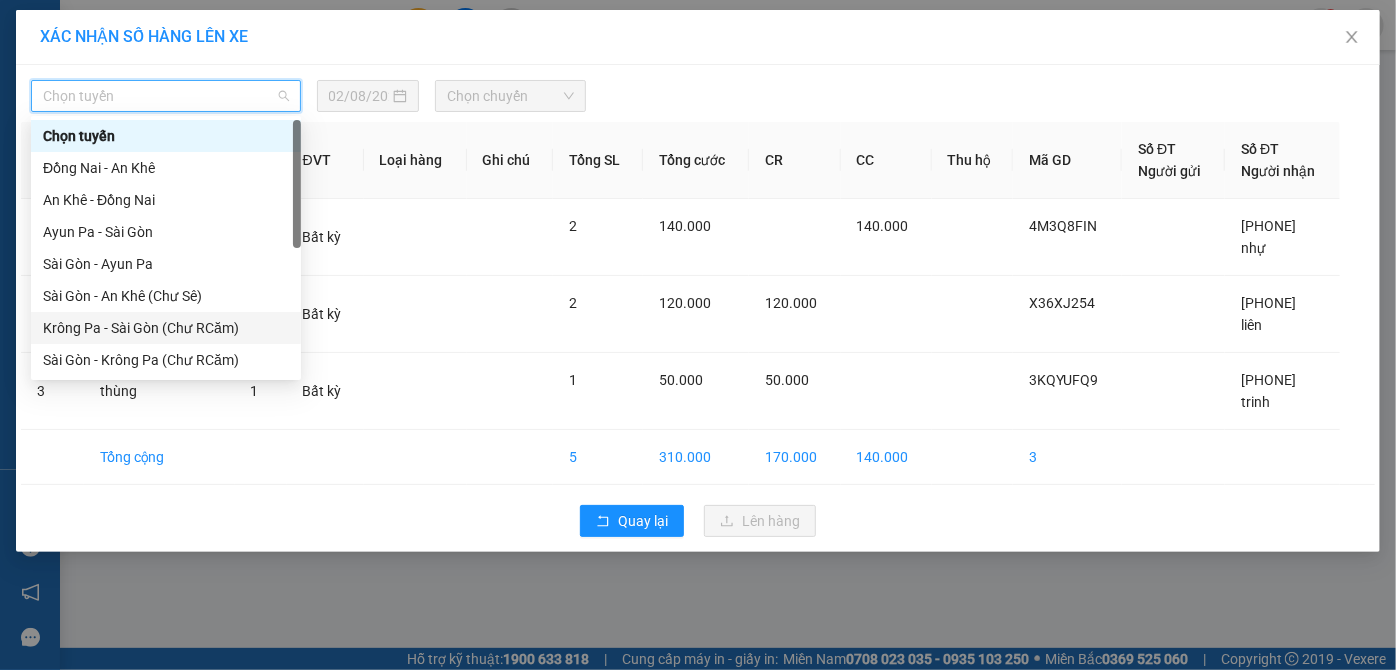 drag, startPoint x: 206, startPoint y: 323, endPoint x: 413, endPoint y: 161, distance: 262.85547 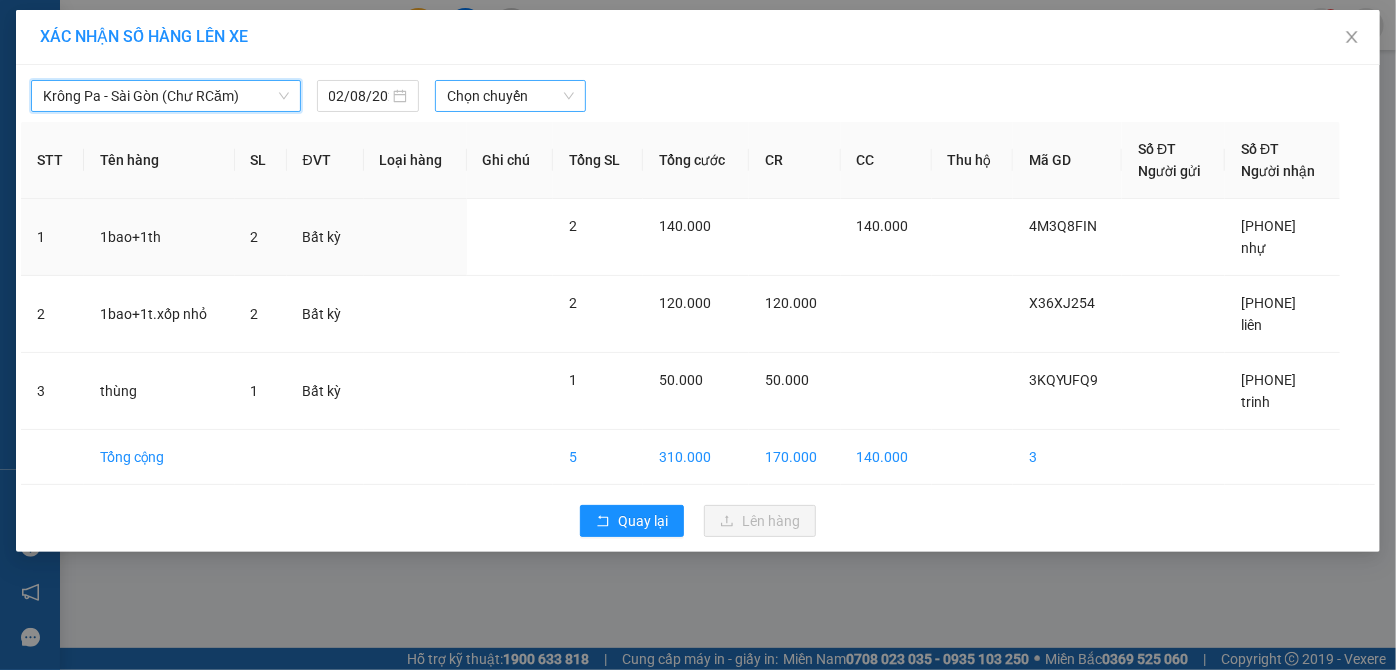 click on "Chọn chuyến" at bounding box center [510, 96] 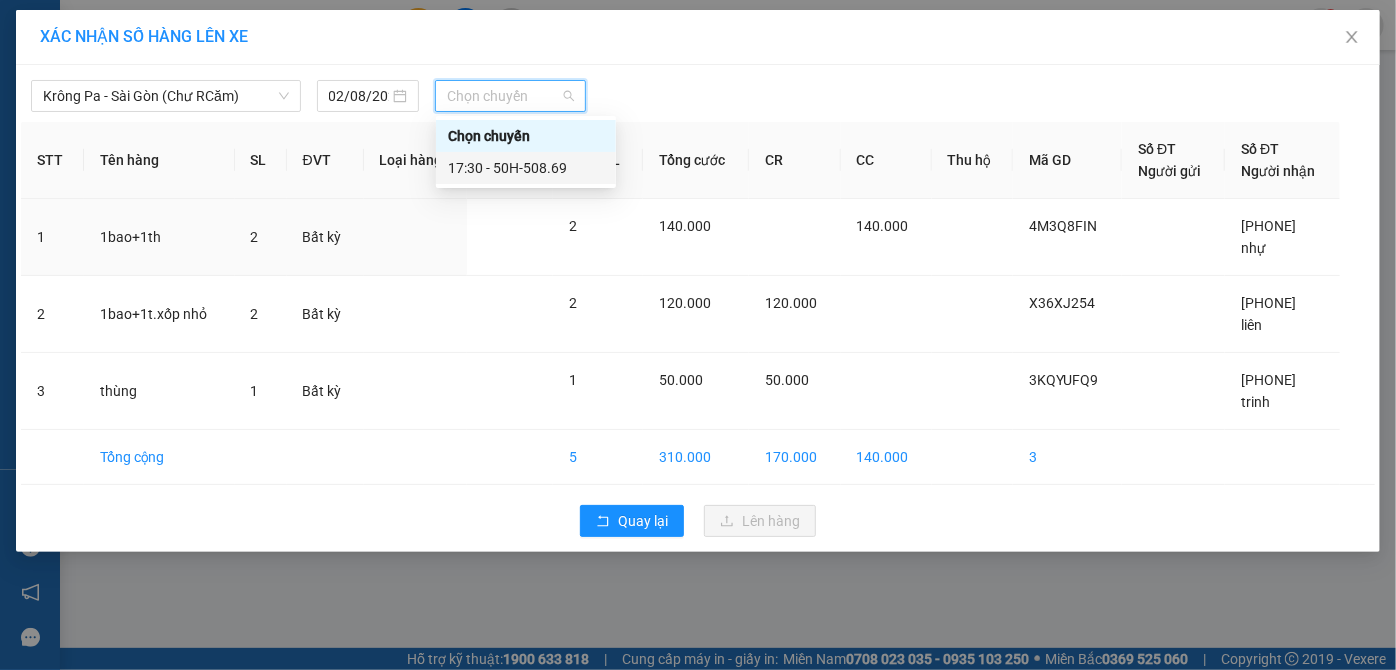 click on "17:30     - 50H-508.69" at bounding box center (526, 168) 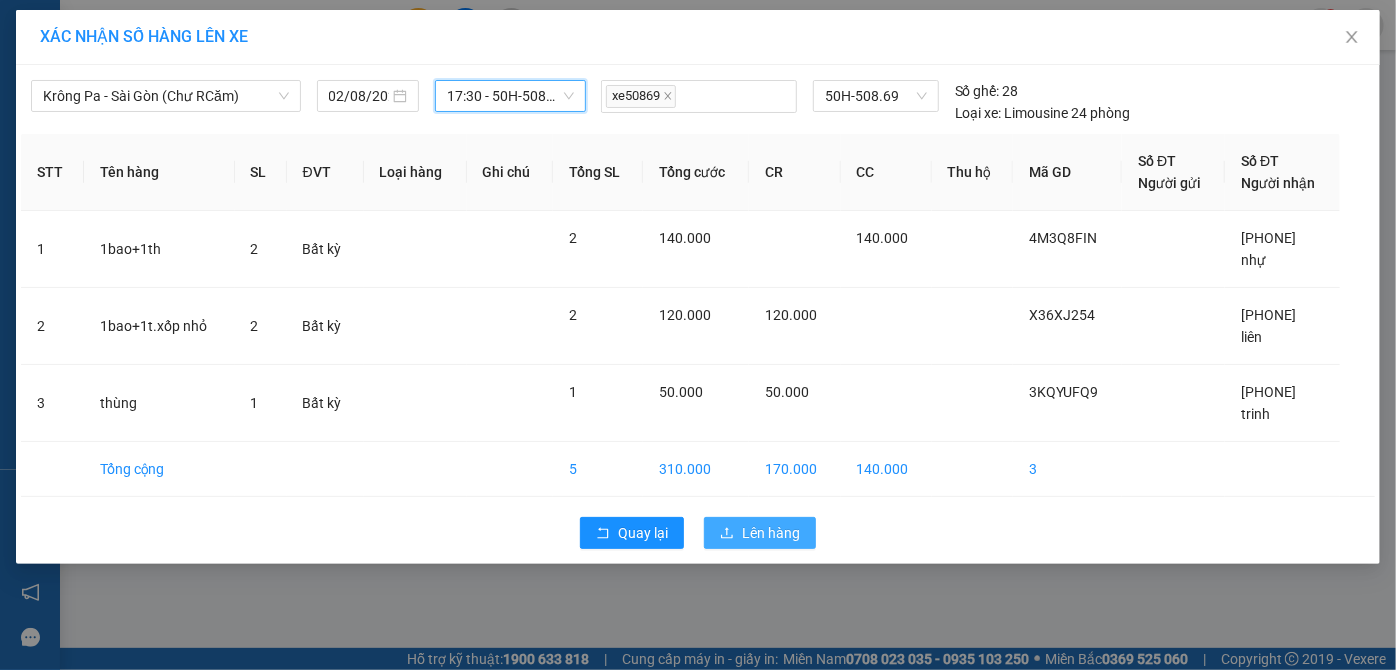 click on "Lên hàng" at bounding box center [771, 533] 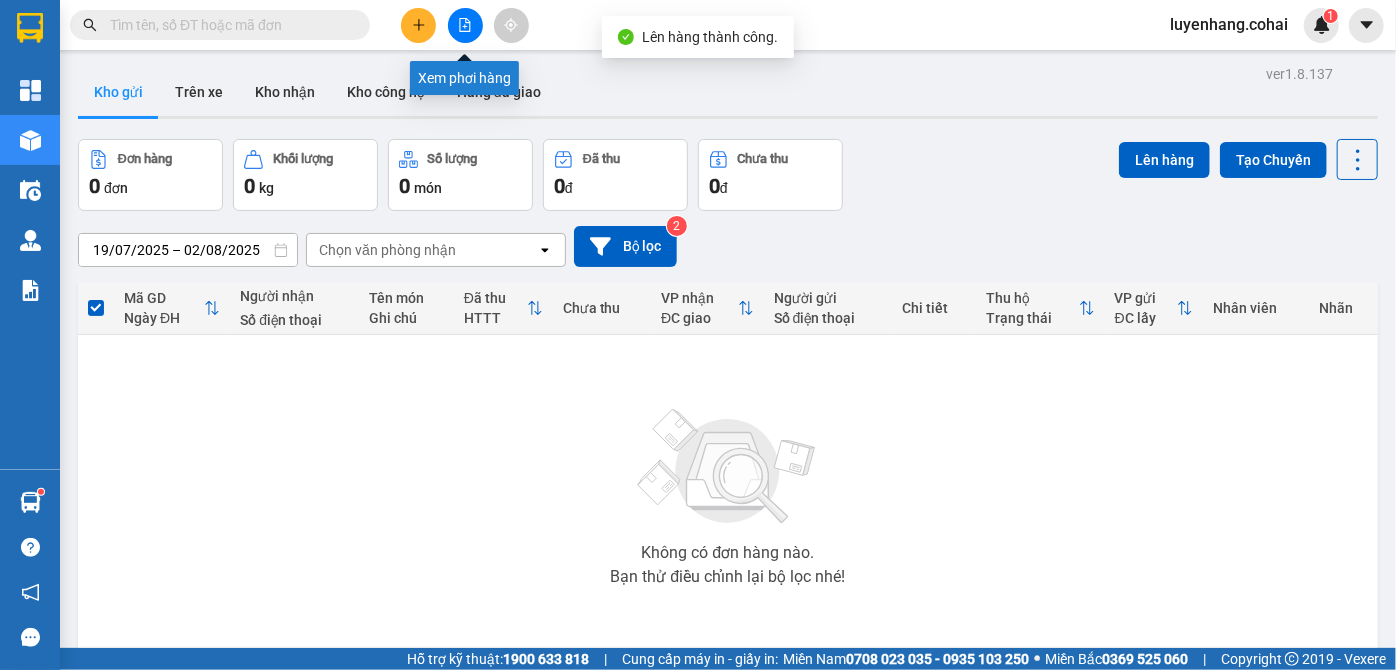 click at bounding box center (465, 25) 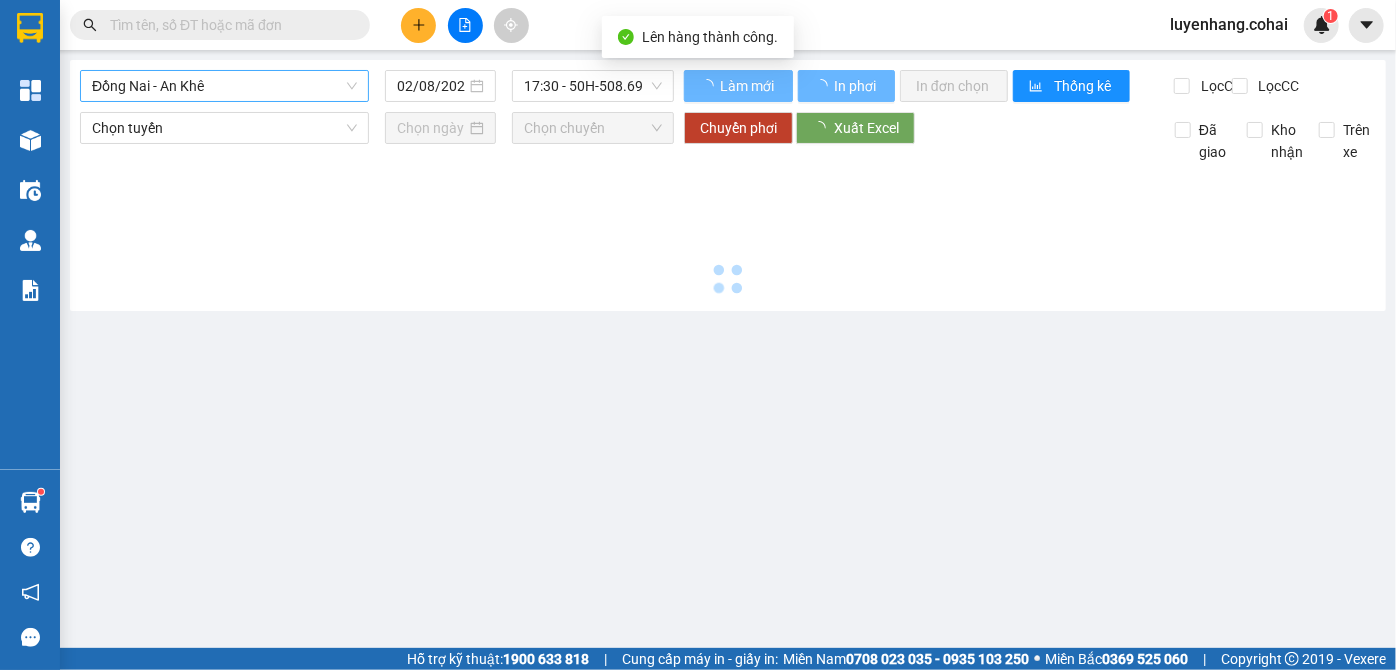 click on "Đồng Nai - An Khê" at bounding box center (224, 86) 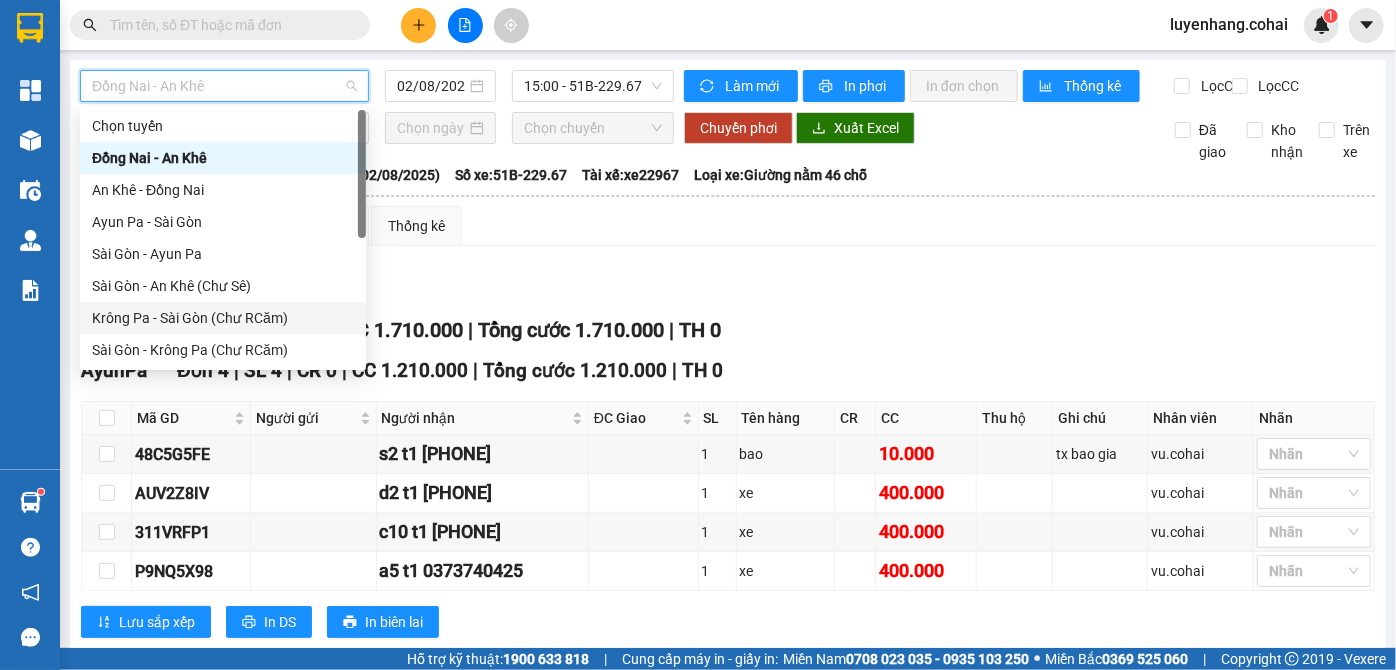 click on "Krông Pa - Sài Gòn (Chư RCăm)" at bounding box center (223, 318) 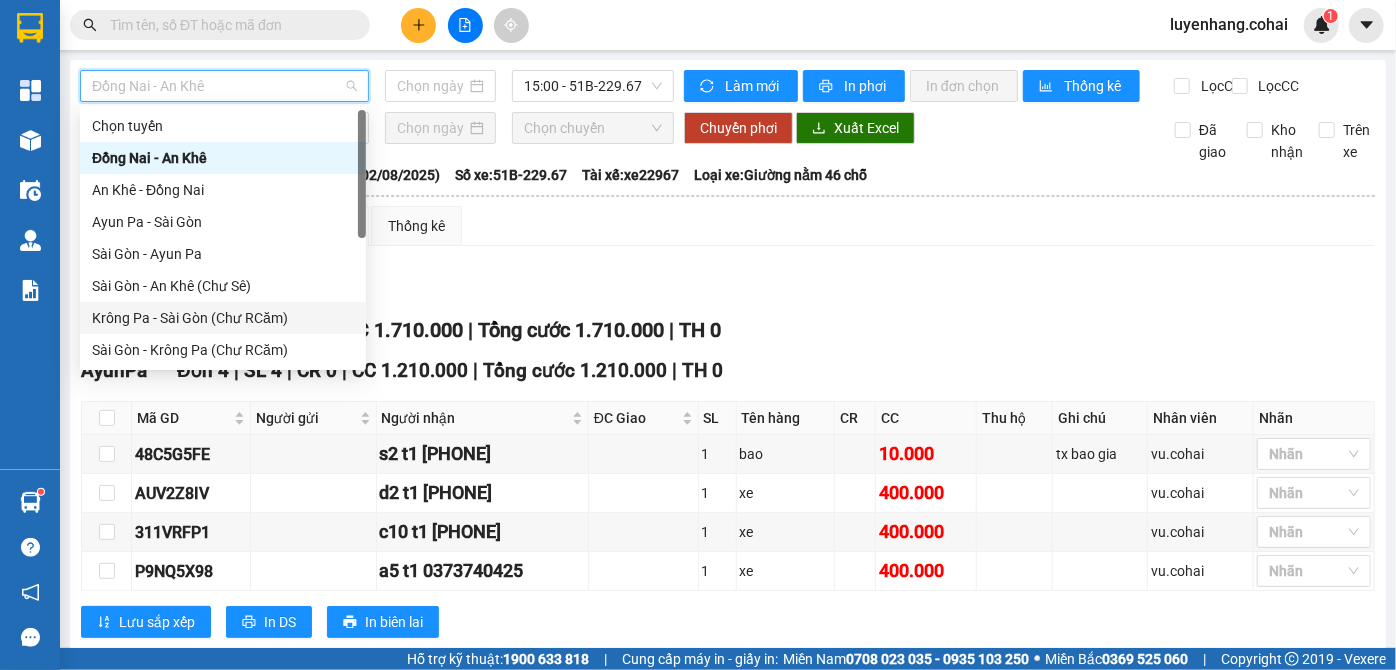 type on "02/08/2025" 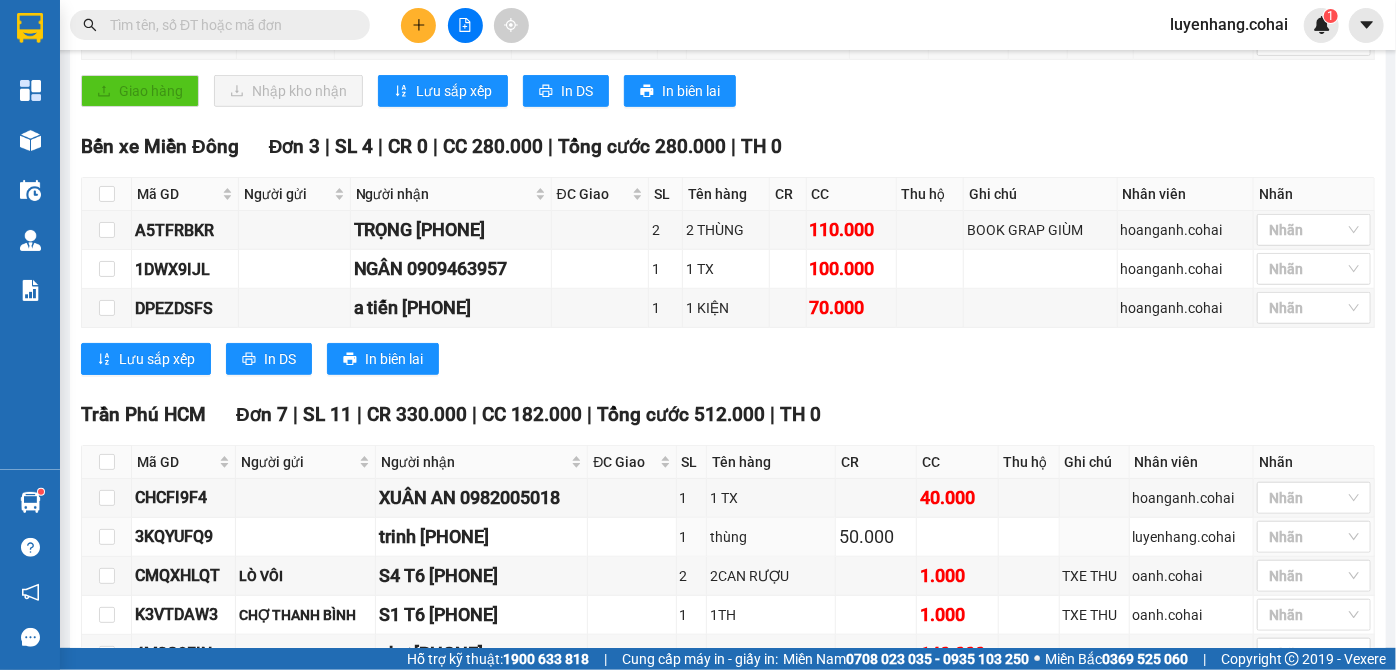 scroll, scrollTop: 232, scrollLeft: 0, axis: vertical 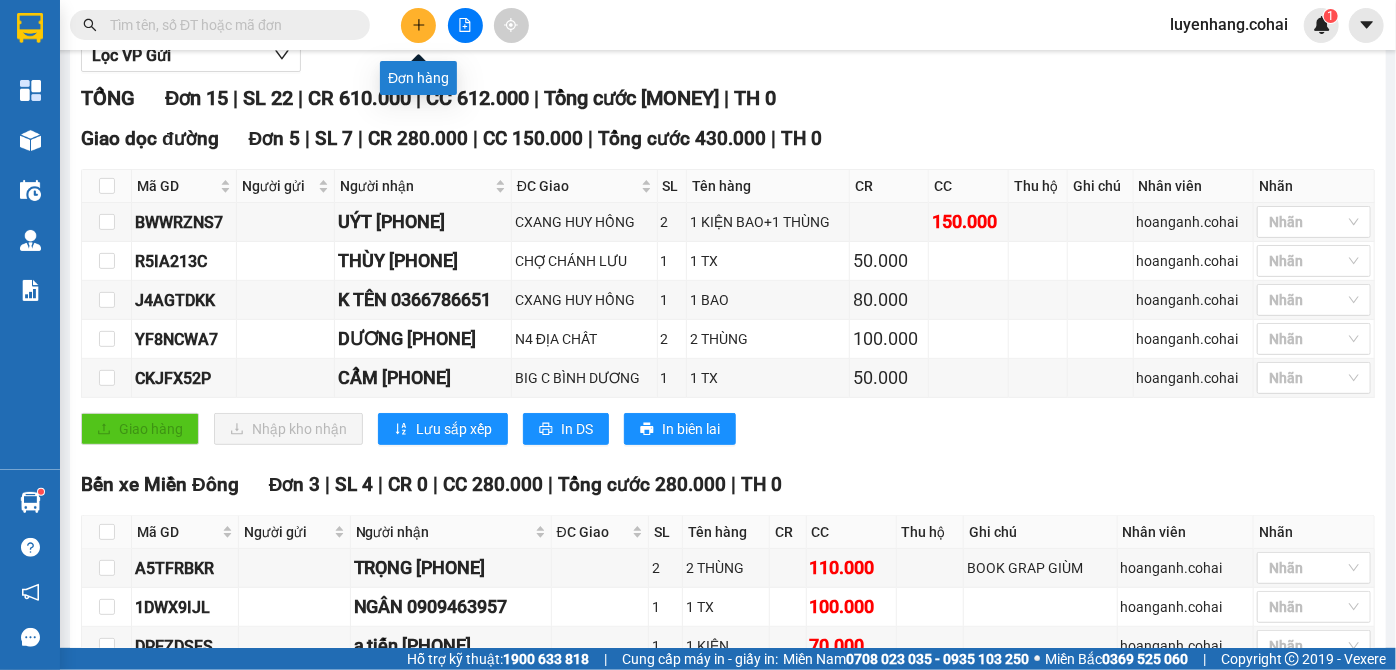 click 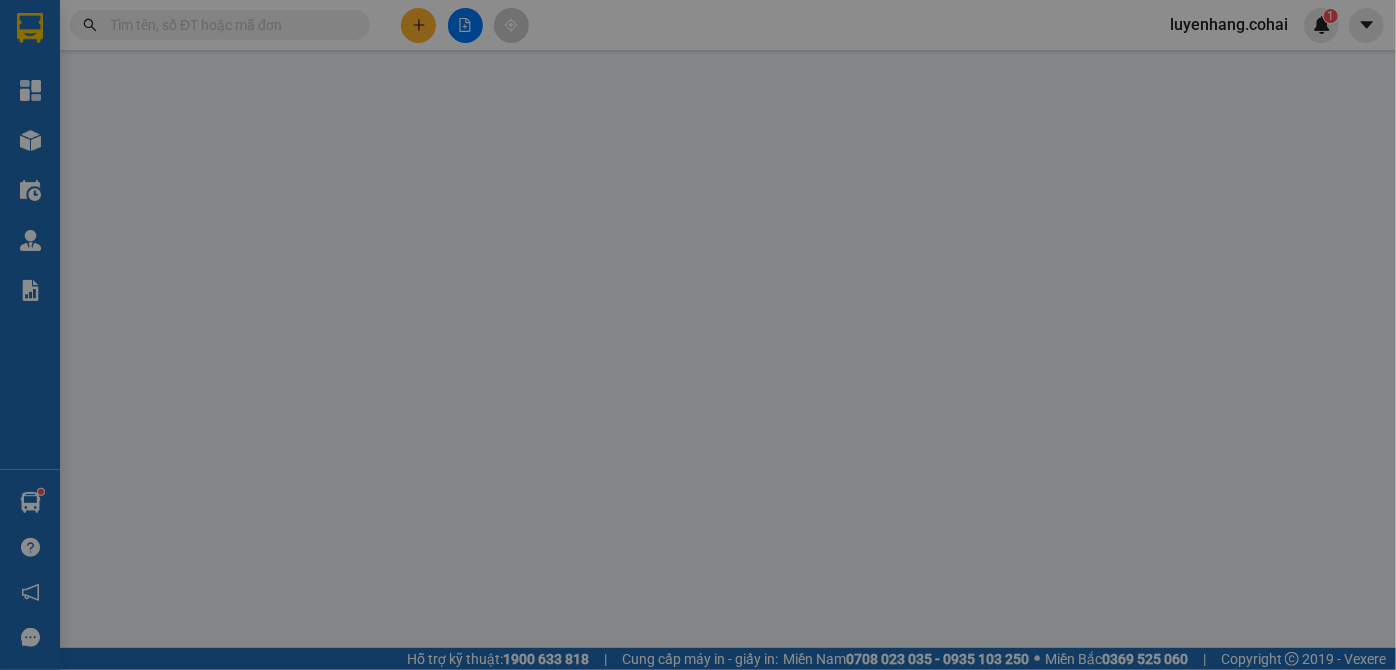 scroll, scrollTop: 0, scrollLeft: 0, axis: both 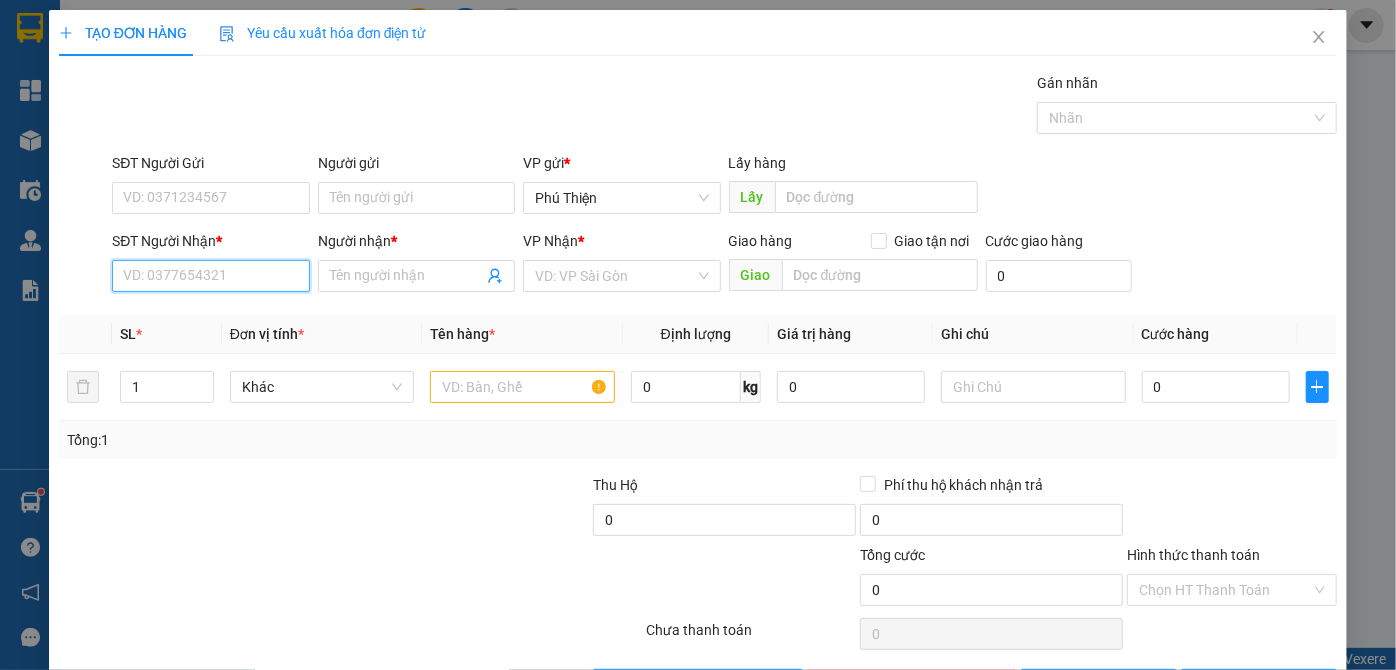 click on "SĐT Người Nhận  *" at bounding box center [210, 276] 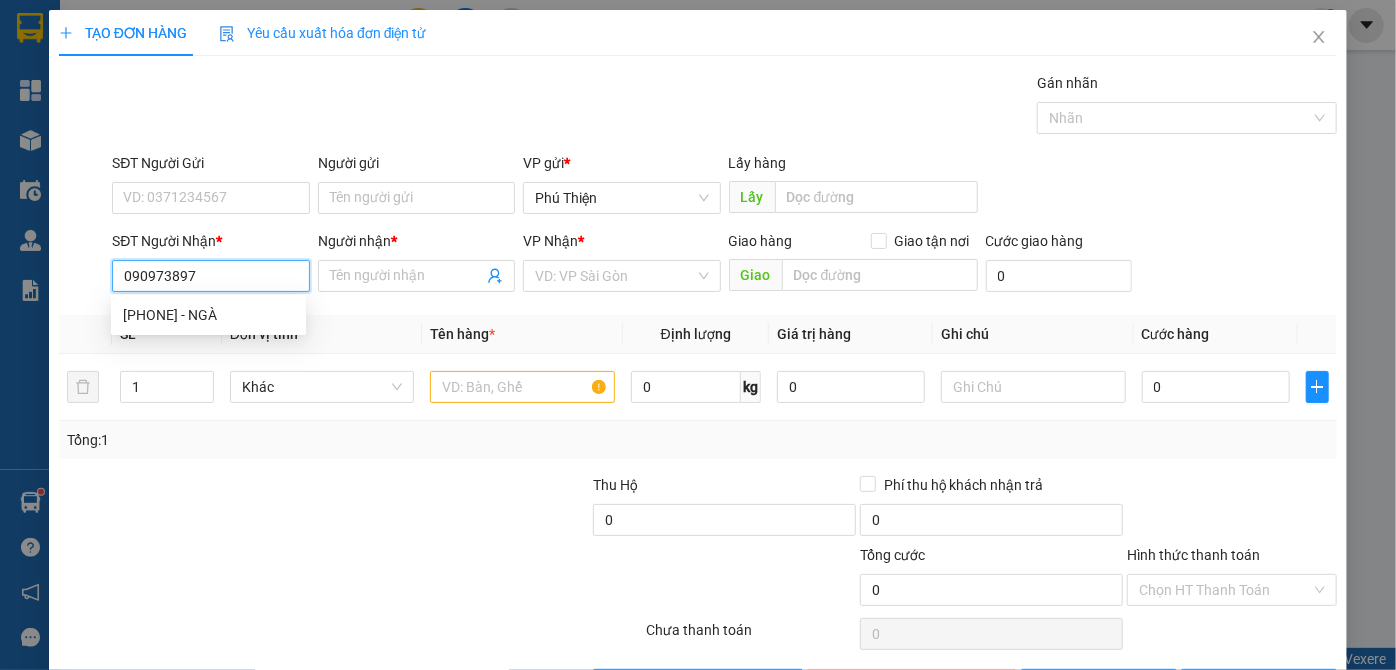 type on "[PHONE]" 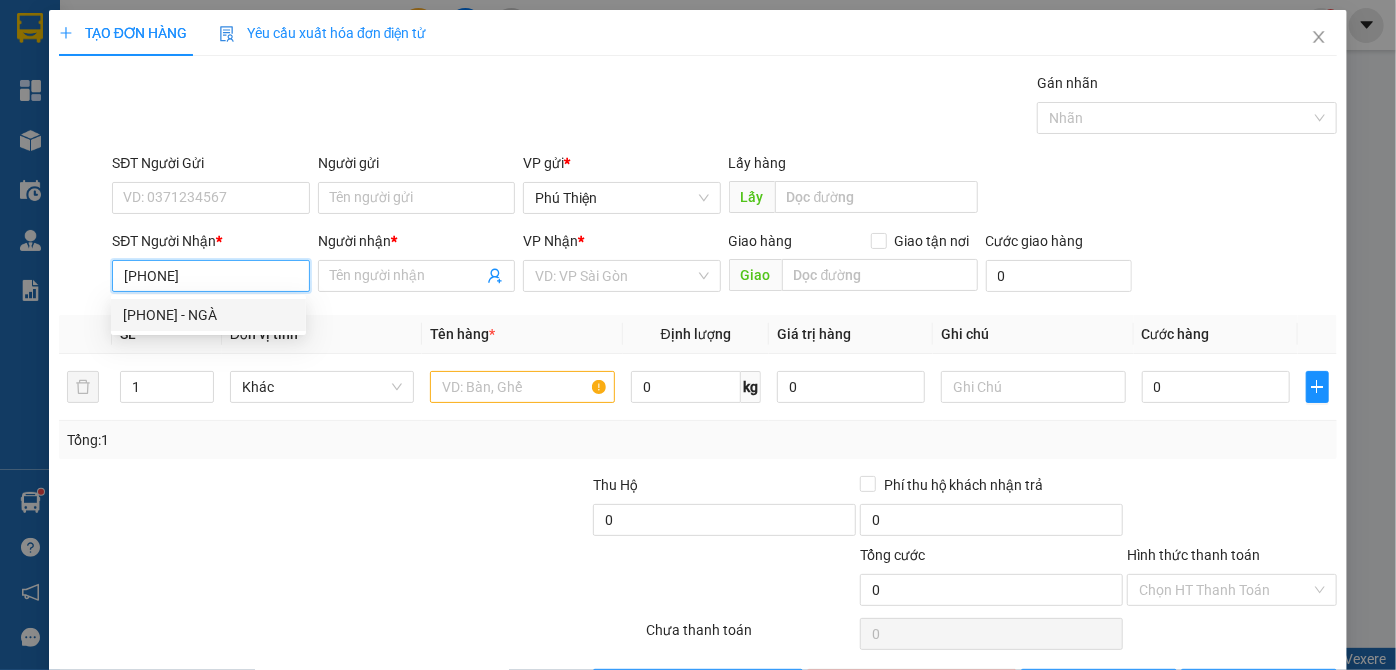 click on "[PHONE] - NGÀ" at bounding box center [208, 315] 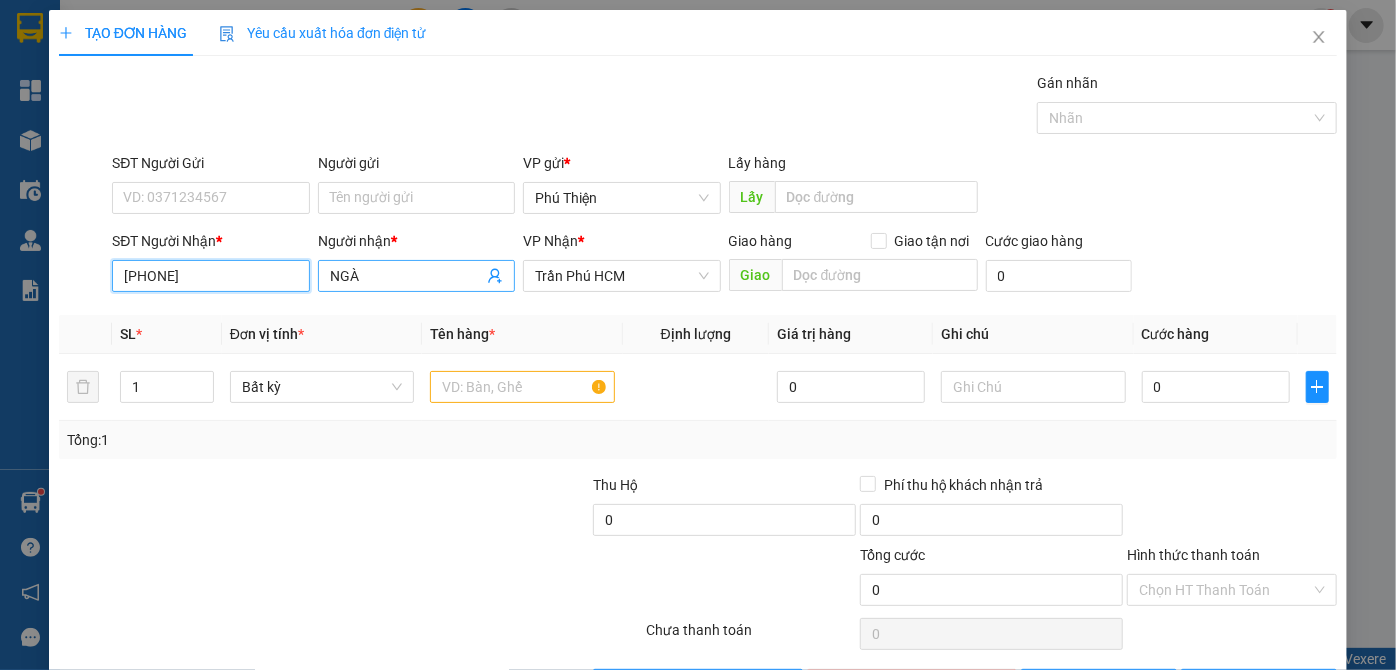 type on "[PHONE]" 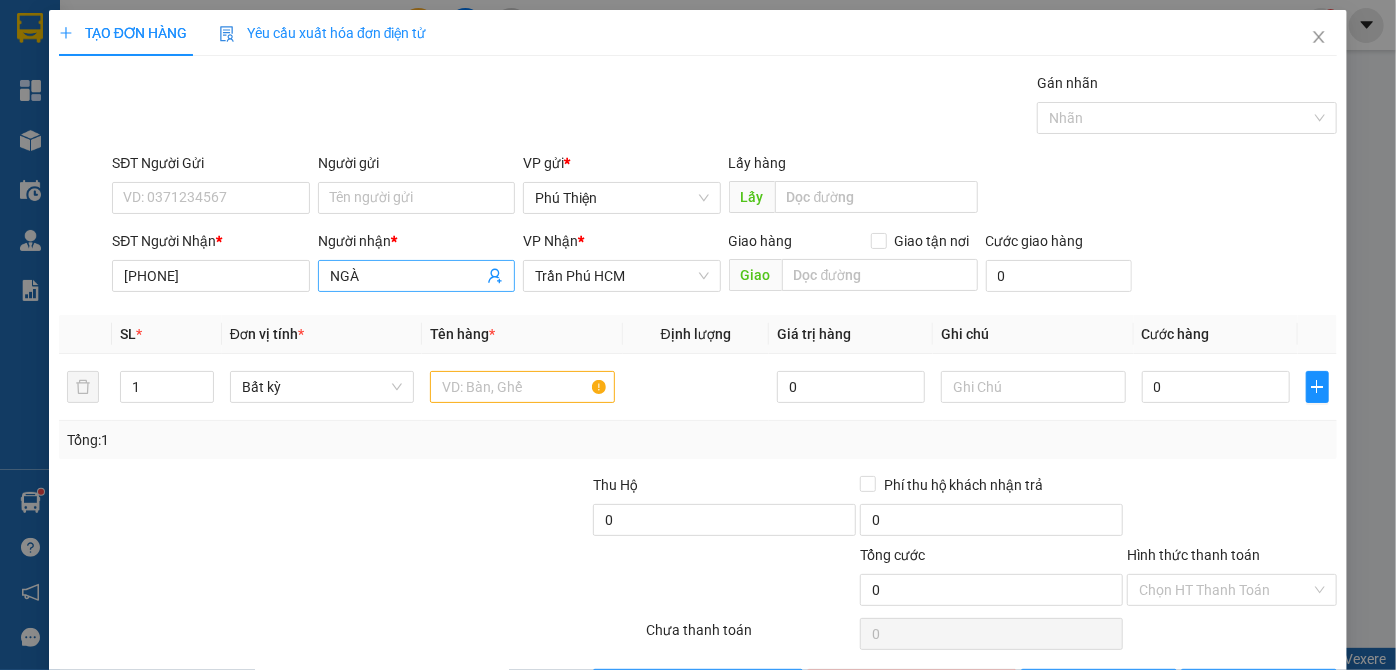 click on "NGÀ" at bounding box center (406, 276) 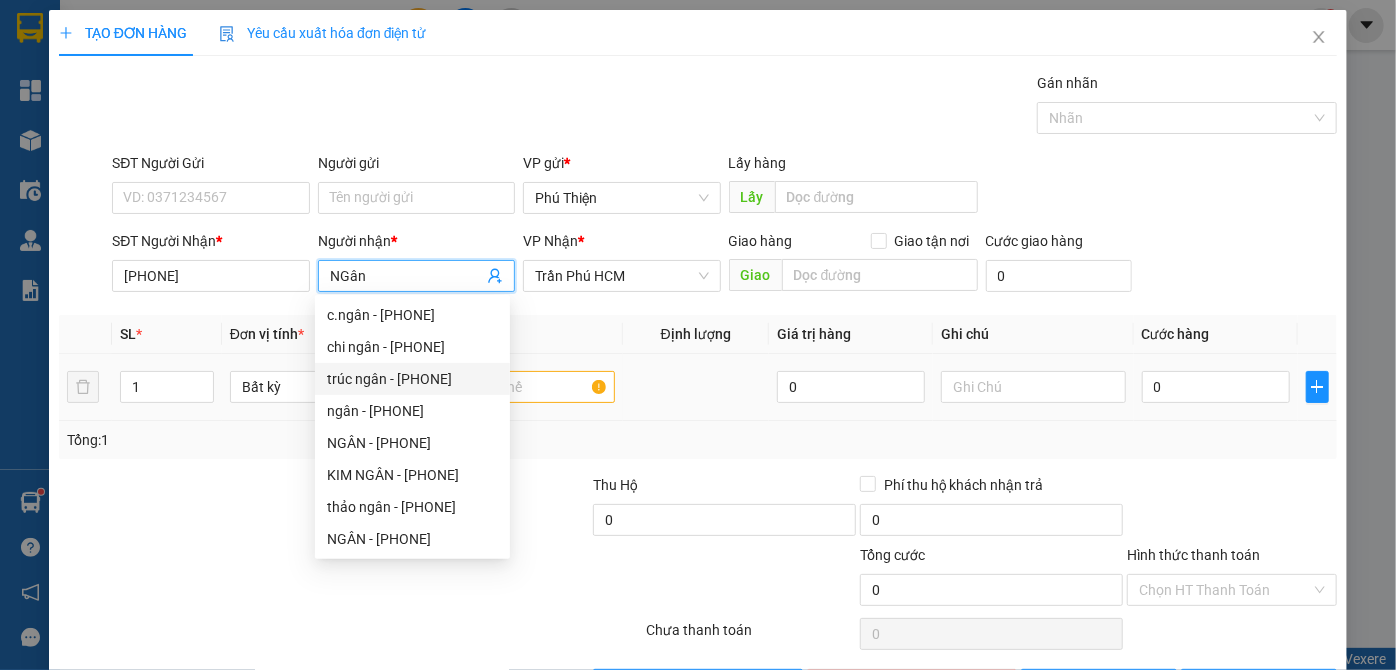 type on "NGân" 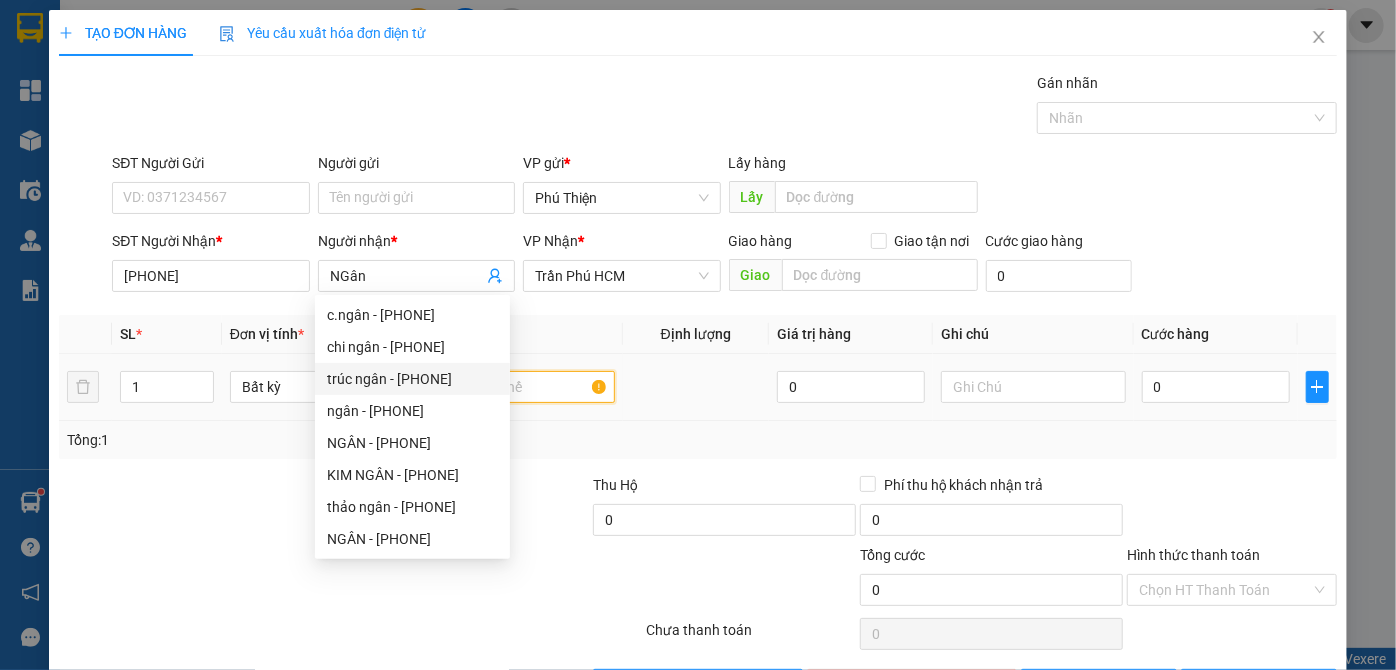 click at bounding box center (522, 387) 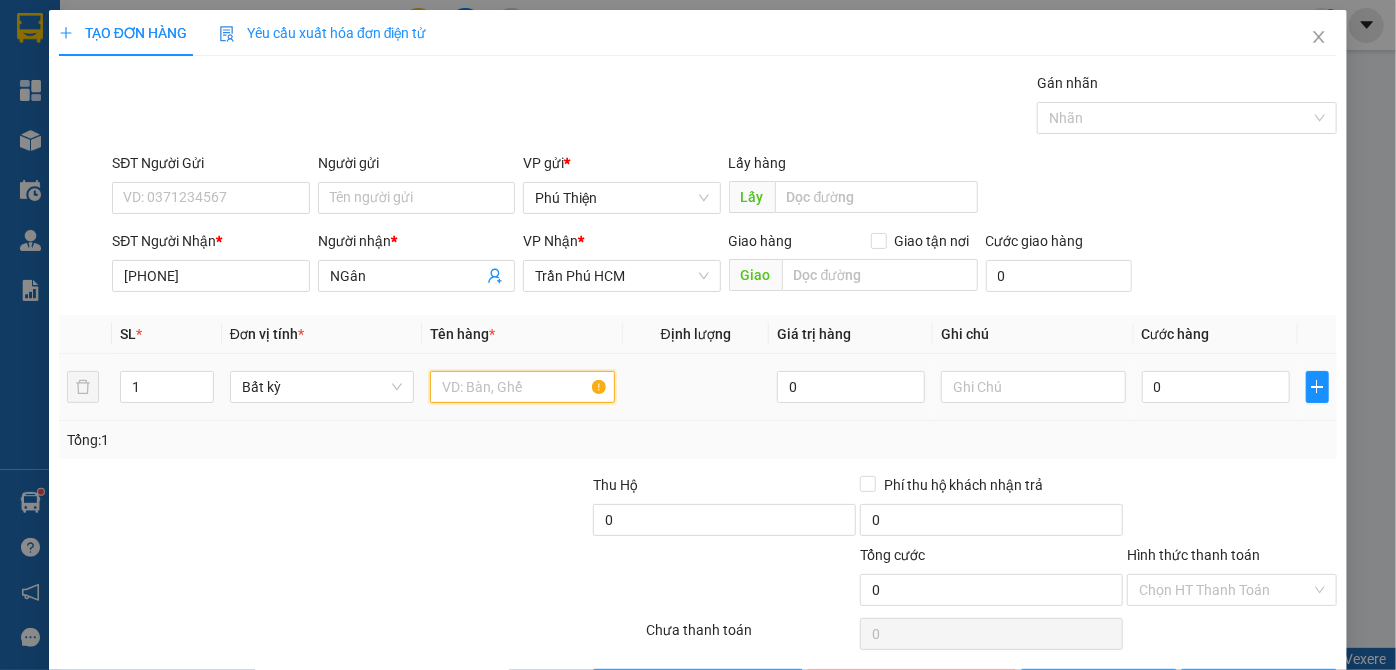 click at bounding box center (522, 387) 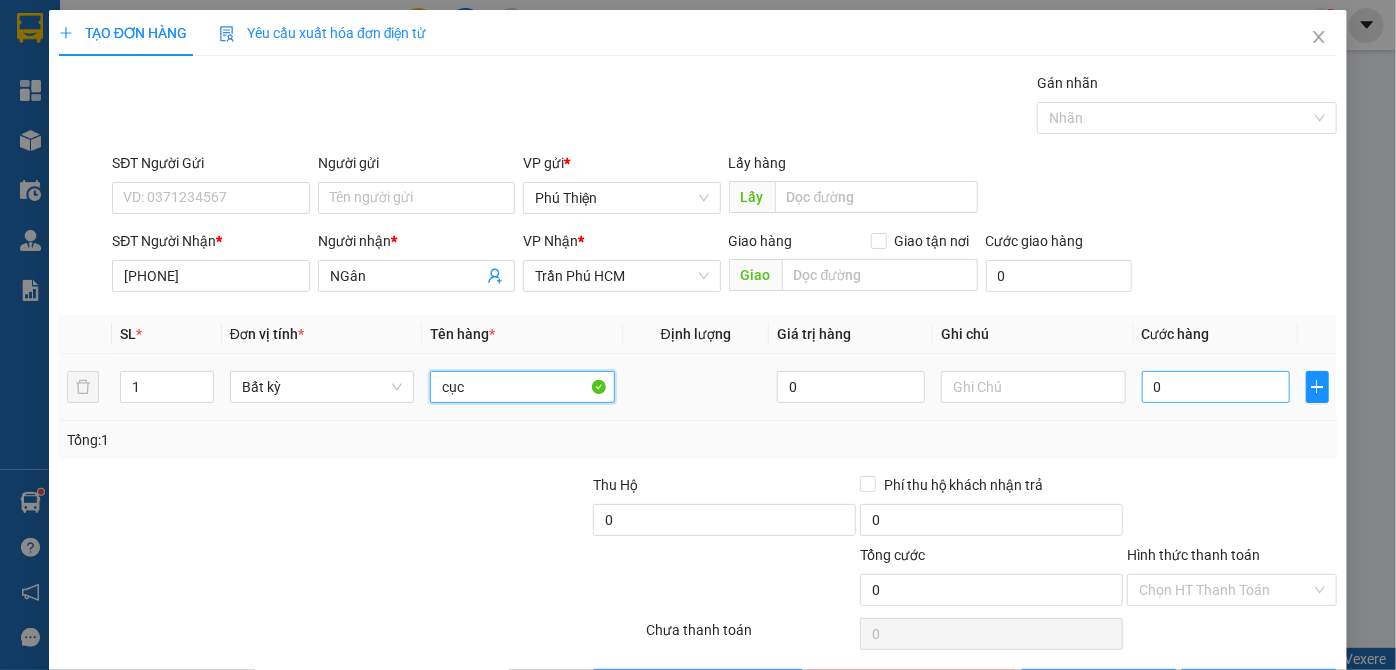 type on "cục" 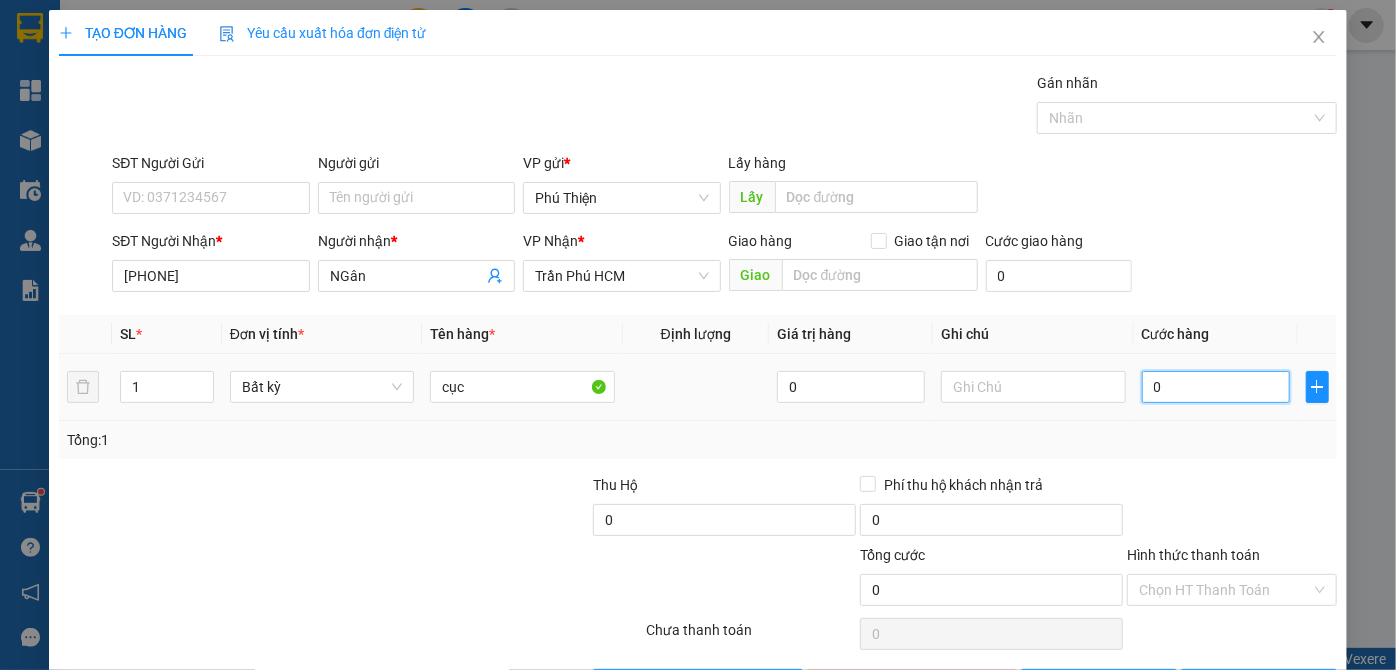 click on "0" at bounding box center (1216, 387) 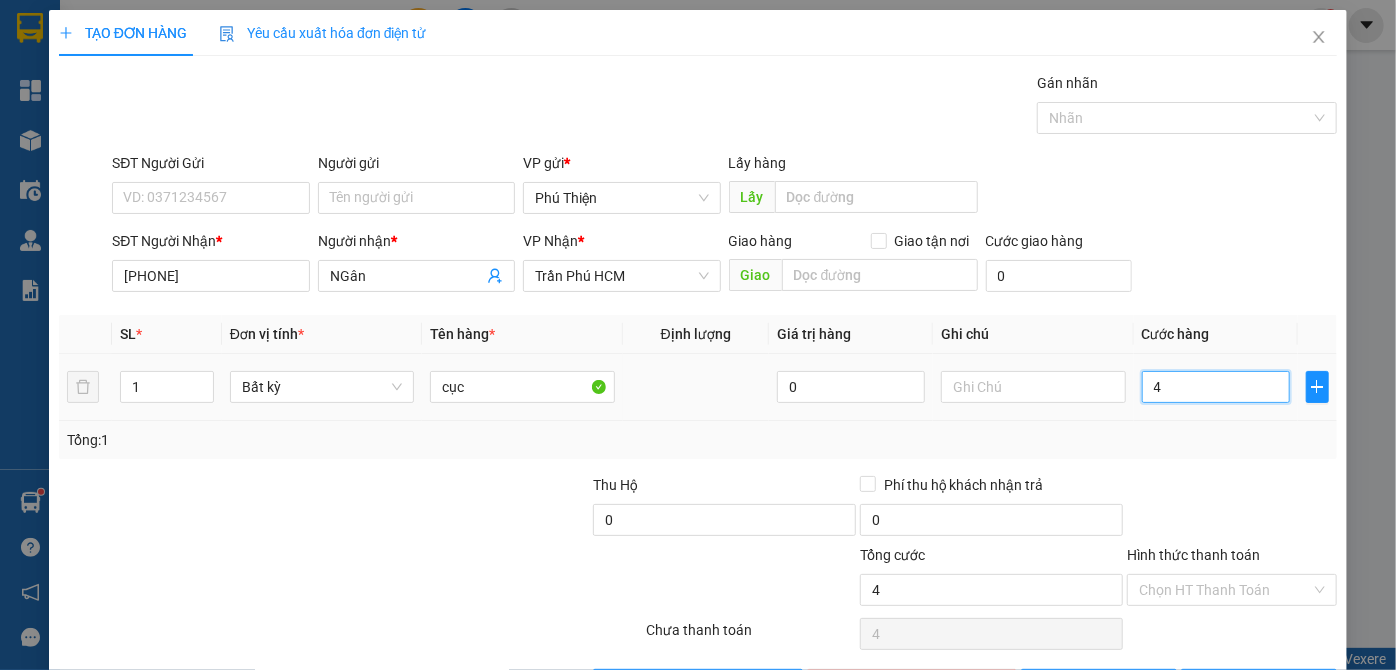 type on "40" 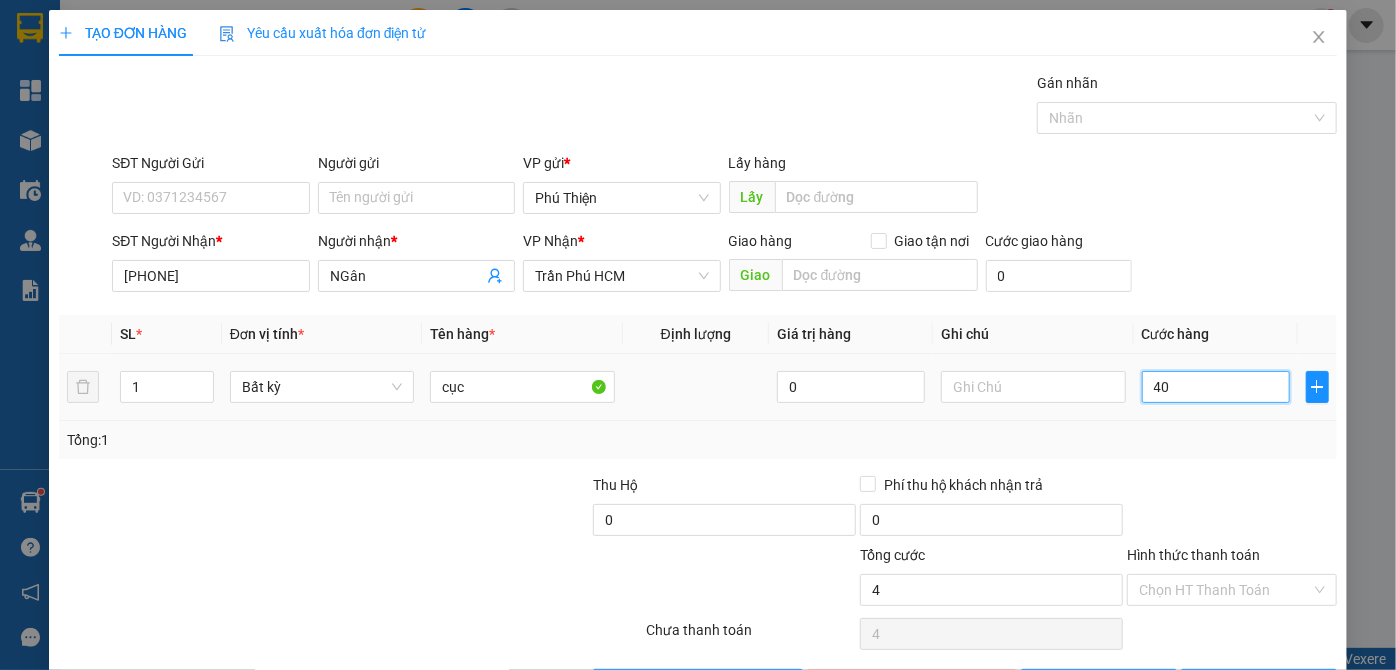 type on "40" 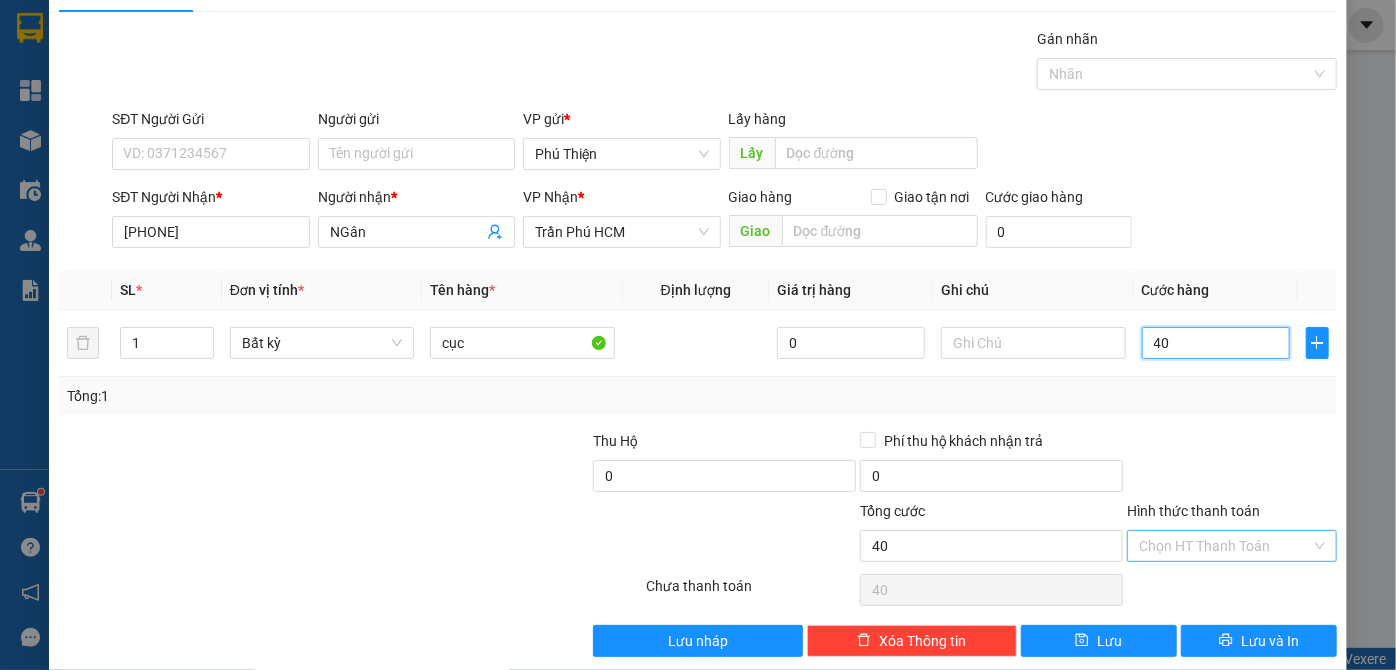 scroll, scrollTop: 67, scrollLeft: 0, axis: vertical 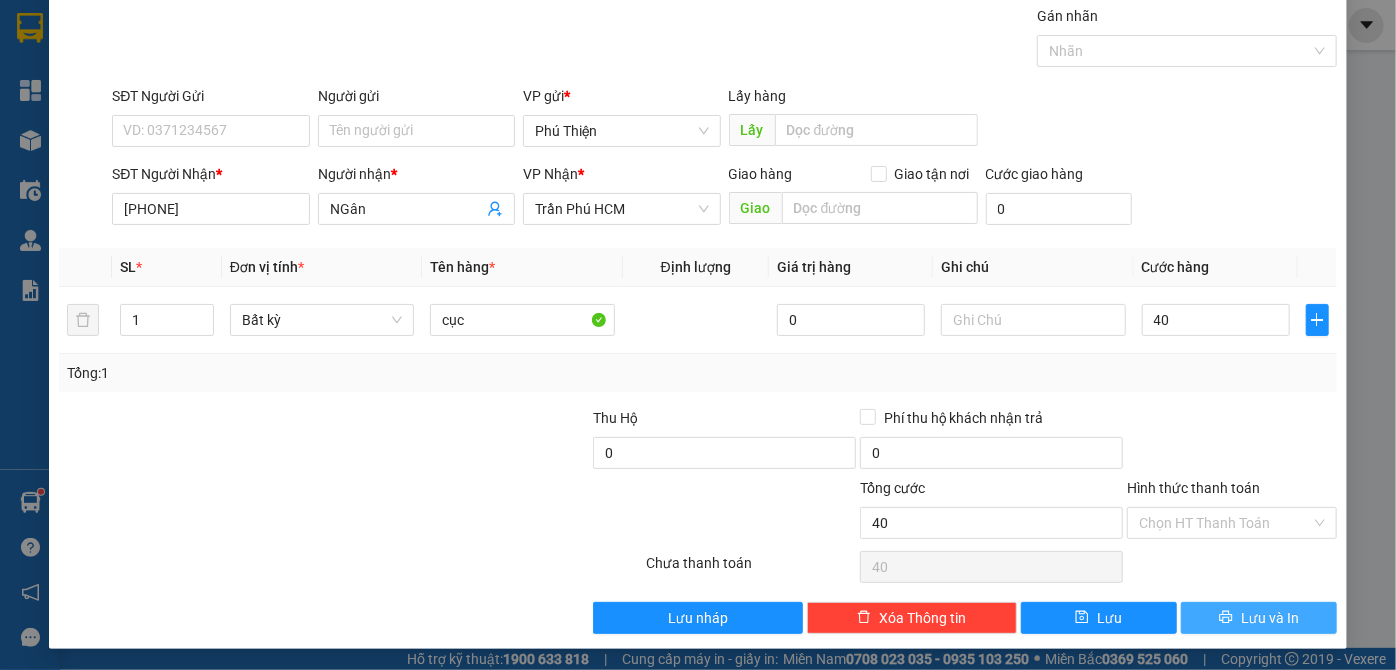 type on "40.000" 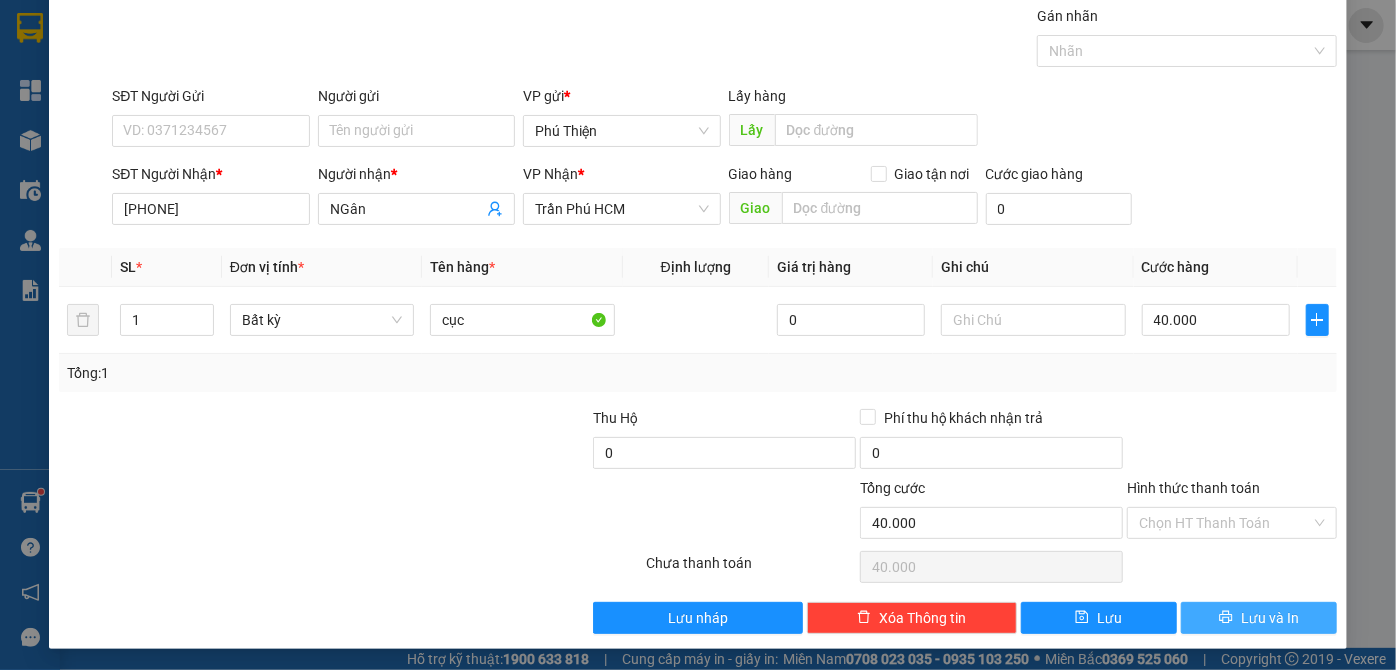 click on "Lưu và In" at bounding box center (1259, 618) 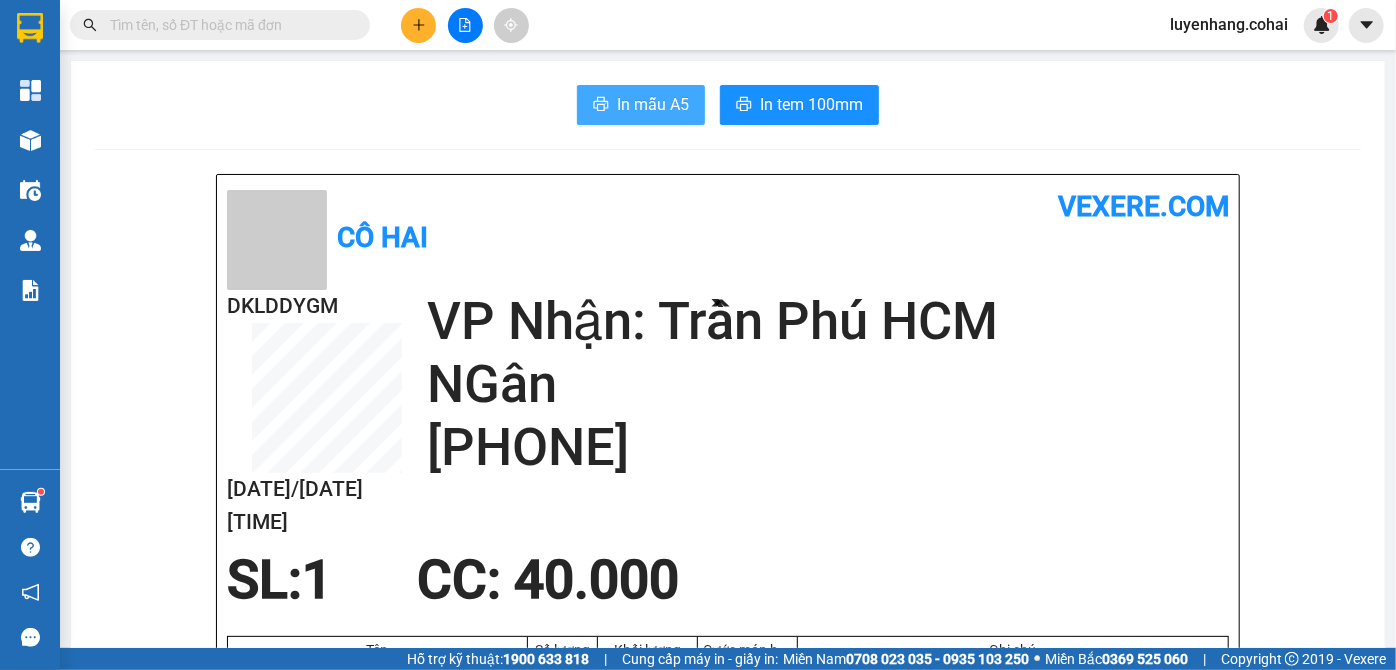 click on "In mẫu A5" at bounding box center [653, 104] 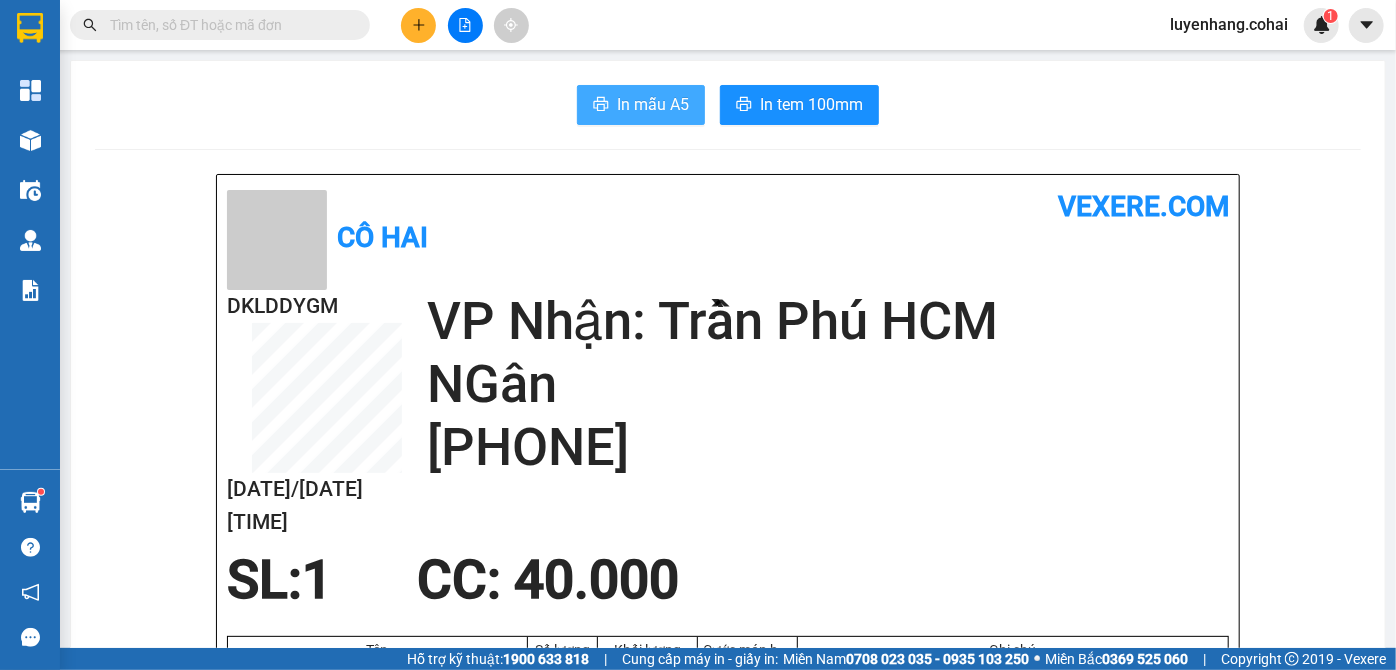 scroll, scrollTop: 0, scrollLeft: 0, axis: both 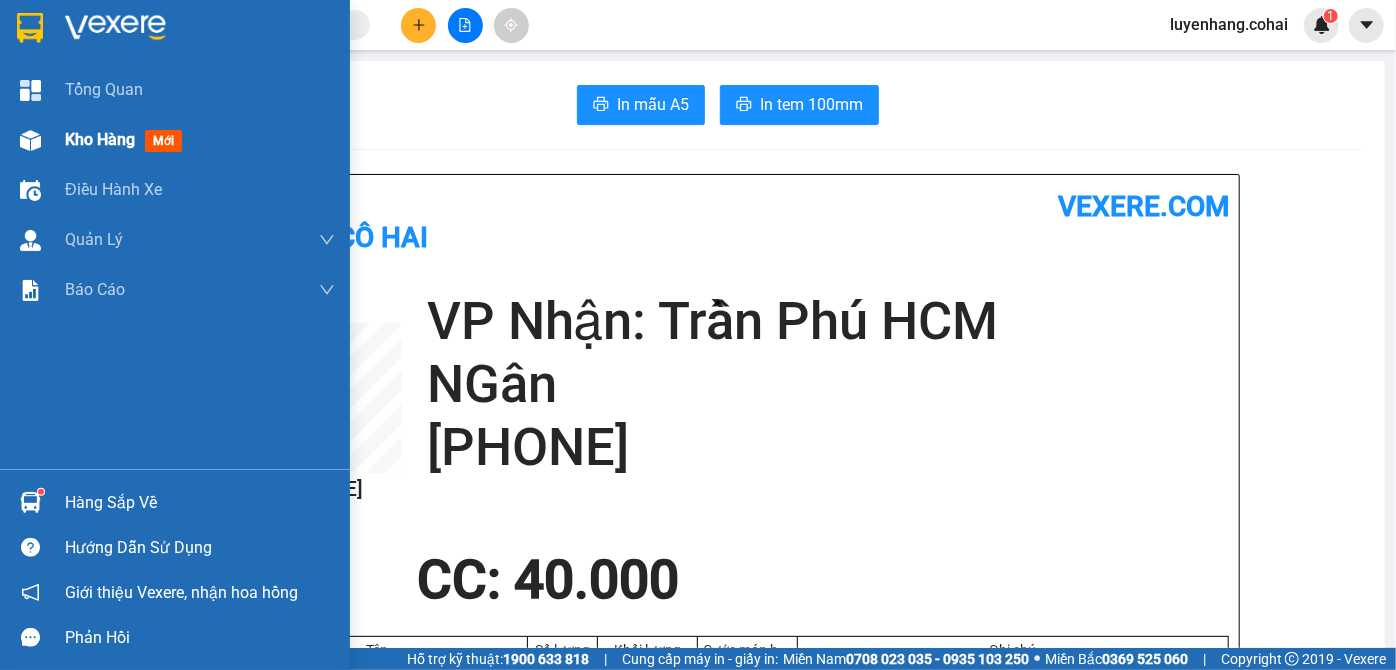 drag, startPoint x: 105, startPoint y: 134, endPoint x: 318, endPoint y: 266, distance: 250.58531 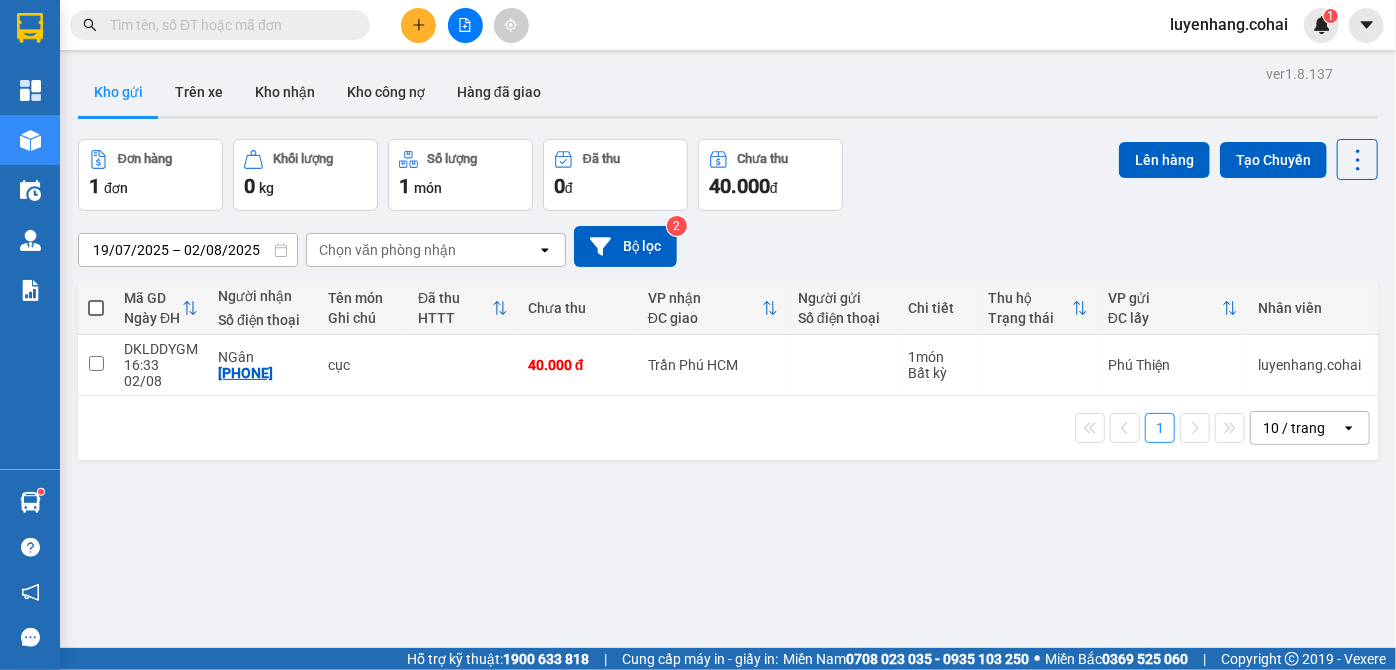 click at bounding box center [96, 308] 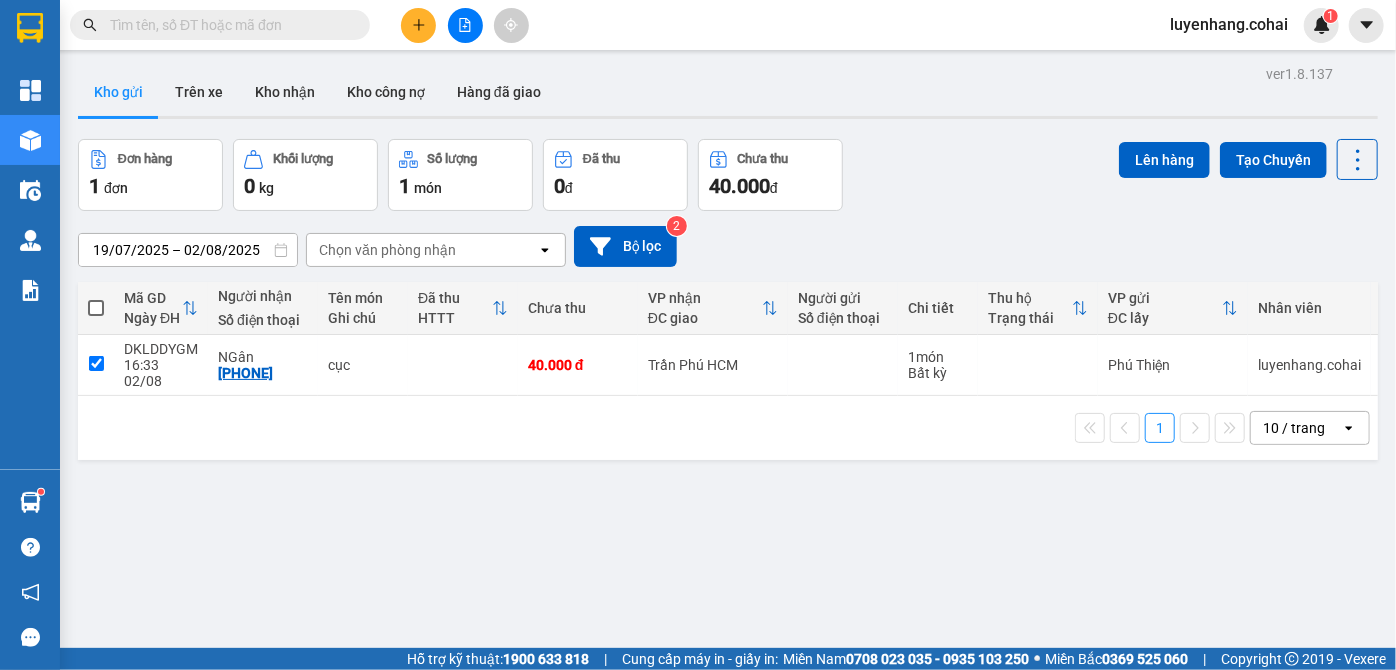 checkbox on "true" 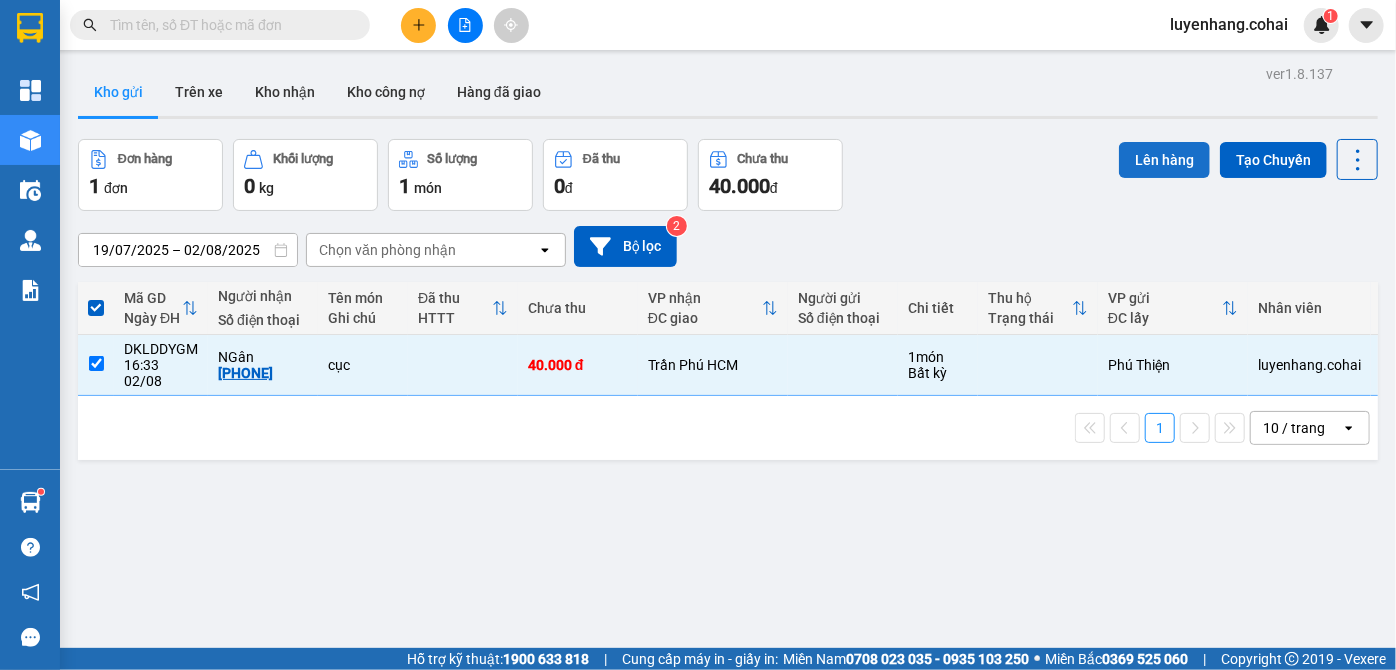 click on "Lên hàng" at bounding box center (1164, 160) 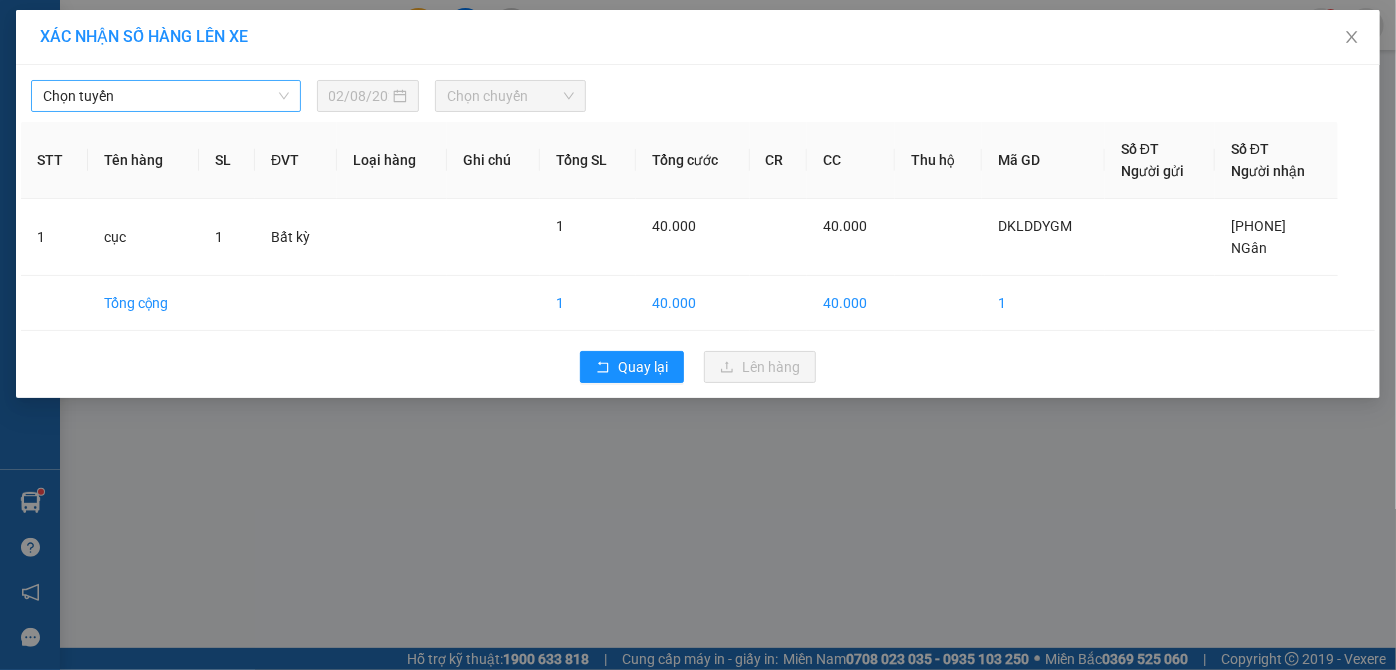 click on "Chọn tuyến" at bounding box center [166, 96] 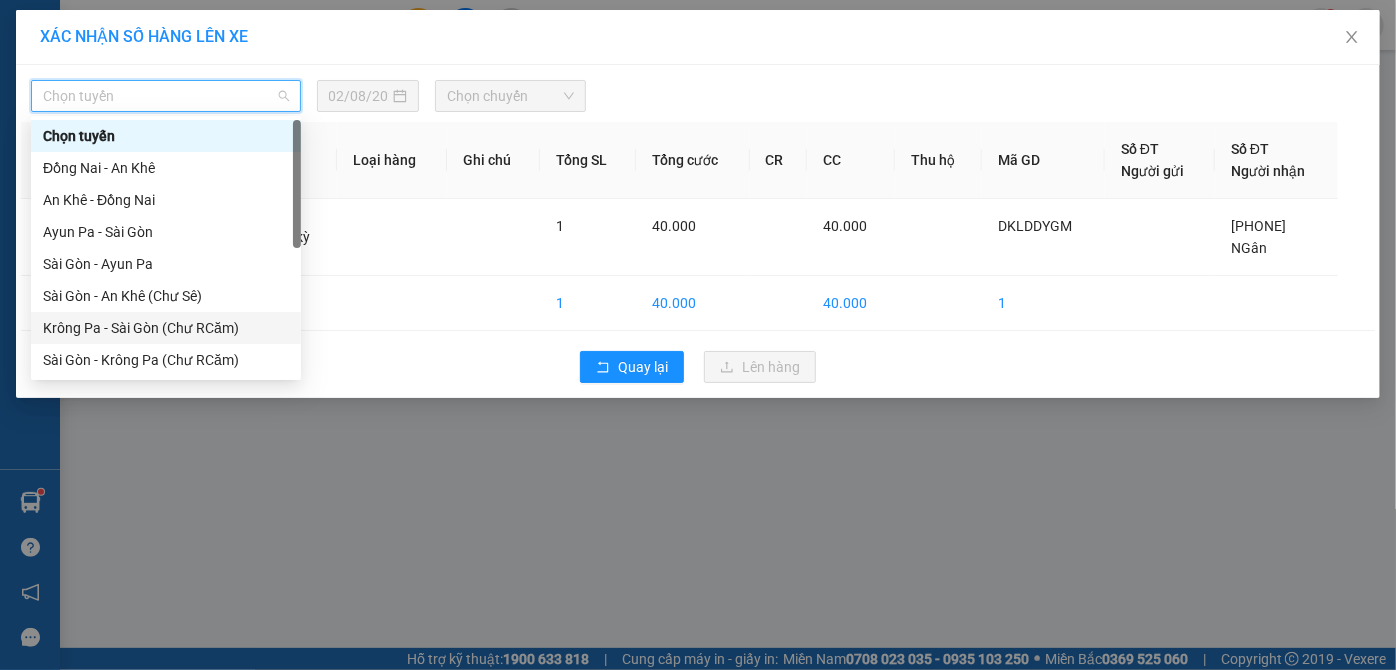 click on "Krông Pa - Sài Gòn (Chư RCăm)" at bounding box center [166, 328] 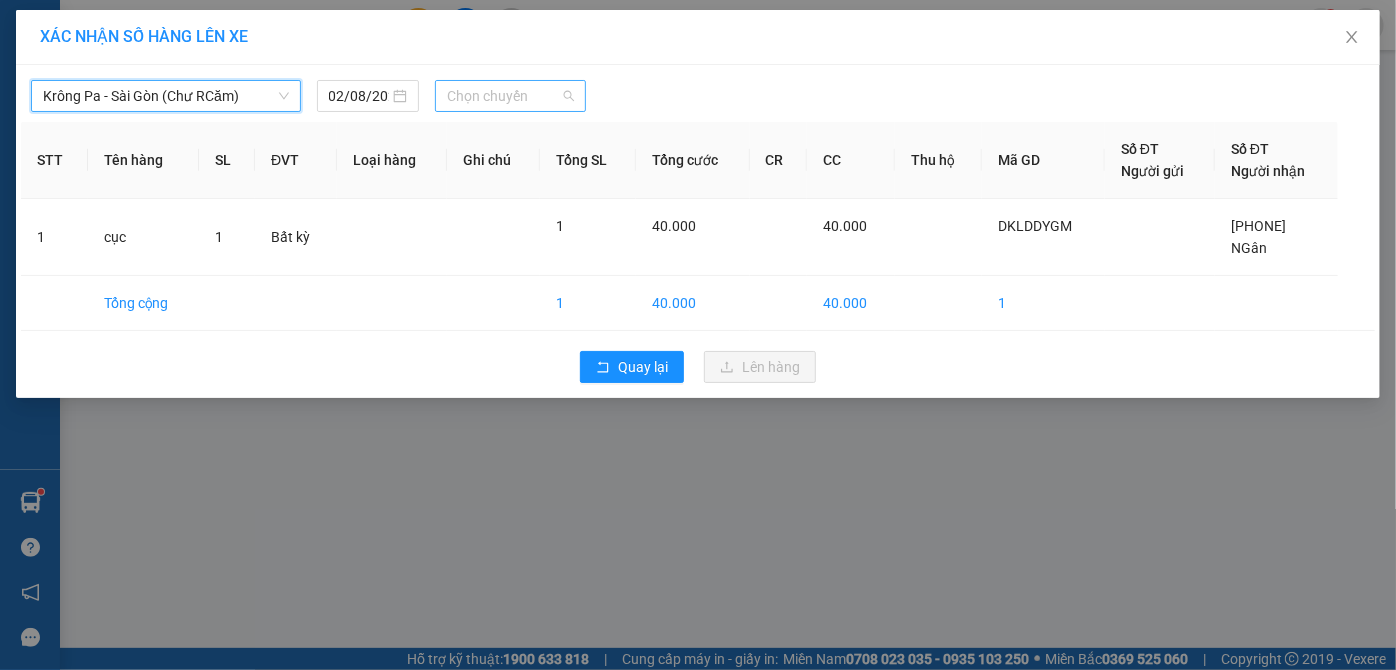 click on "Chọn chuyến" at bounding box center [510, 96] 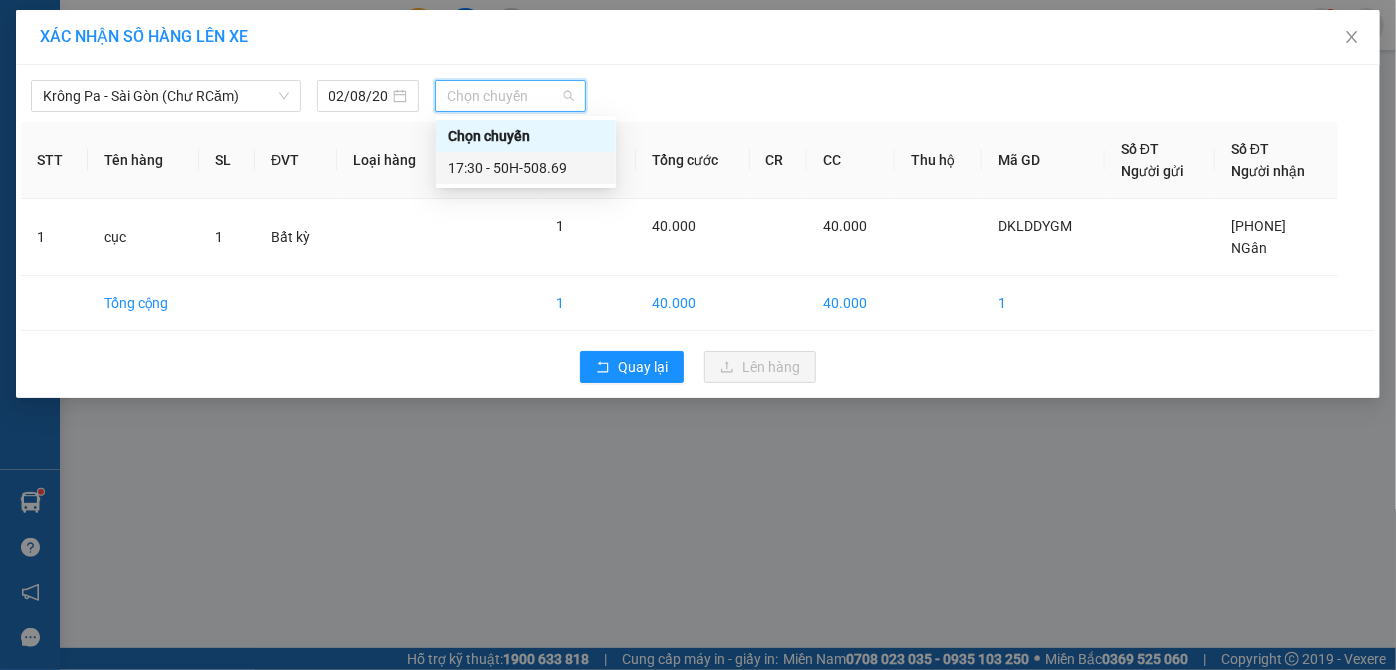 drag, startPoint x: 567, startPoint y: 163, endPoint x: 606, endPoint y: 191, distance: 48.010414 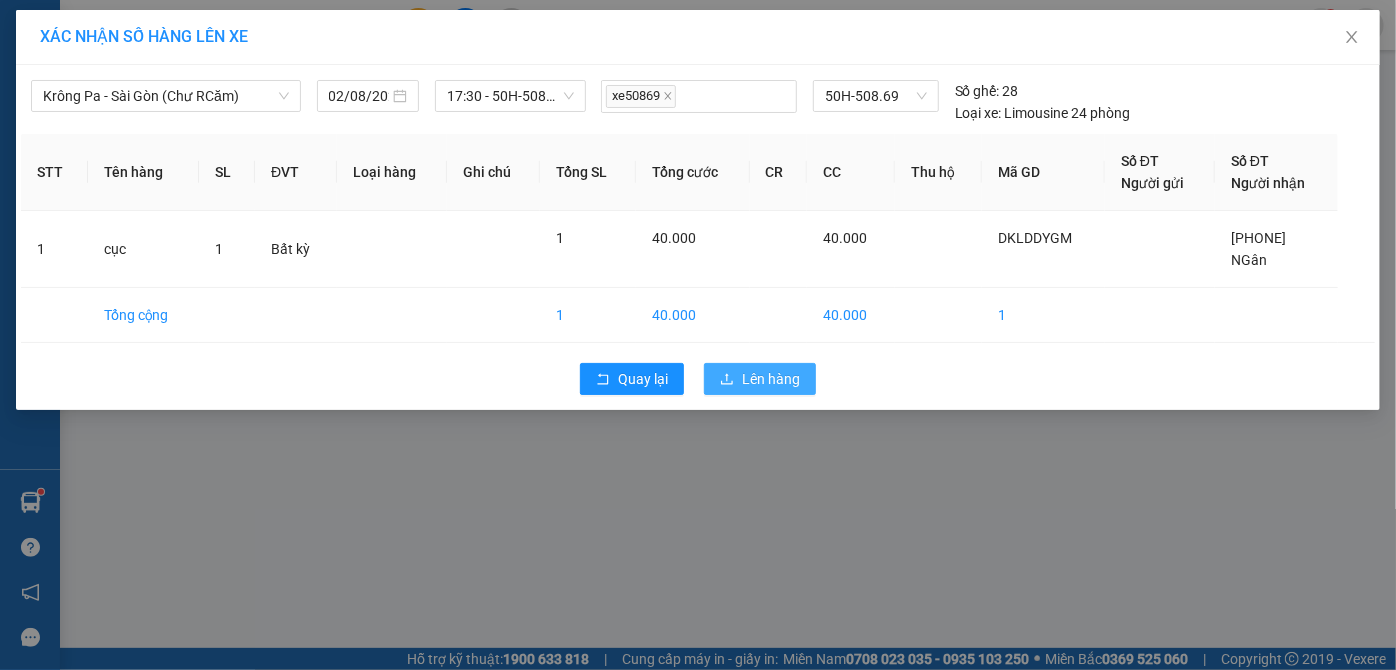 click on "Lên hàng" at bounding box center (771, 379) 